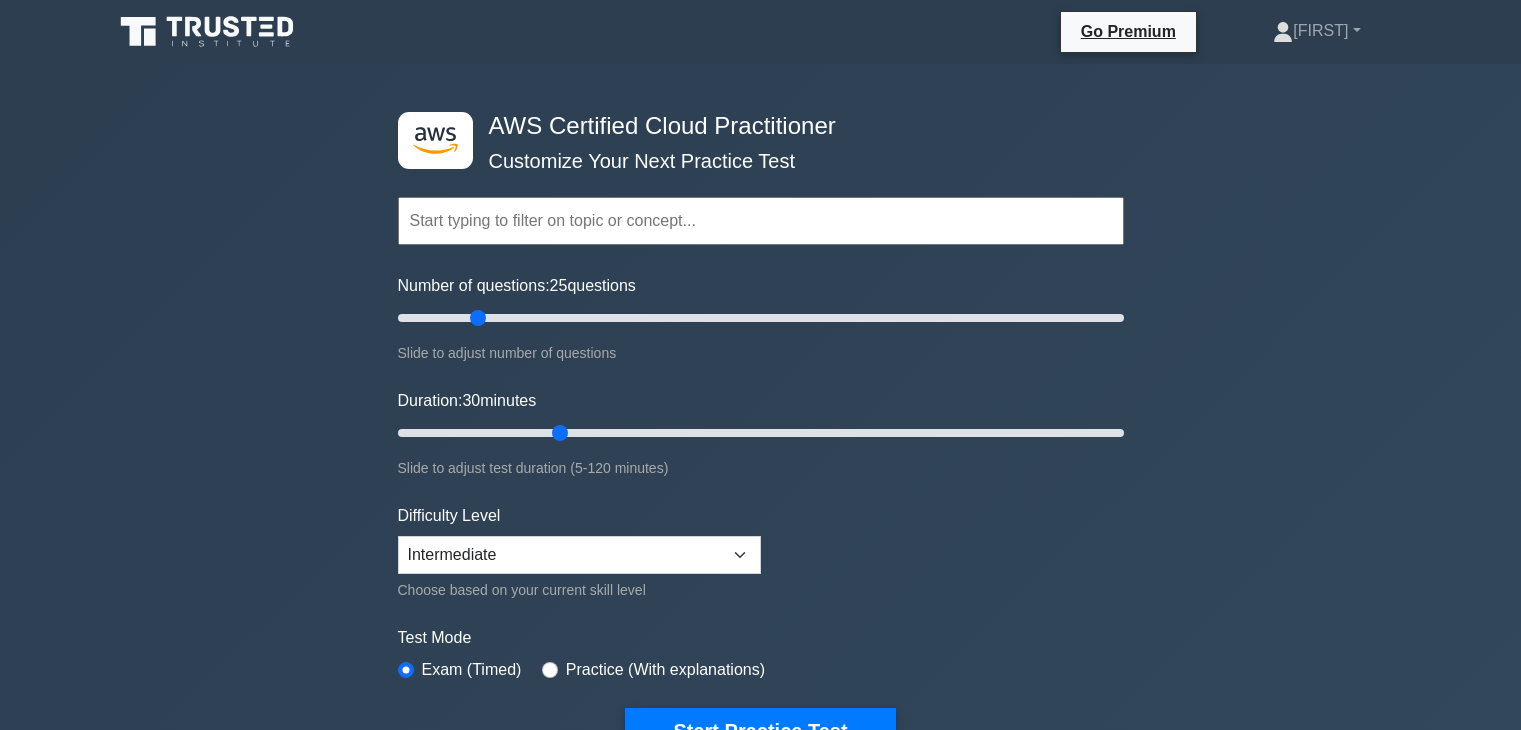 scroll, scrollTop: 0, scrollLeft: 0, axis: both 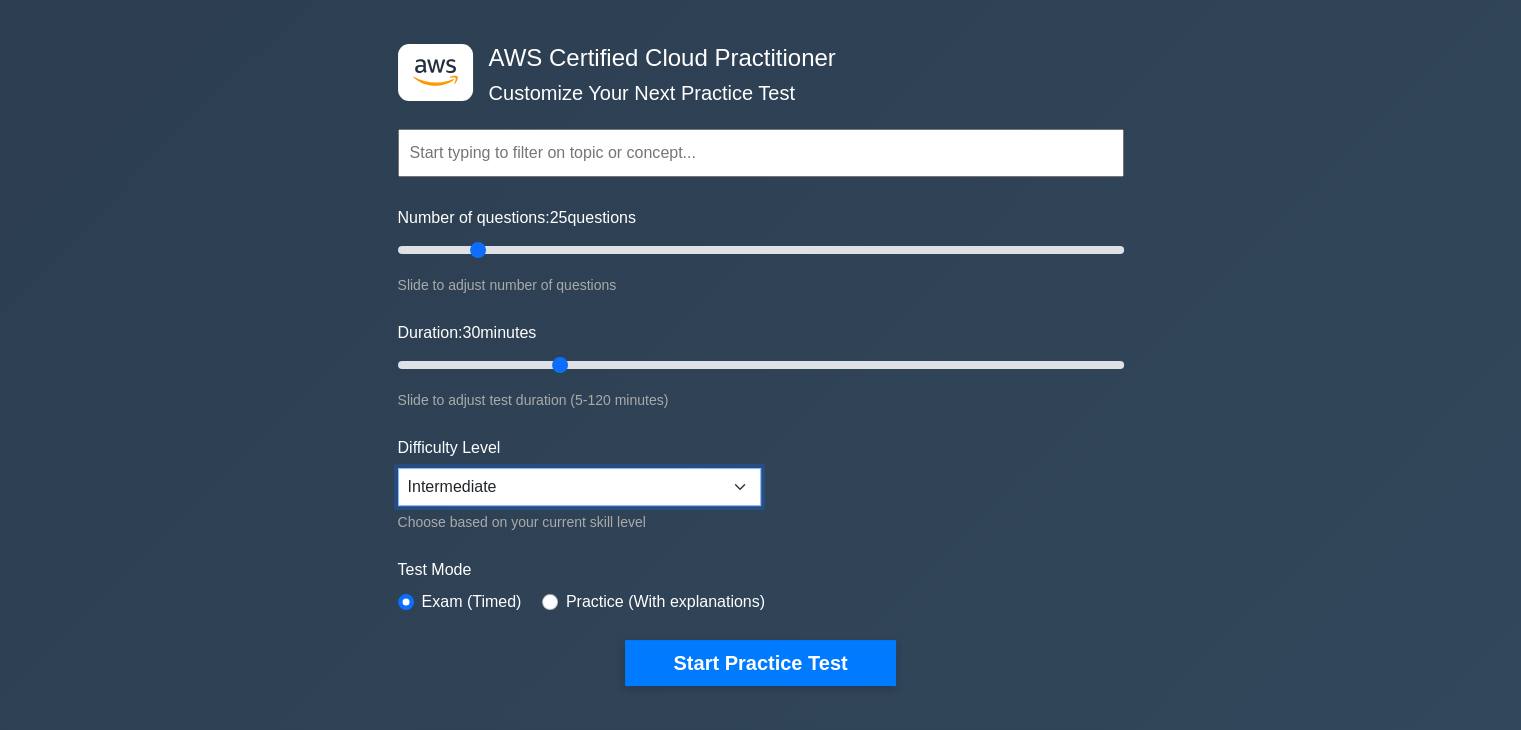 click on "Beginner
Intermediate
Expert" at bounding box center (579, 487) 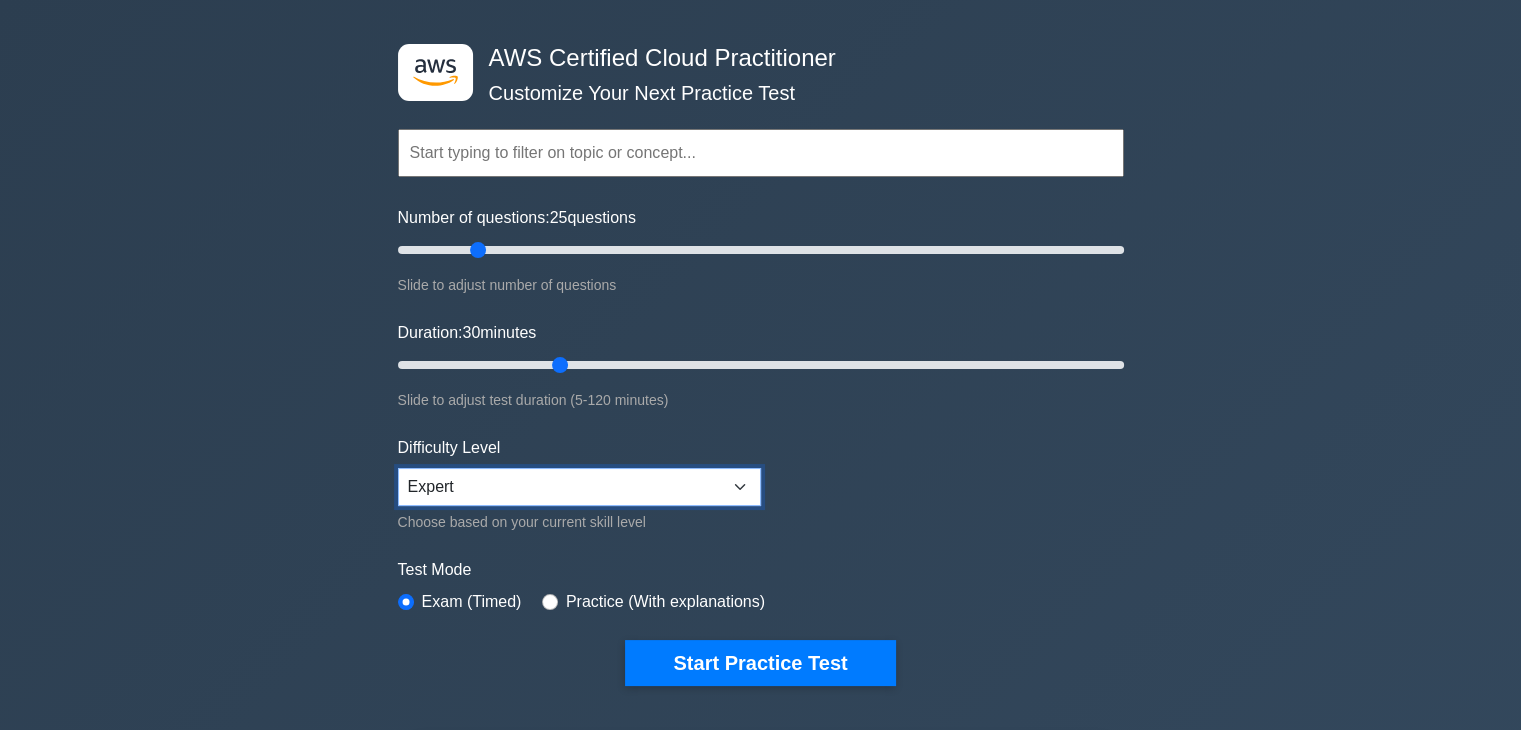 click on "Beginner
Intermediate
Expert" at bounding box center (579, 487) 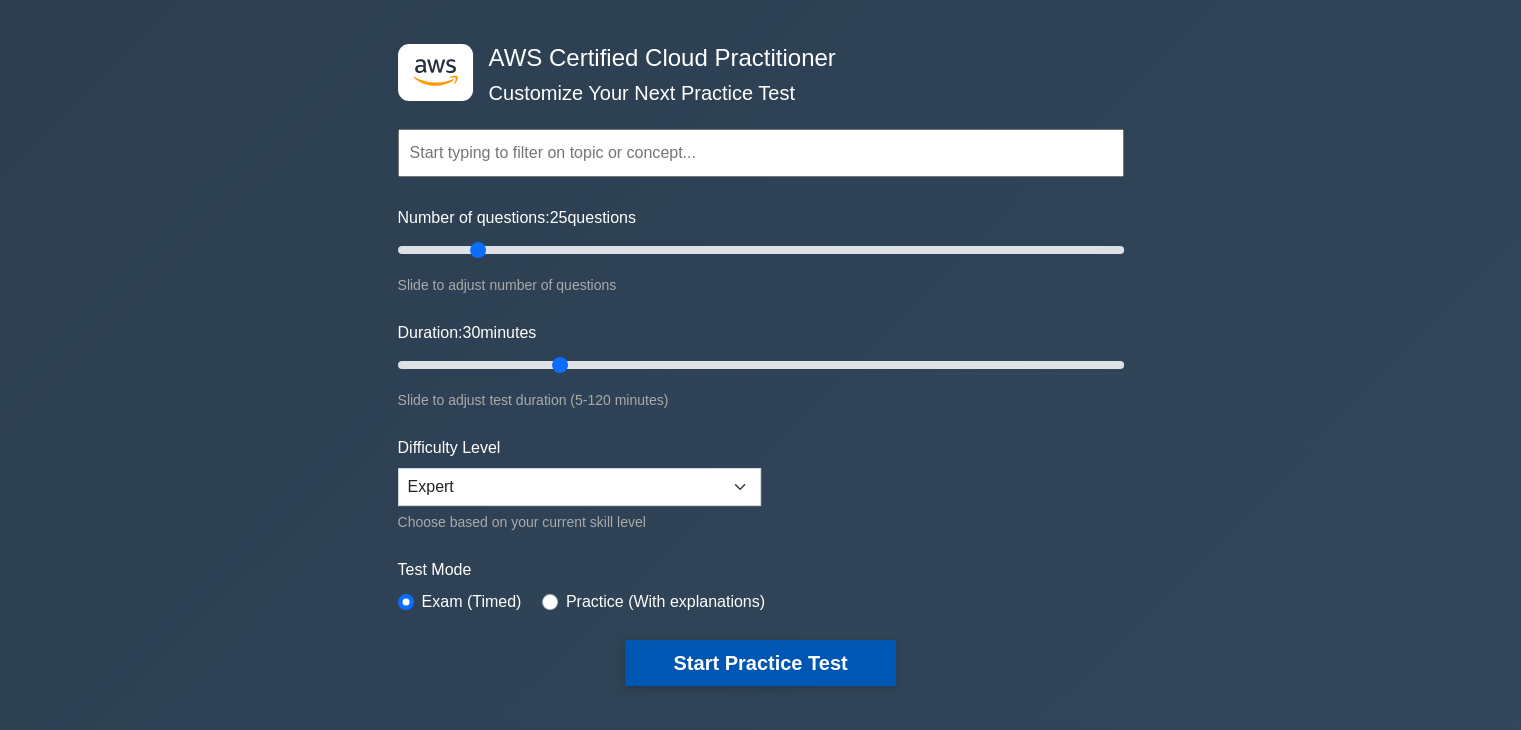 click on "Start Practice Test" at bounding box center [760, 663] 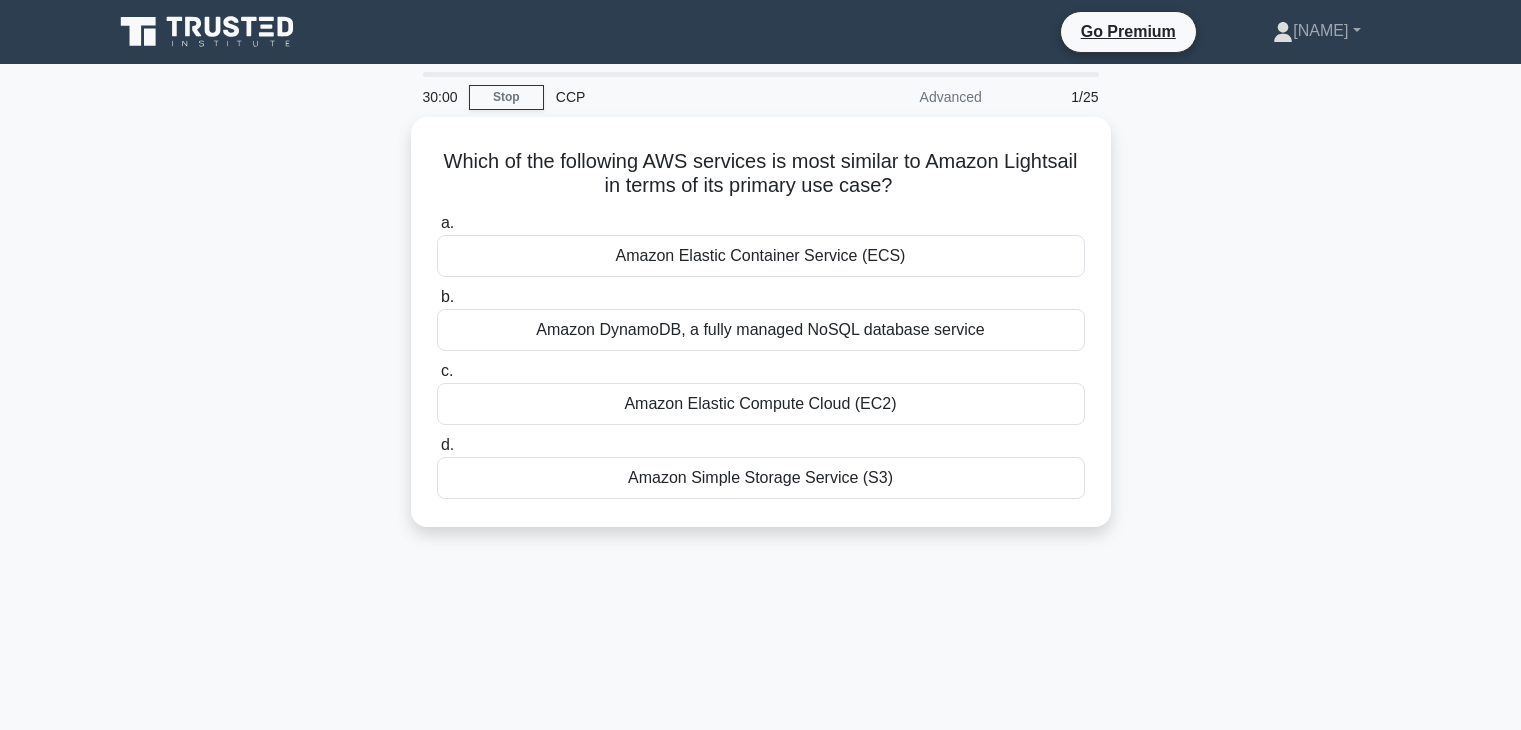 scroll, scrollTop: 0, scrollLeft: 0, axis: both 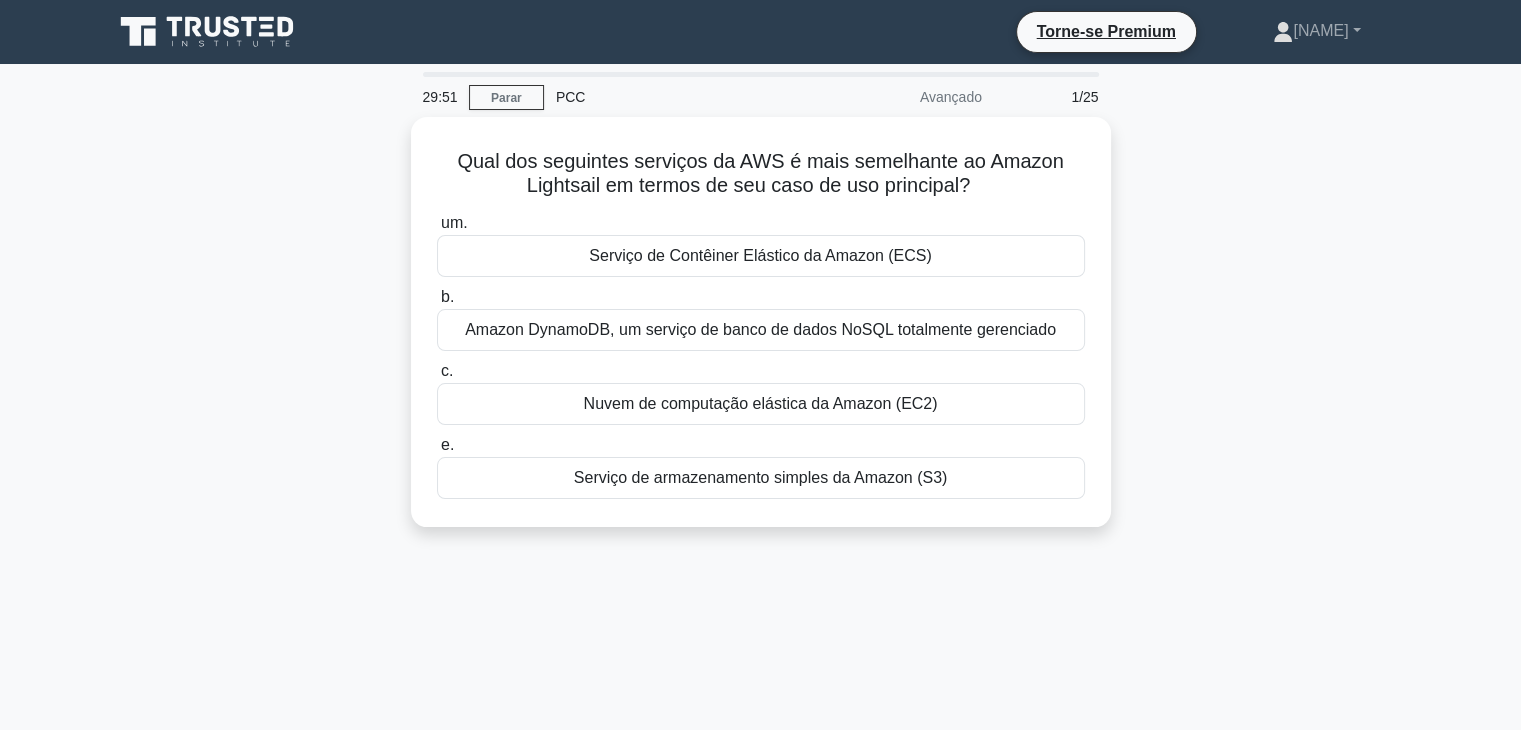 click on "Qual dos seguintes serviços da AWS é mais semelhante ao Amazon Lightsail em termos de seu caso de uso principal?
.spinner_0XTQ{transform-origin:center;animation:spinner_y6GP .75s linear infinite}@keyframes spinner_y6GP{100%{transform:rotate(360deg)}}
um.
Serviço de Contêiner Elástico da Amazon (ECS)
b. c. e." at bounding box center [761, 334] 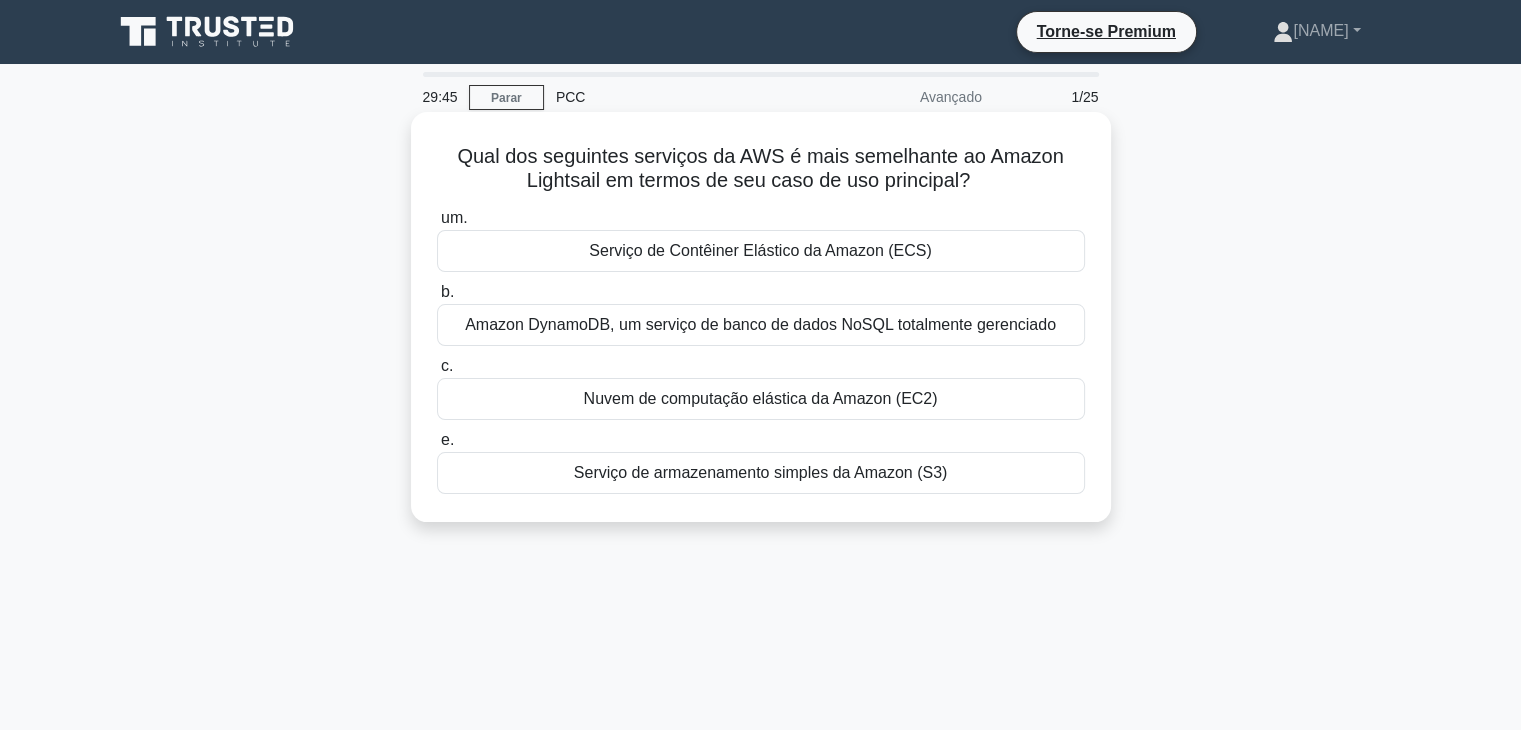 click on "Nuvem de computação elástica da Amazon (EC2)" at bounding box center (761, 398) 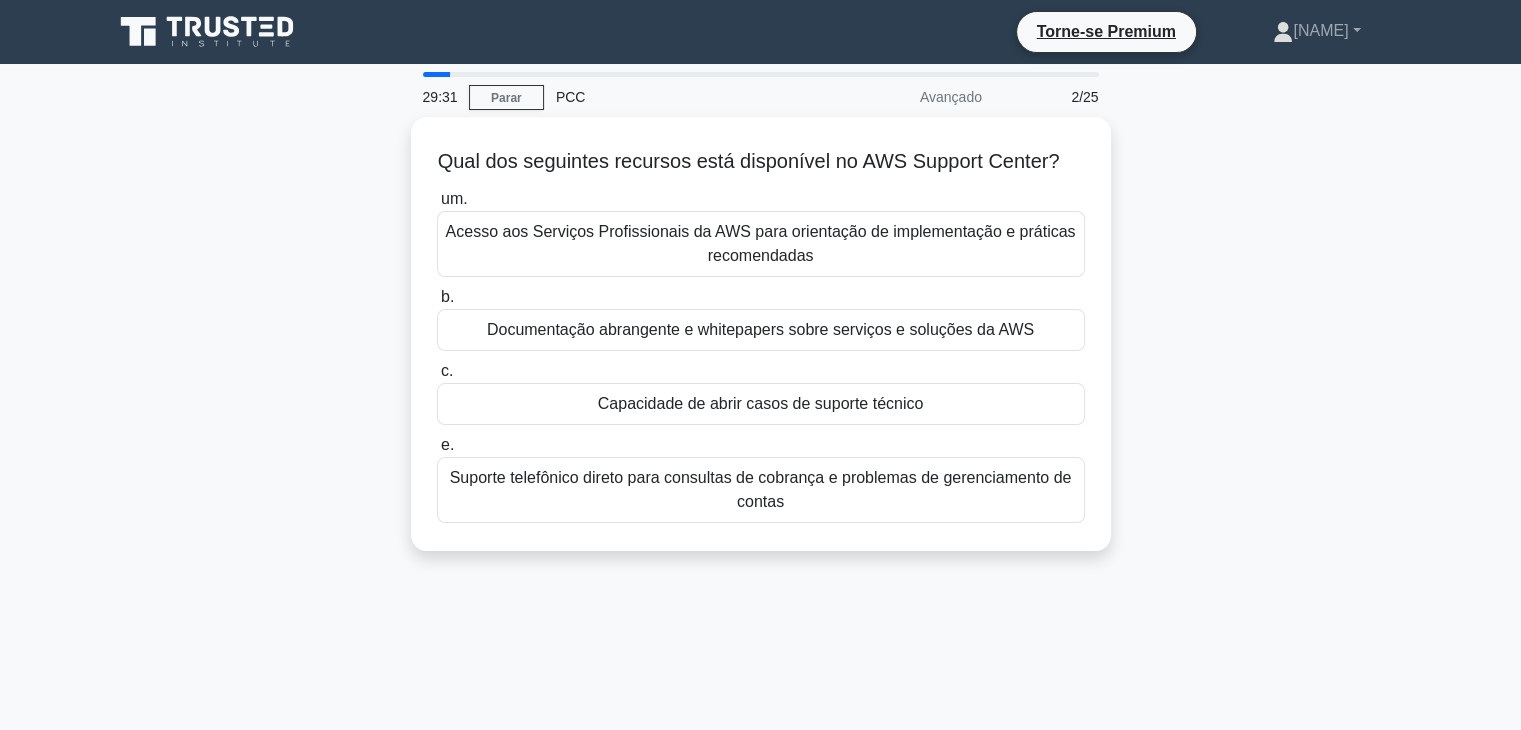 click on "Qual dos seguintes recursos está disponível no AWS Support Center?
.spinner_0XTQ{transform-origin:center;animation:spinner_y6GP .75s linear infinite}@keyframes spinner_y6GP{100%{transform:rotate(360deg)}}
um.
Acesso aos Serviços Profissionais da AWS para orientação de implementação e práticas recomendadas" at bounding box center (761, 346) 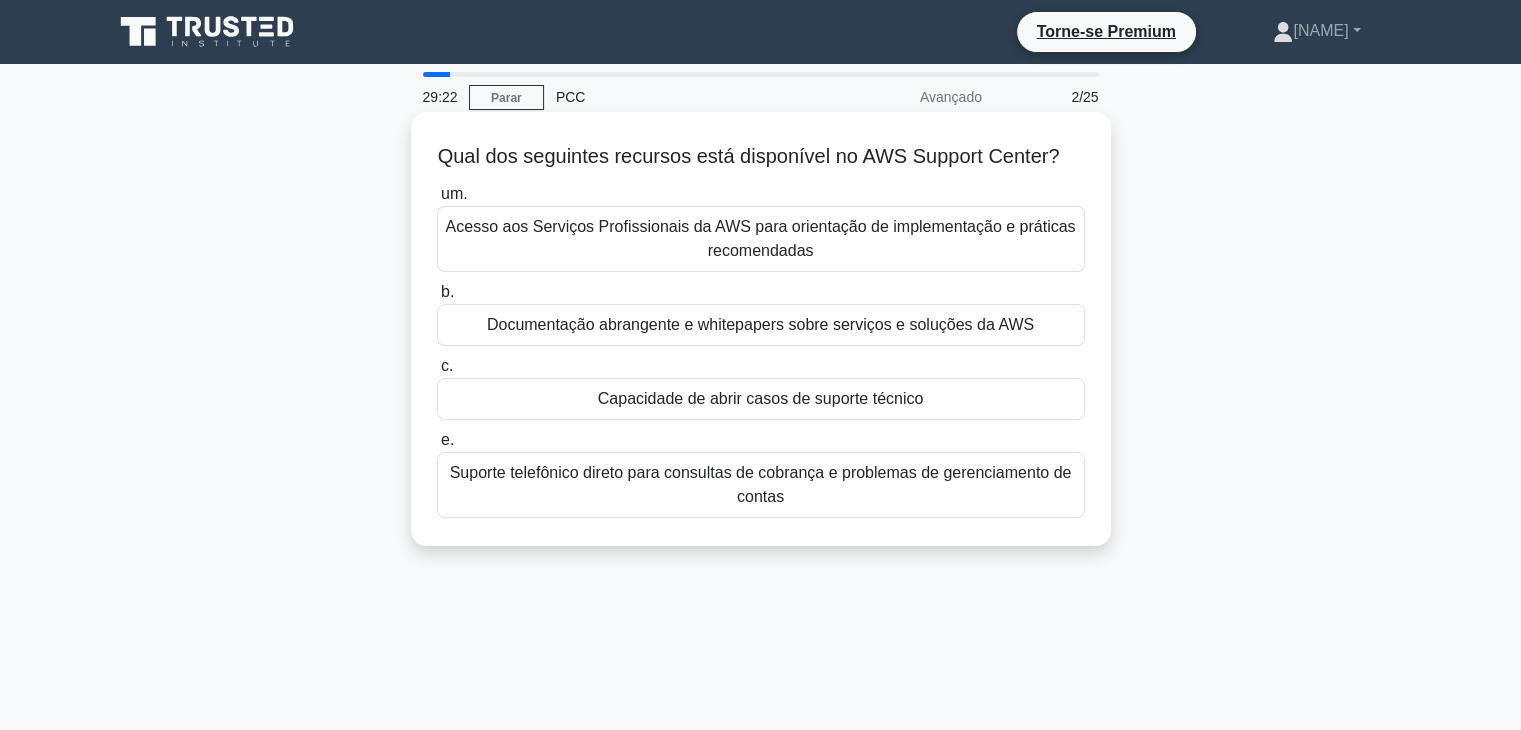 click on "Documentação abrangente e whitepapers sobre serviços e soluções da AWS" at bounding box center [760, 324] 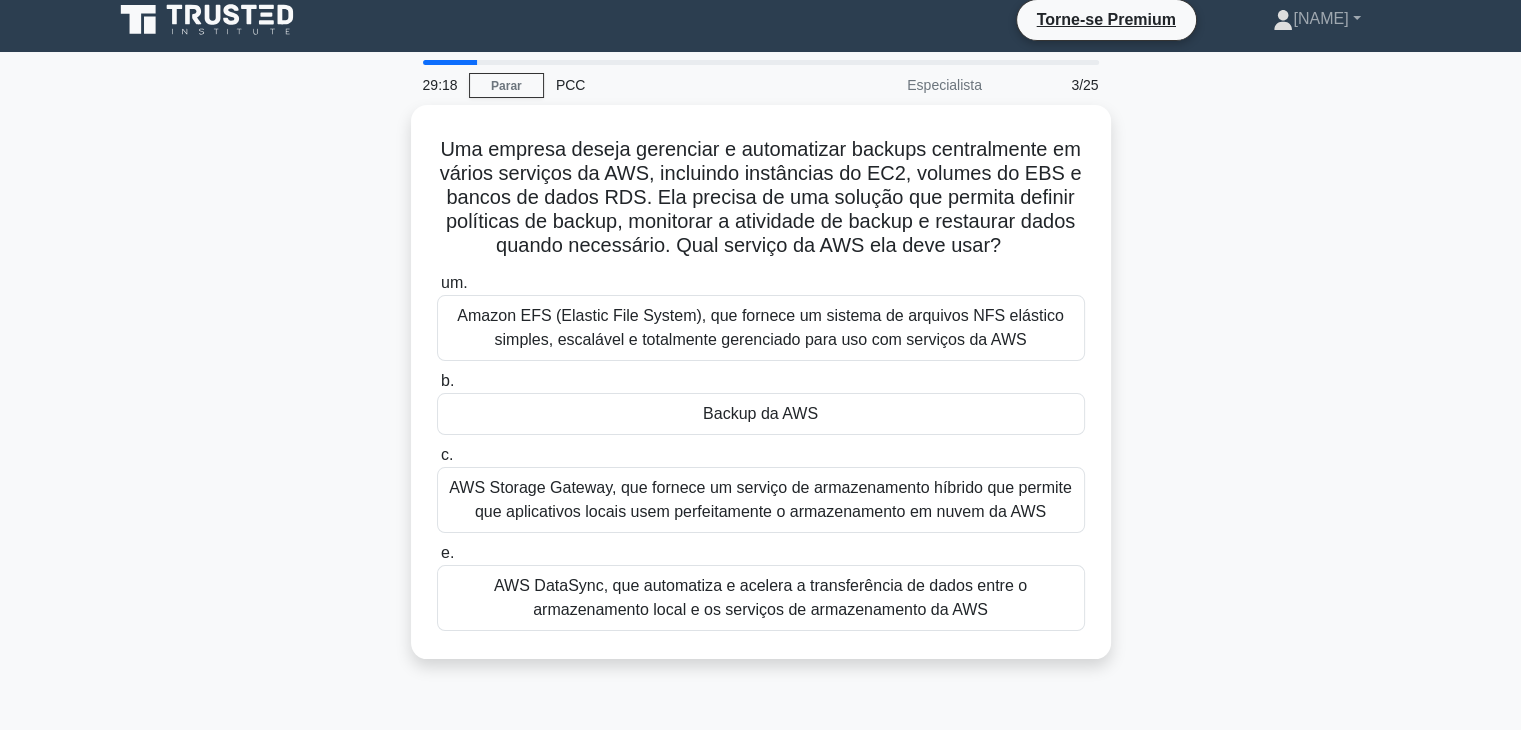 scroll, scrollTop: 14, scrollLeft: 0, axis: vertical 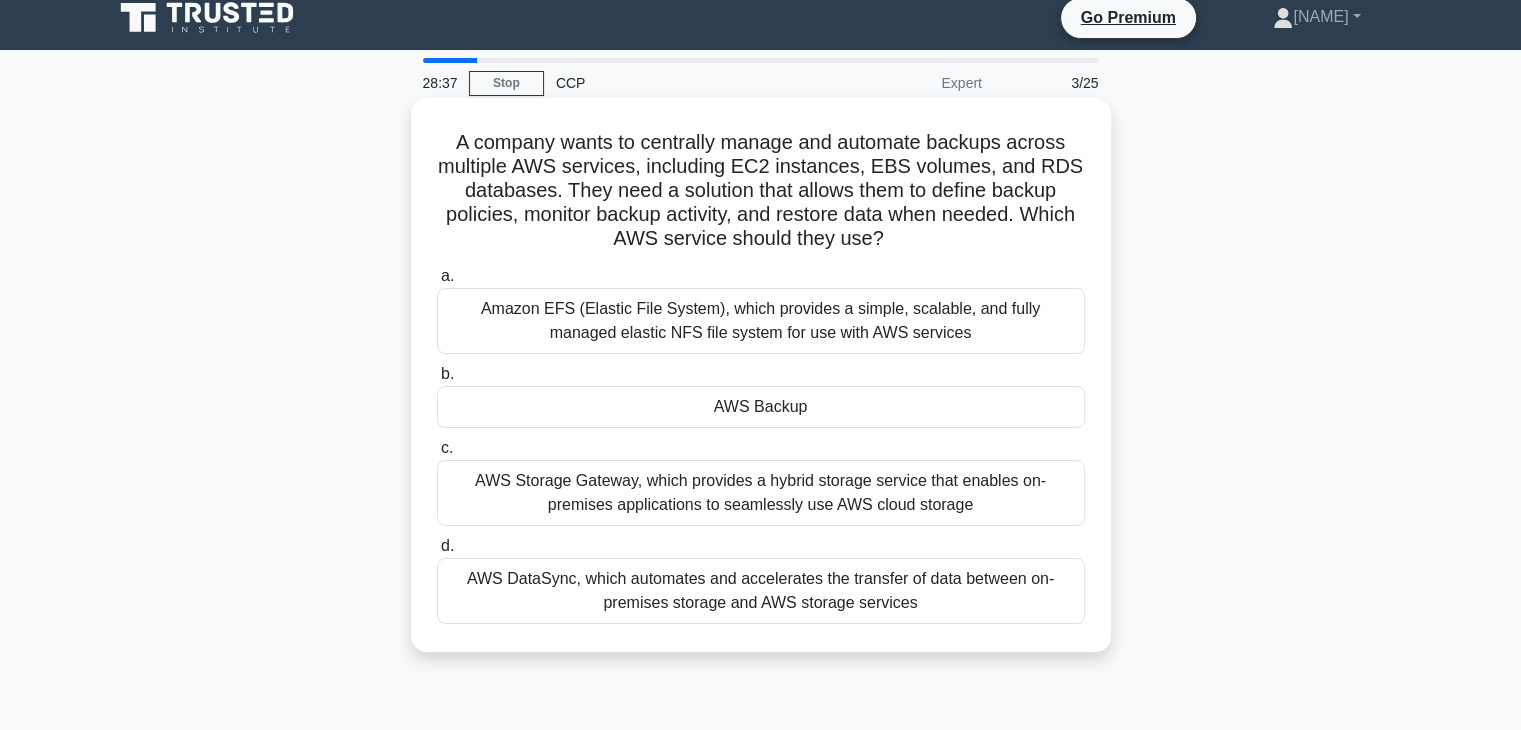click on "AWS Backup" at bounding box center (761, 407) 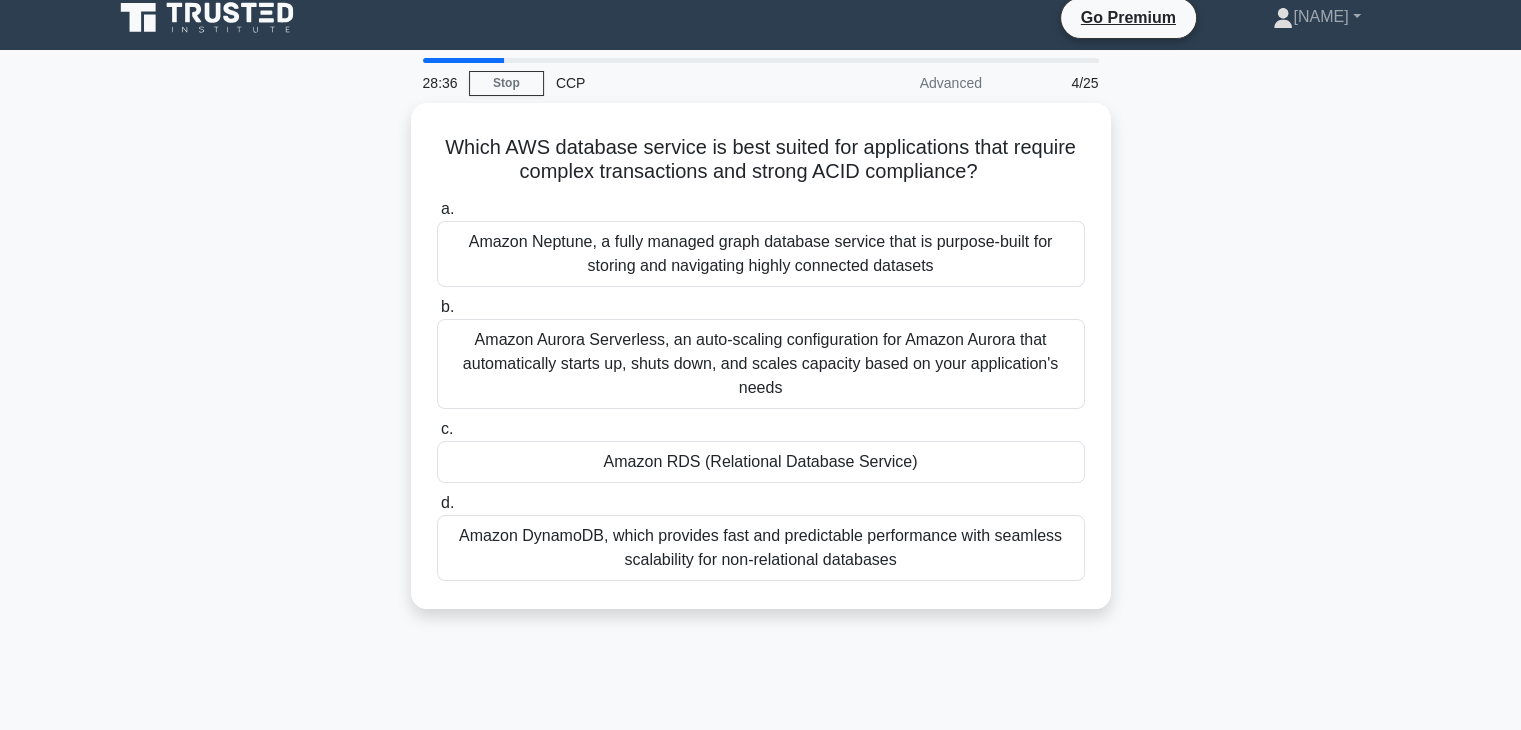scroll, scrollTop: 0, scrollLeft: 0, axis: both 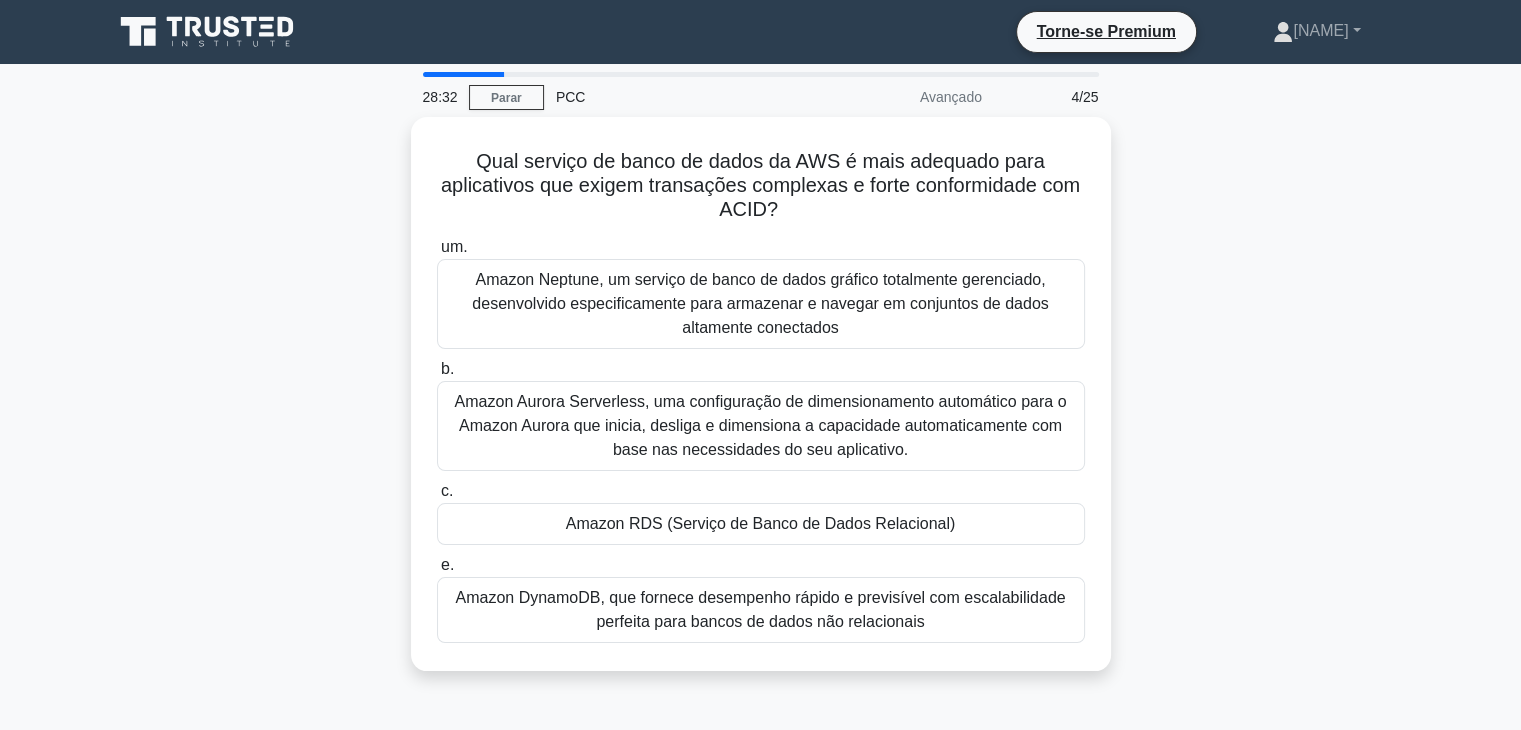 click on "Qual serviço de banco de dados da AWS é mais adequado para aplicativos que exigem transações complexas e forte conformidade com ACID?
.spinner_0XTQ{transform-origin:center;animation:spinner_y6GP .75s linear infinite}@keyframes spinner_y6GP{100%{transform:rotate(360deg)}}
um.
b.
c." at bounding box center [761, 406] 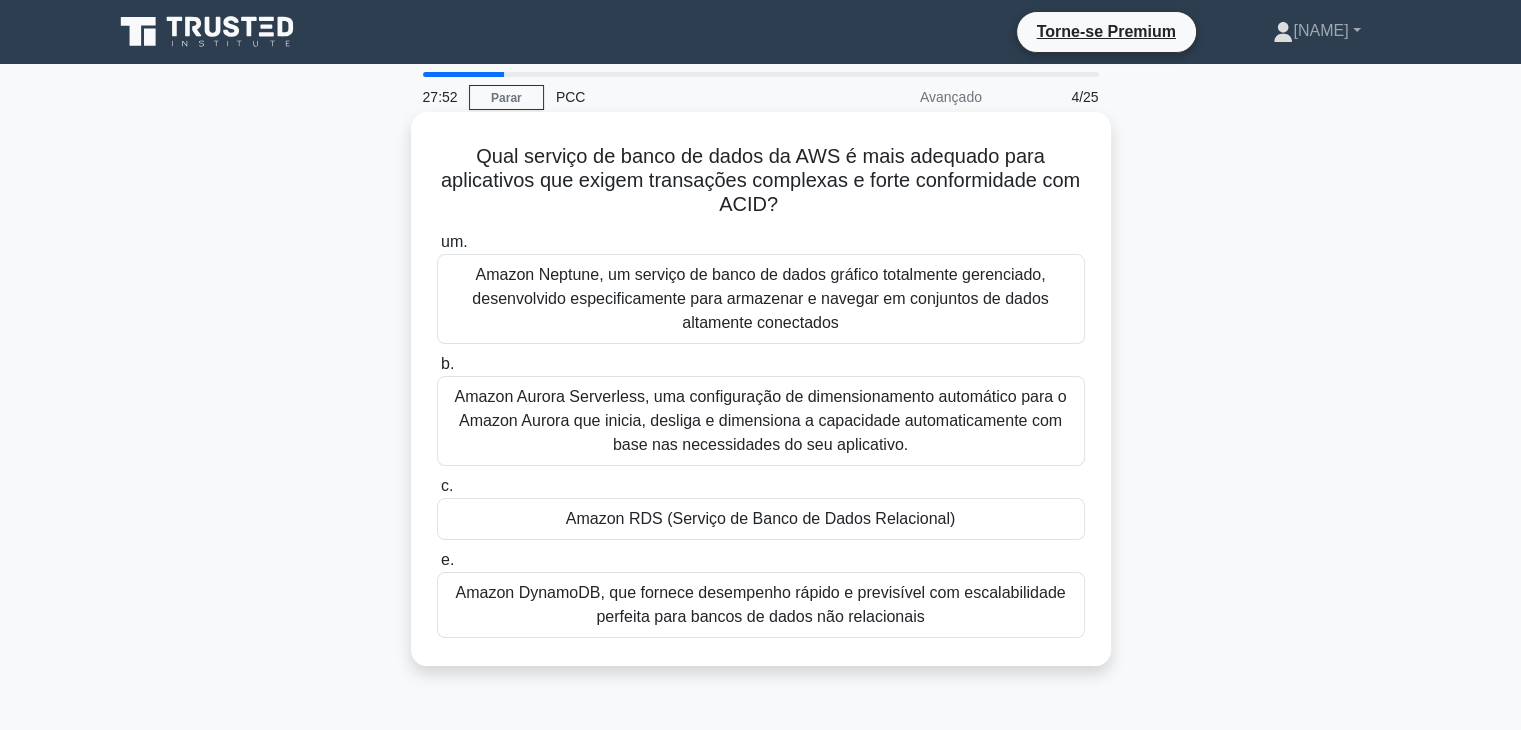 click on "Amazon Neptune, um serviço de banco de dados gráfico totalmente gerenciado, desenvolvido especificamente para armazenar e navegar em conjuntos de dados altamente conectados" at bounding box center [760, 298] 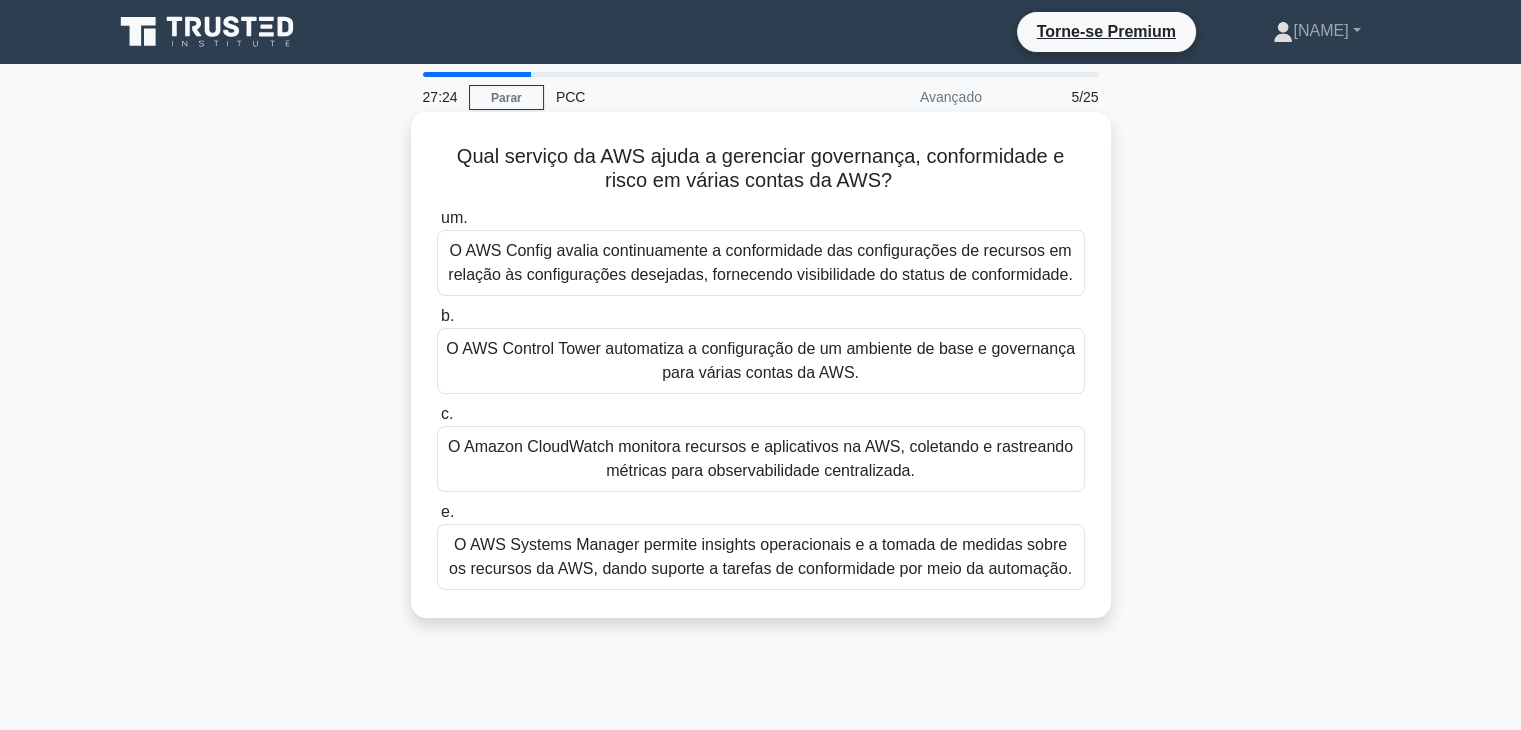 click on "O AWS Config avalia continuamente a conformidade das configurações de recursos em relação às configurações desejadas, fornecendo visibilidade do status de conformidade." at bounding box center (760, 262) 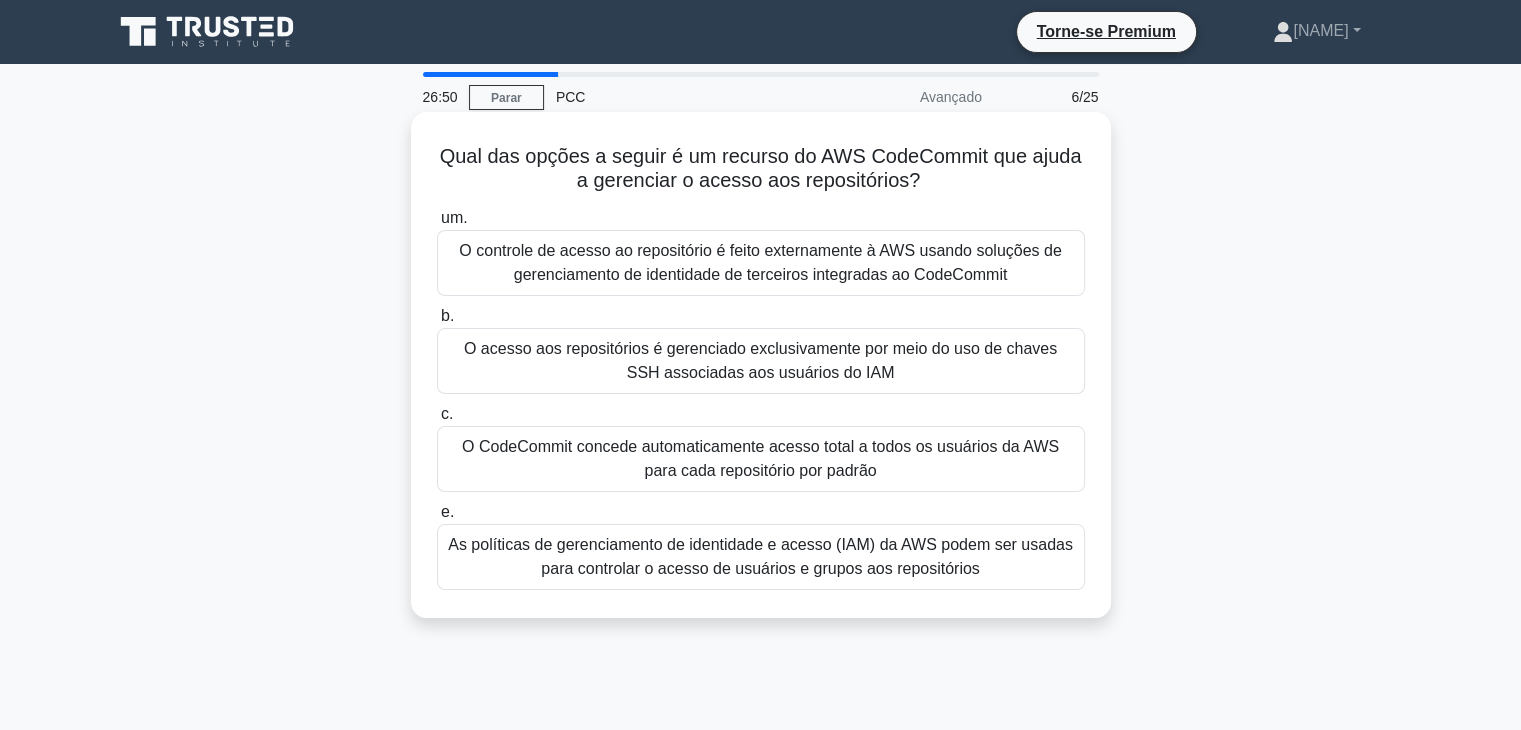click on "As políticas de gerenciamento de identidade e acesso (IAM) da AWS podem ser usadas para controlar o acesso de usuários e grupos aos repositórios" at bounding box center (760, 556) 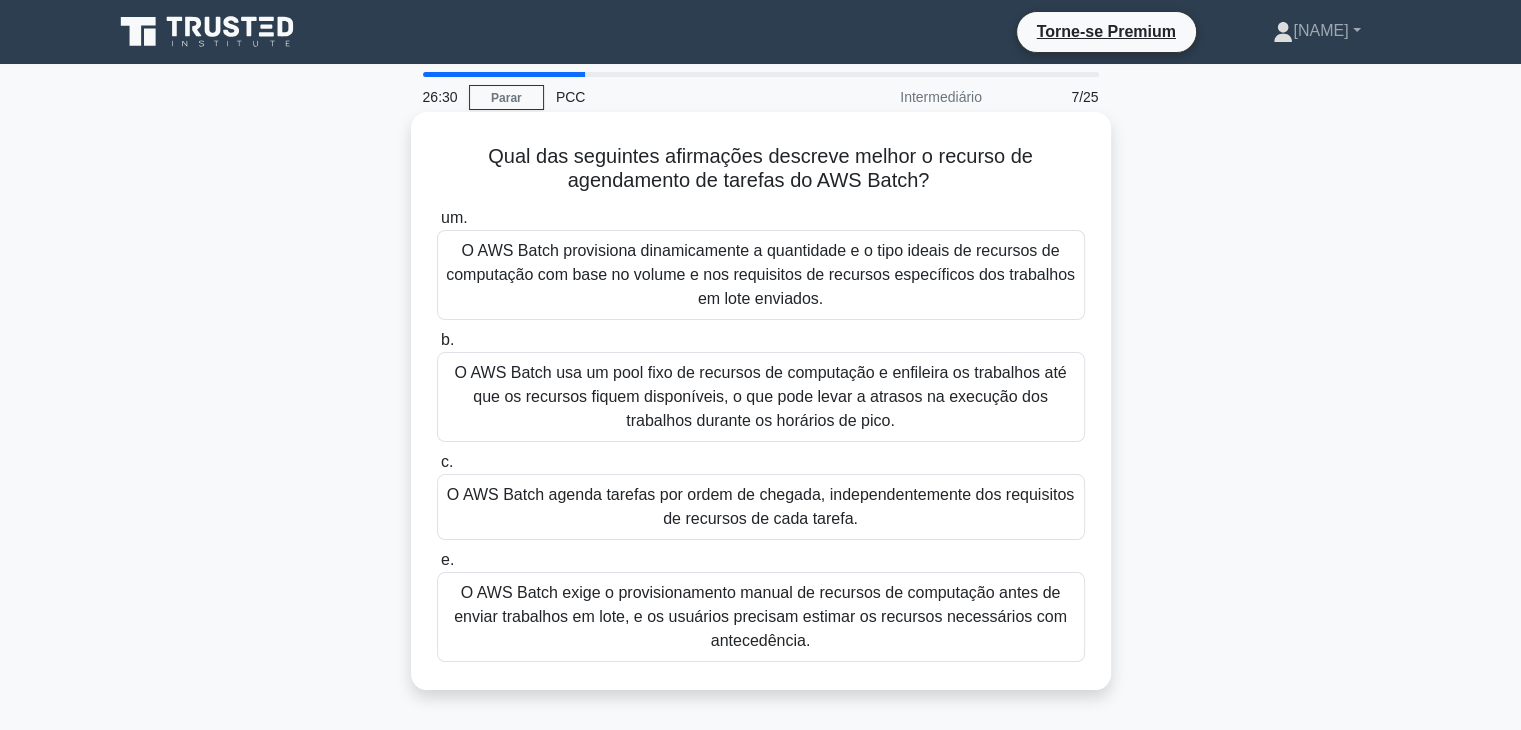 click on "O AWS Batch exige o provisionamento manual de recursos de computação antes de enviar trabalhos em lote, e os usuários precisam estimar os recursos necessários com antecedência." at bounding box center [760, 616] 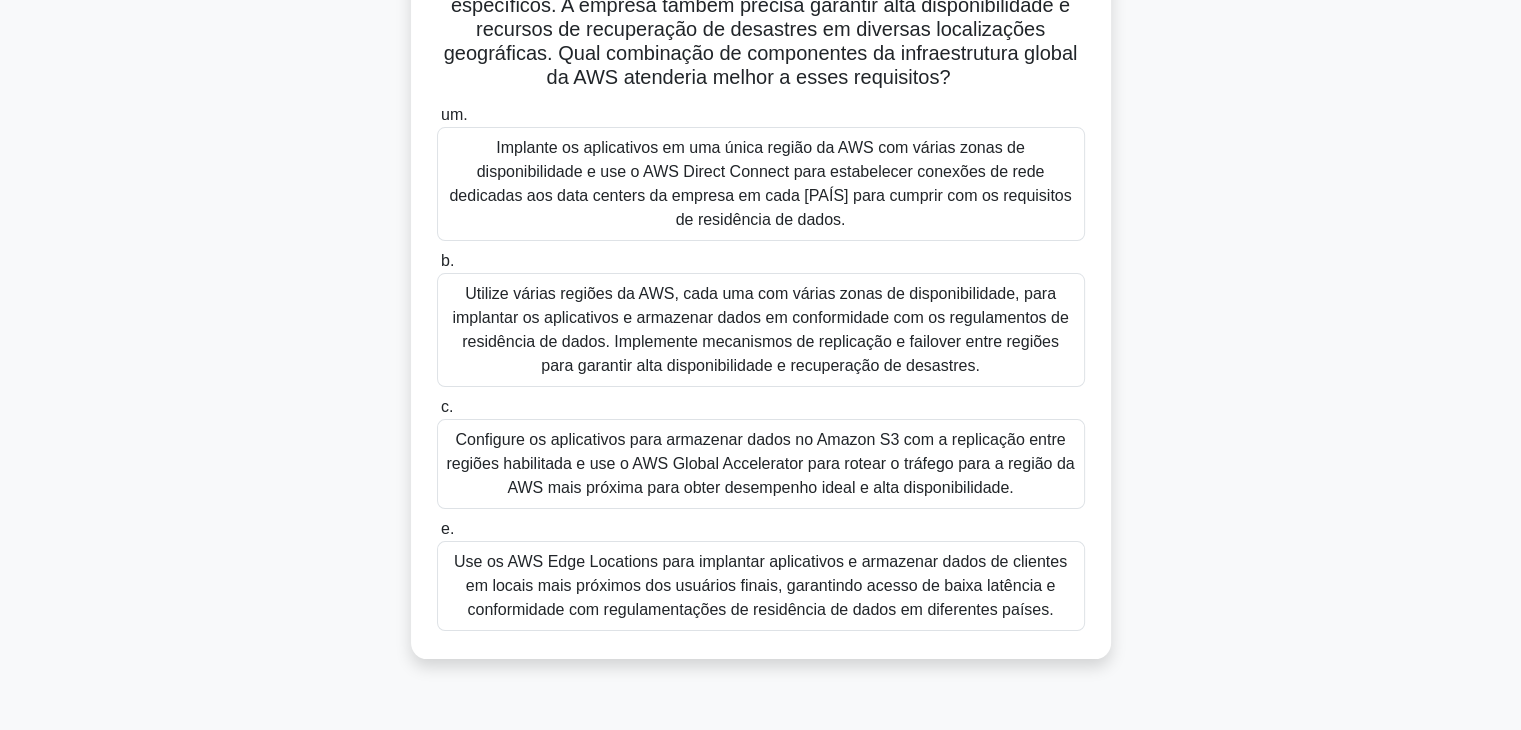 scroll, scrollTop: 254, scrollLeft: 0, axis: vertical 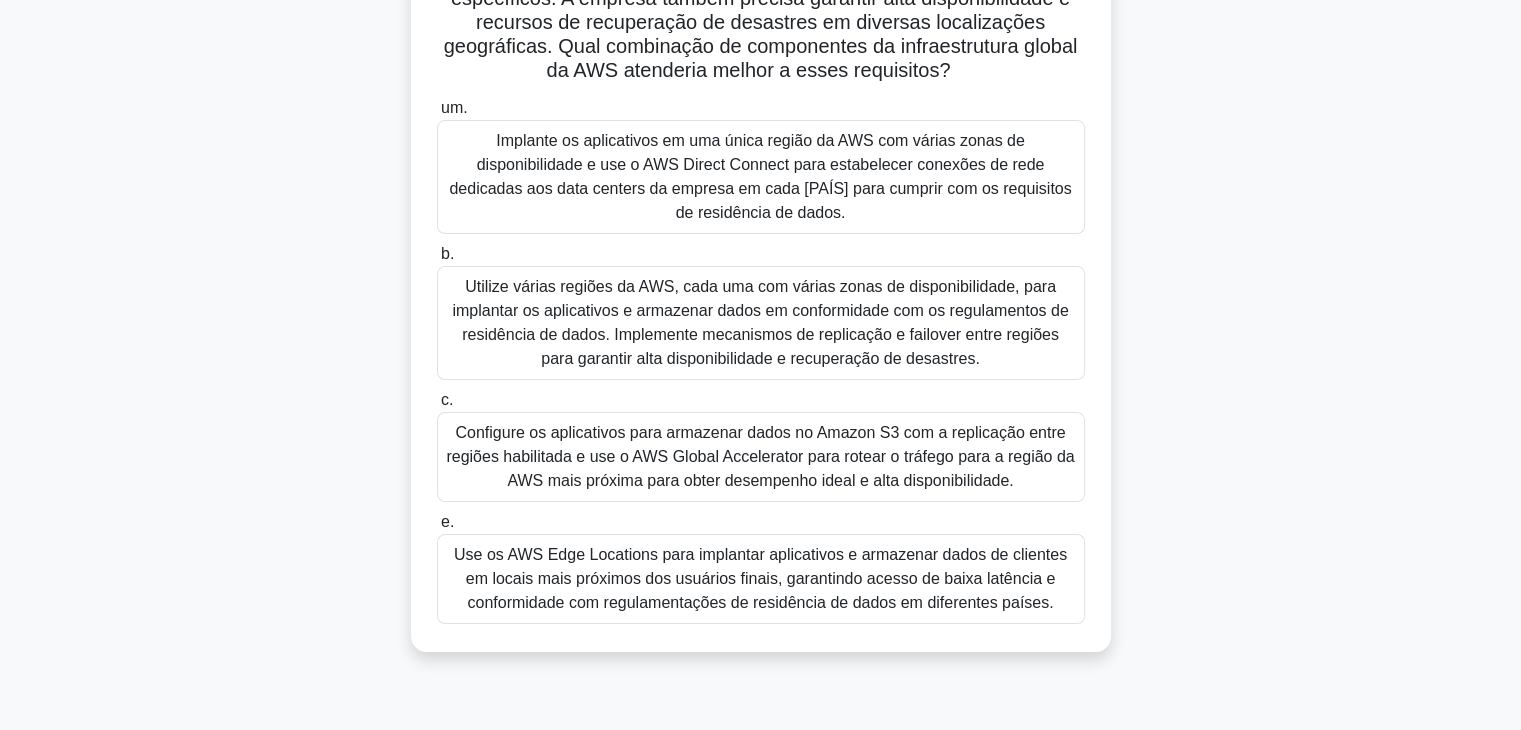 click on "Utilize várias regiões da AWS, cada uma com várias zonas de disponibilidade, para implantar os aplicativos e armazenar dados em conformidade com os regulamentos de residência de dados. Implemente mecanismos de replicação e failover entre regiões para garantir alta disponibilidade e recuperação de desastres." at bounding box center [761, 323] 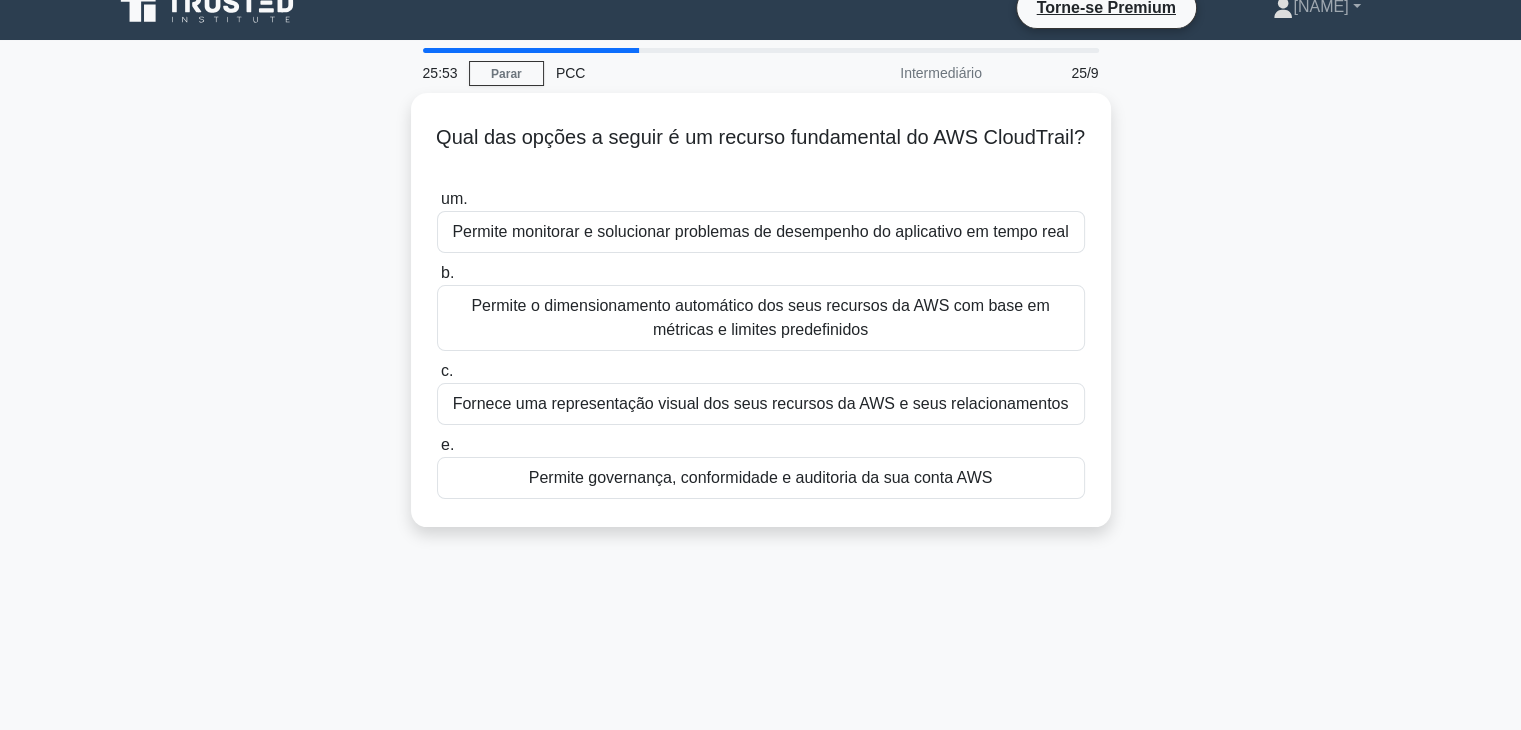 scroll, scrollTop: 0, scrollLeft: 0, axis: both 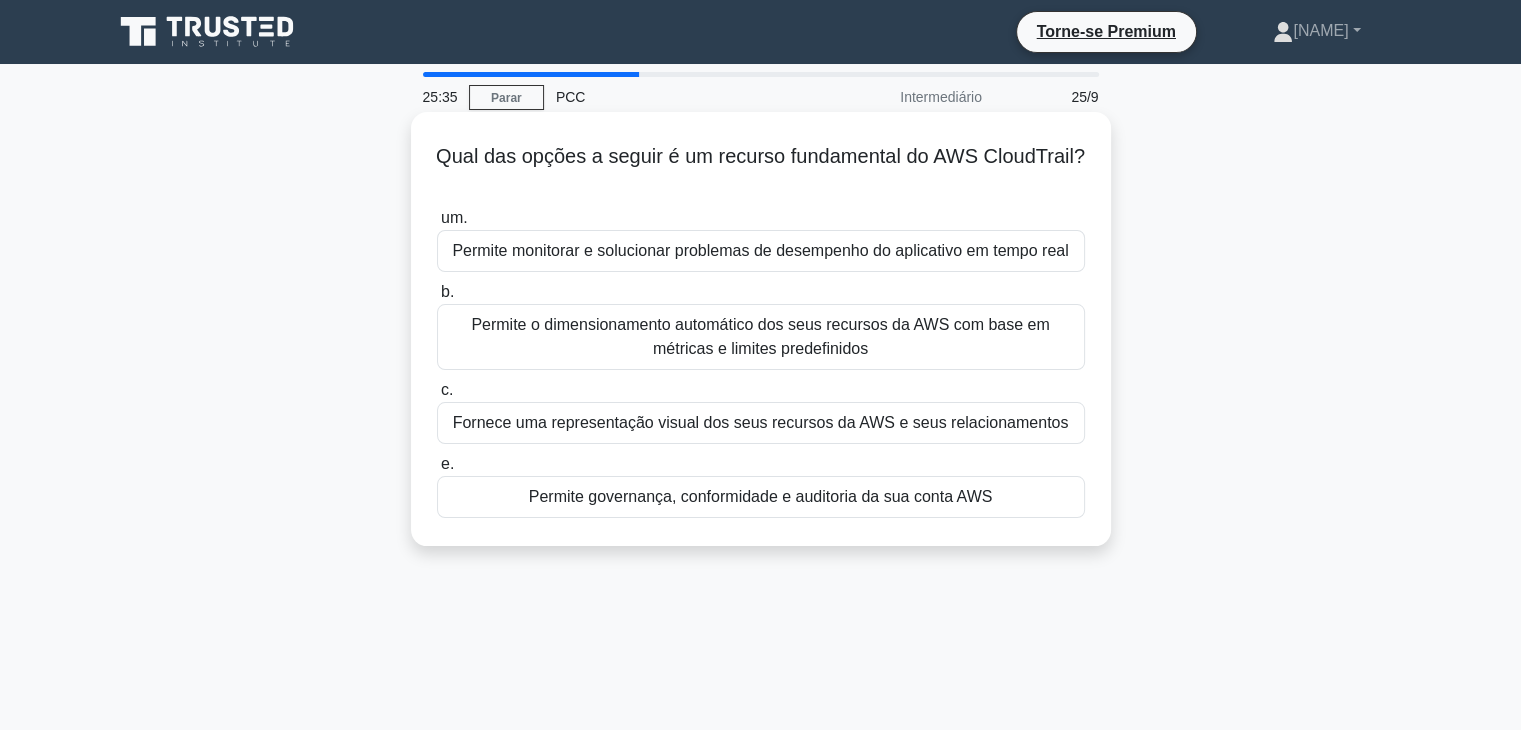 click on "Permite governança, conformidade e auditoria da sua conta AWS" at bounding box center (761, 496) 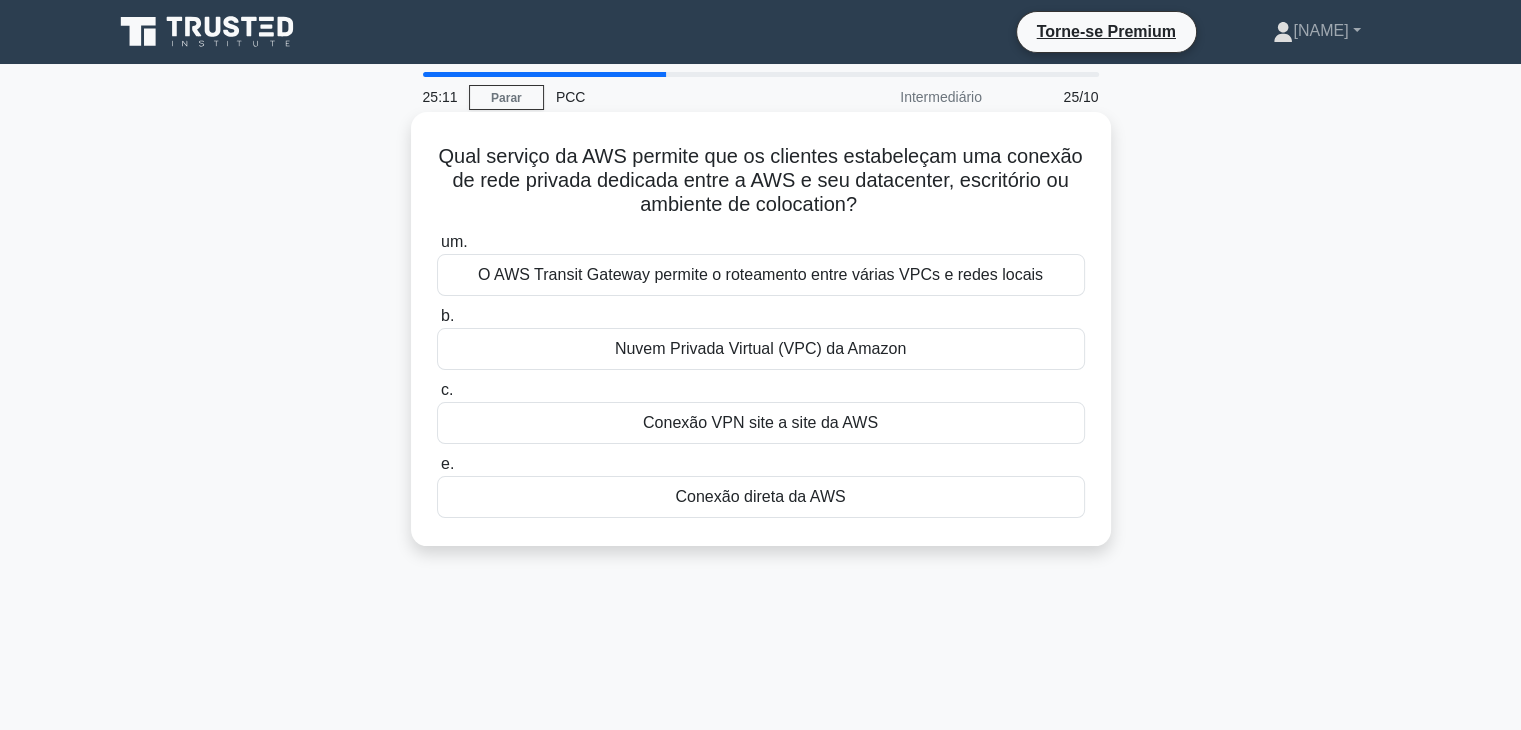 click on "Conexão direta da AWS" at bounding box center [760, 497] 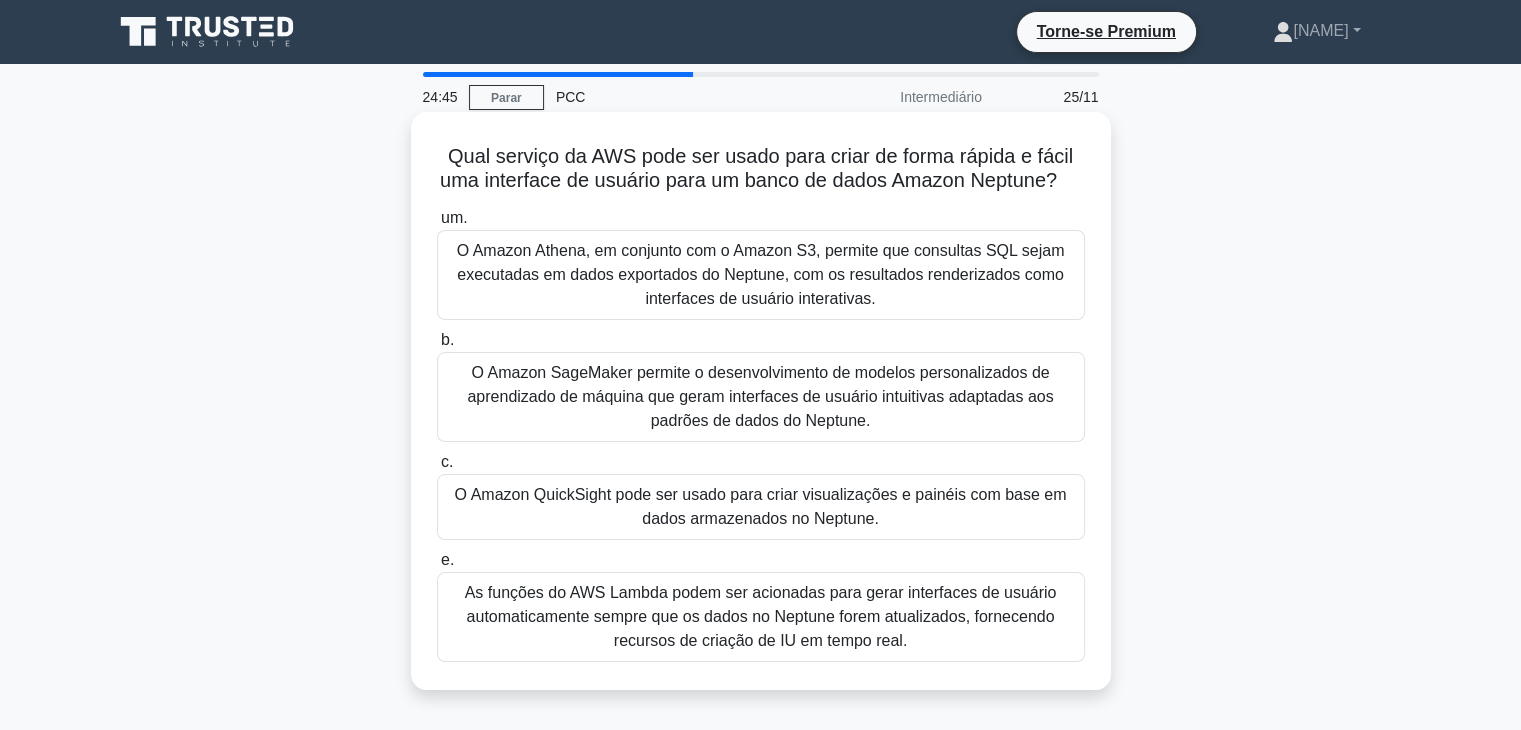 click on "As funções do AWS Lambda podem ser acionadas para gerar interfaces de usuário automaticamente sempre que os dados no Neptune forem atualizados, fornecendo recursos de criação de IU em tempo real." at bounding box center (761, 616) 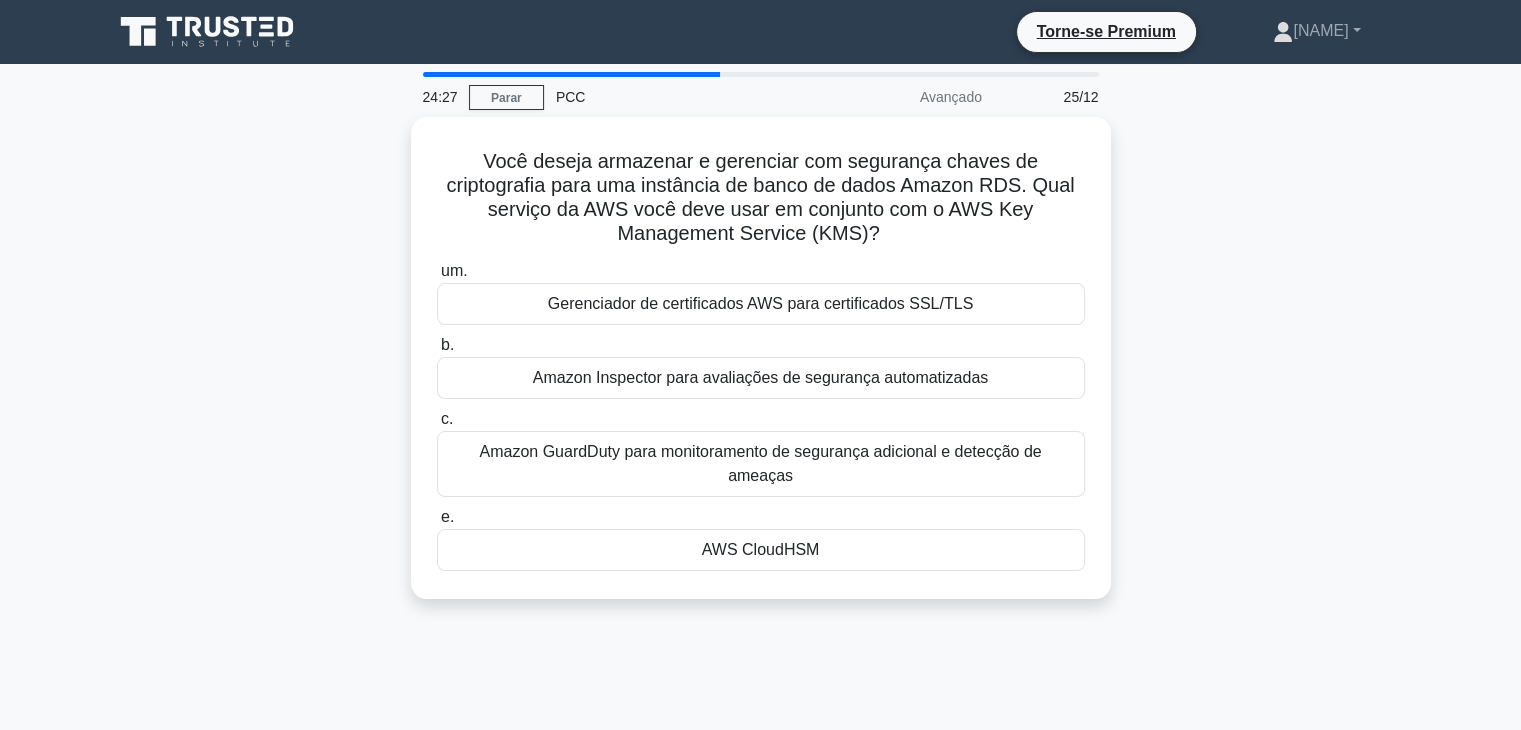 click on "Você deseja armazenar e gerenciar com segurança chaves de criptografia para uma instância de banco de dados Amazon RDS. Qual serviço da AWS você deve usar em conjunto com o AWS Key Management Service (KMS)?
.spinner_0XTQ{transform-origin:center;animation:spinner_y6GP .75s linear infinite}@keyframes spinner_y6GP{100%{transform:rotate(360deg)}}
um.
b. c. e." at bounding box center (761, 370) 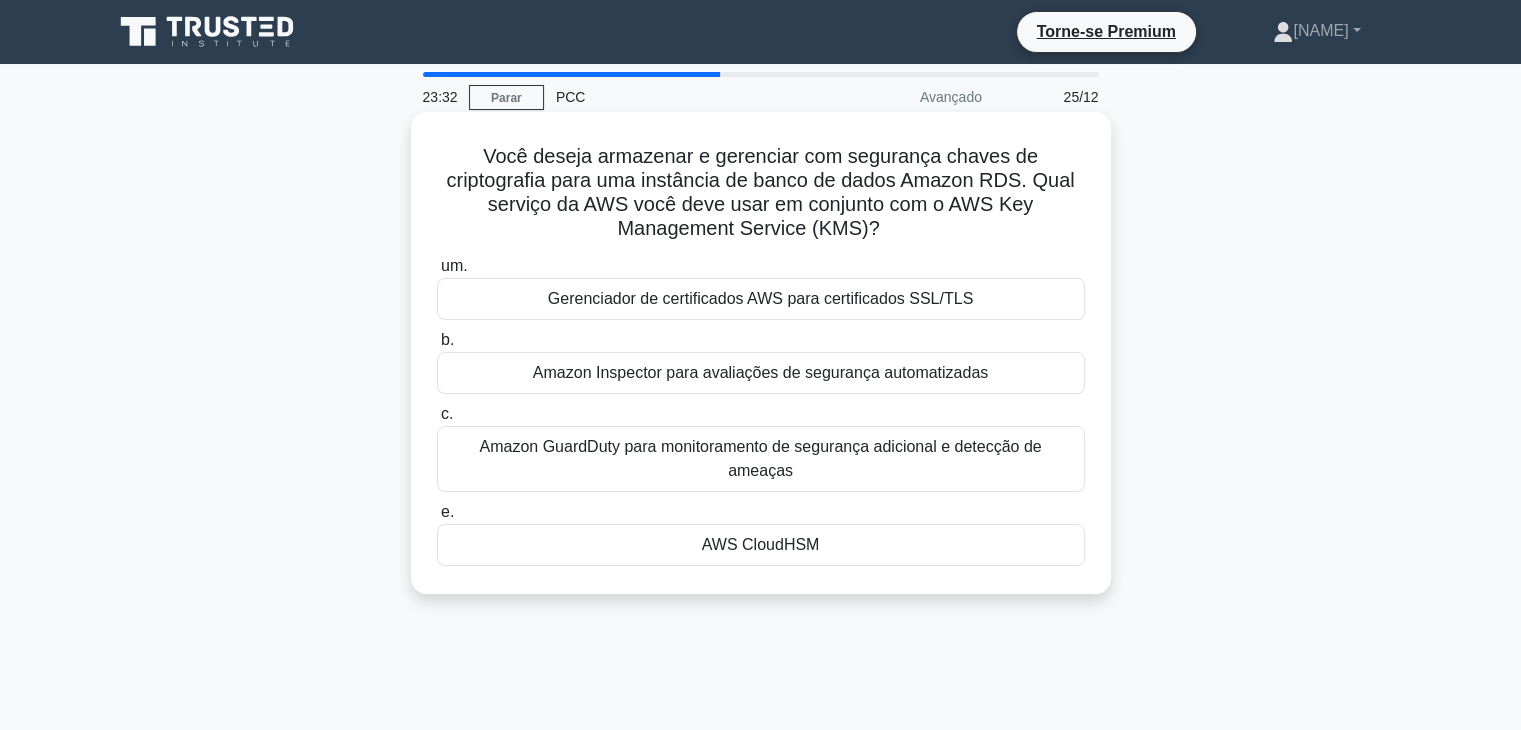 click on "Amazon GuardDuty para monitoramento de segurança adicional e detecção de ameaças" at bounding box center [760, 458] 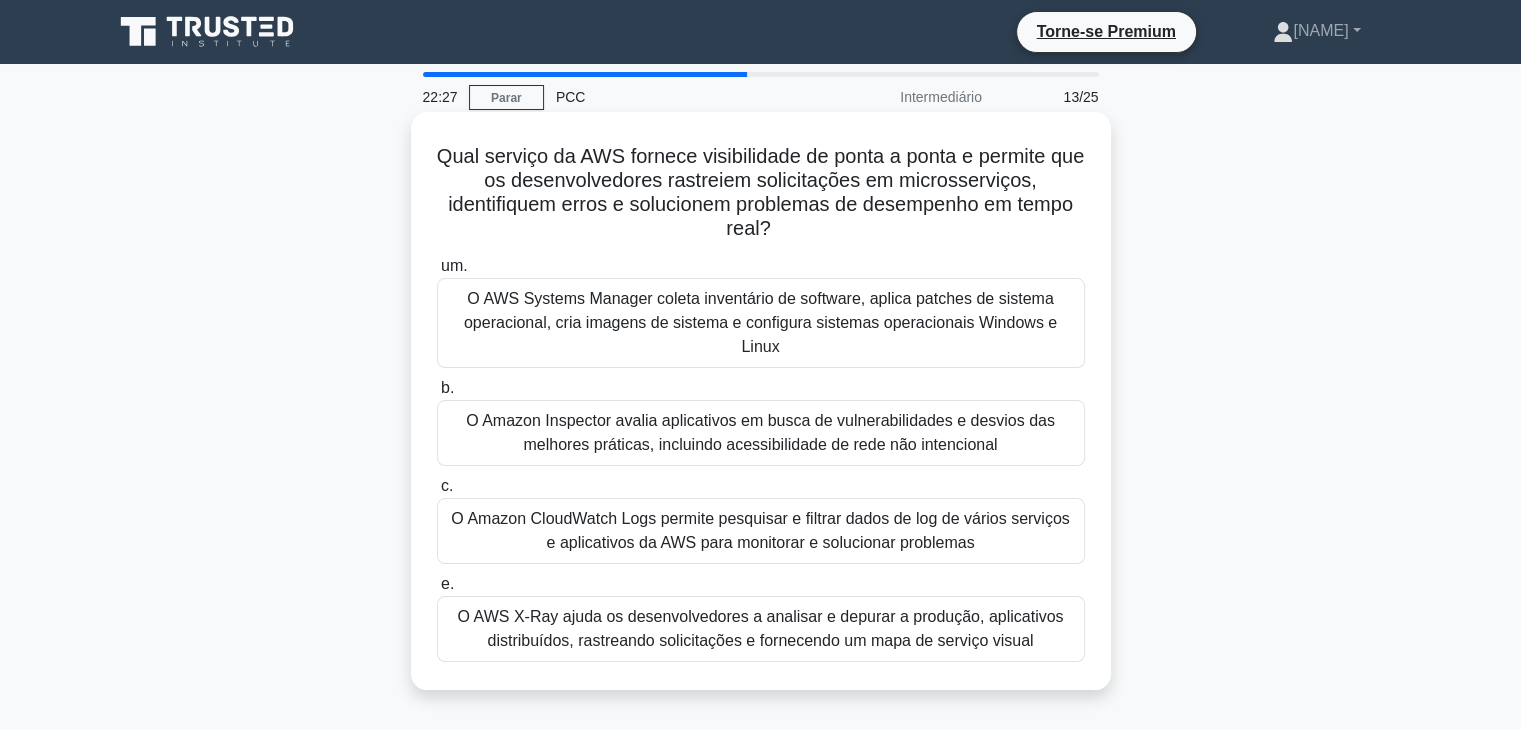 click on "O Amazon Inspector avalia aplicativos em busca de vulnerabilidades e desvios das melhores práticas, incluindo acessibilidade de rede não intencional" at bounding box center (760, 432) 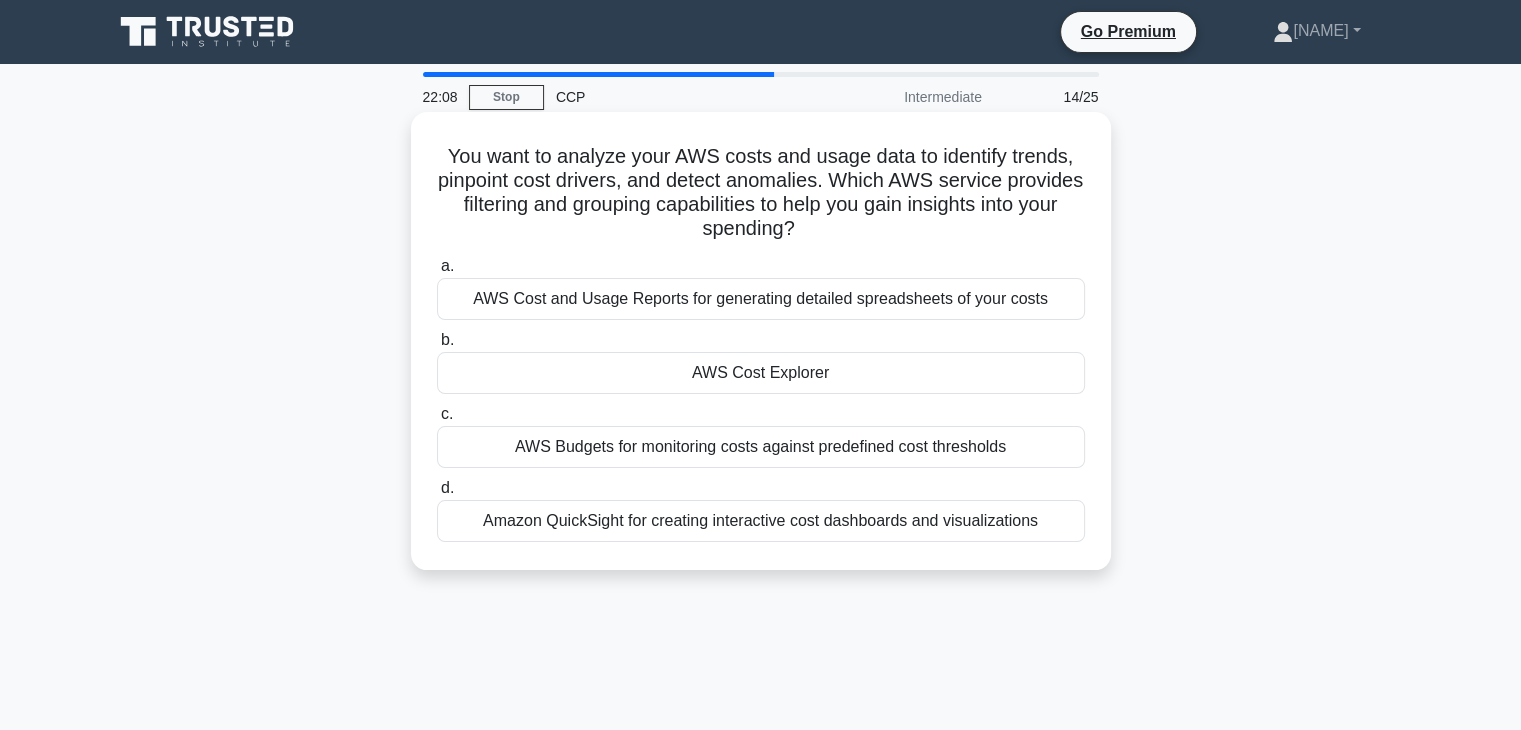 click on "AWS Cost Explorer" at bounding box center [761, 373] 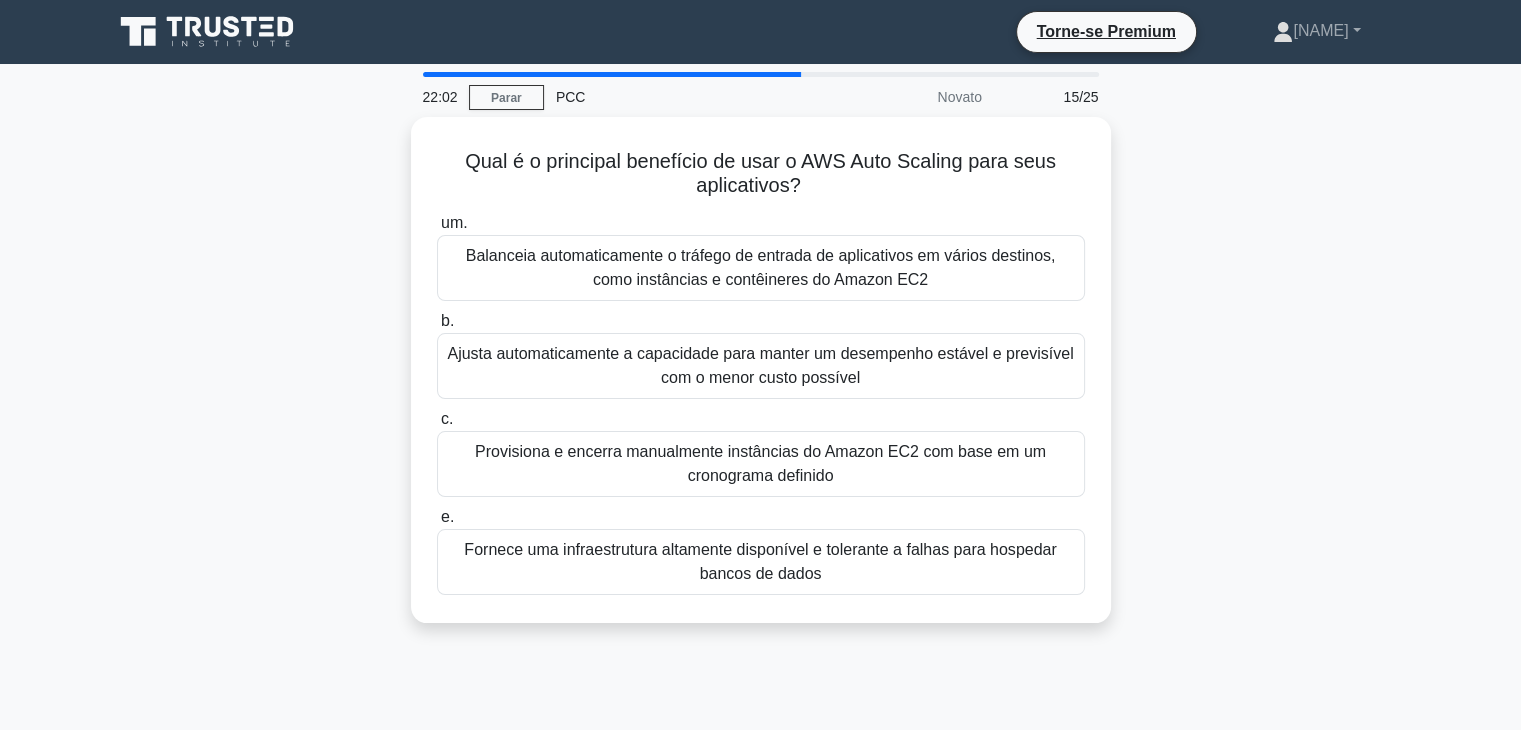 click on "Qual é o principal benefício de usar o AWS Auto Scaling para seus aplicativos?
.spinner_0XTQ{transform-origin:center;animation:spinner_y6GP .75s linear infinite}@keyframes spinner_y6GP{100%{transform:rotate(360deg)}}
um.
Balanceia automaticamente o tráfego de entrada de aplicativos em vários destinos, como instâncias e contêineres do Amazon EC2
b. c. e." at bounding box center [761, 382] 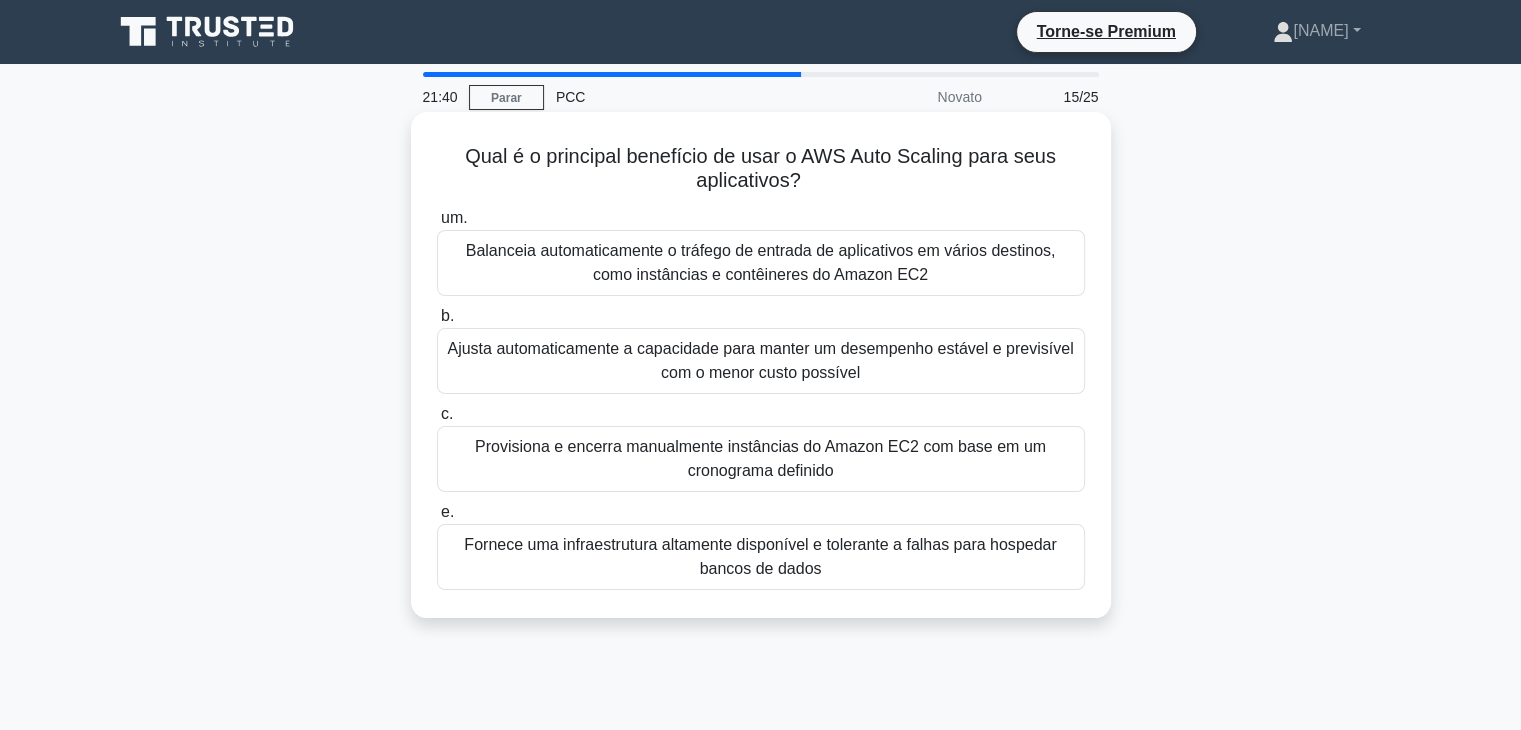 click on "Ajusta automaticamente a capacidade para manter um desempenho estável e previsível com o menor custo possível" at bounding box center (761, 361) 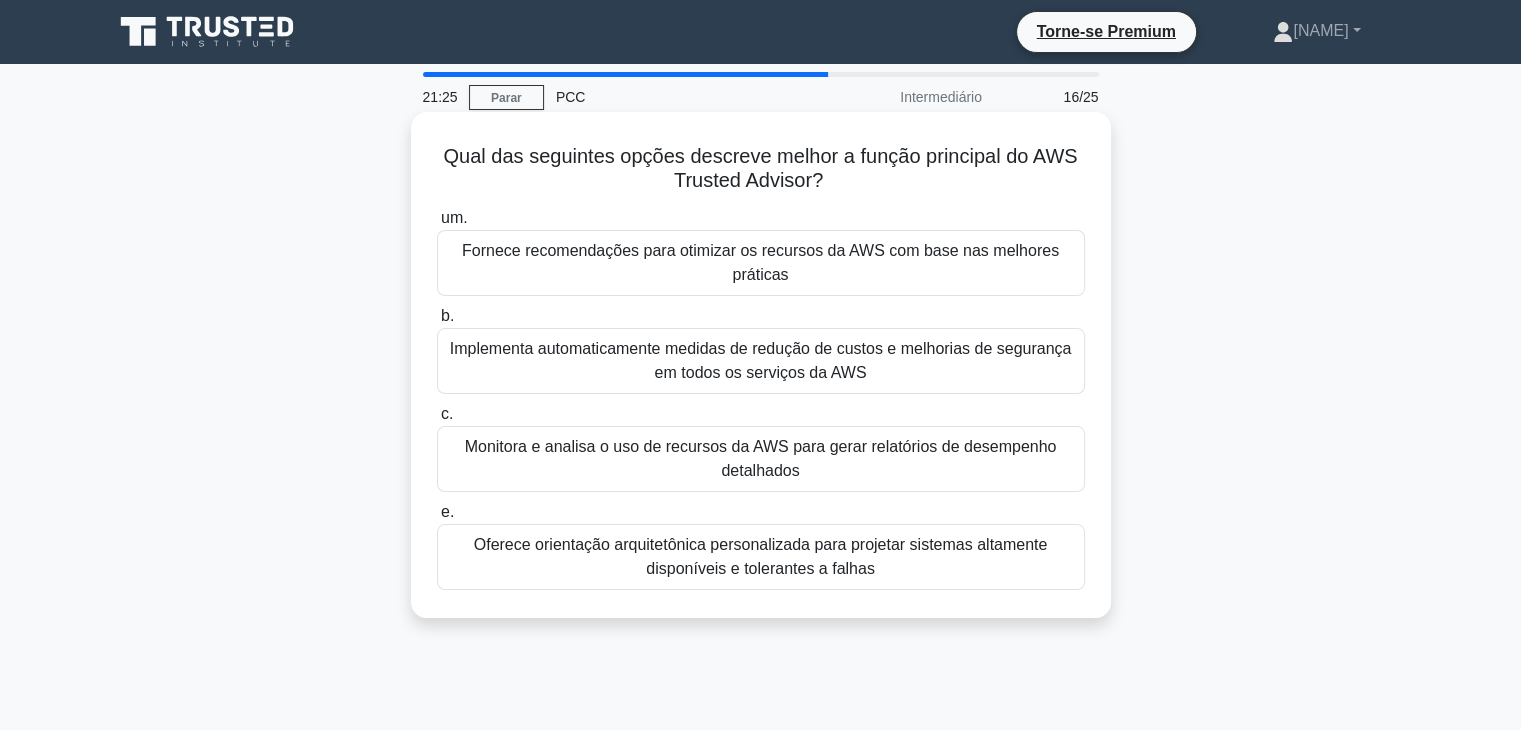 click on "Fornece recomendações para otimizar os recursos da AWS com base nas melhores práticas" at bounding box center (760, 262) 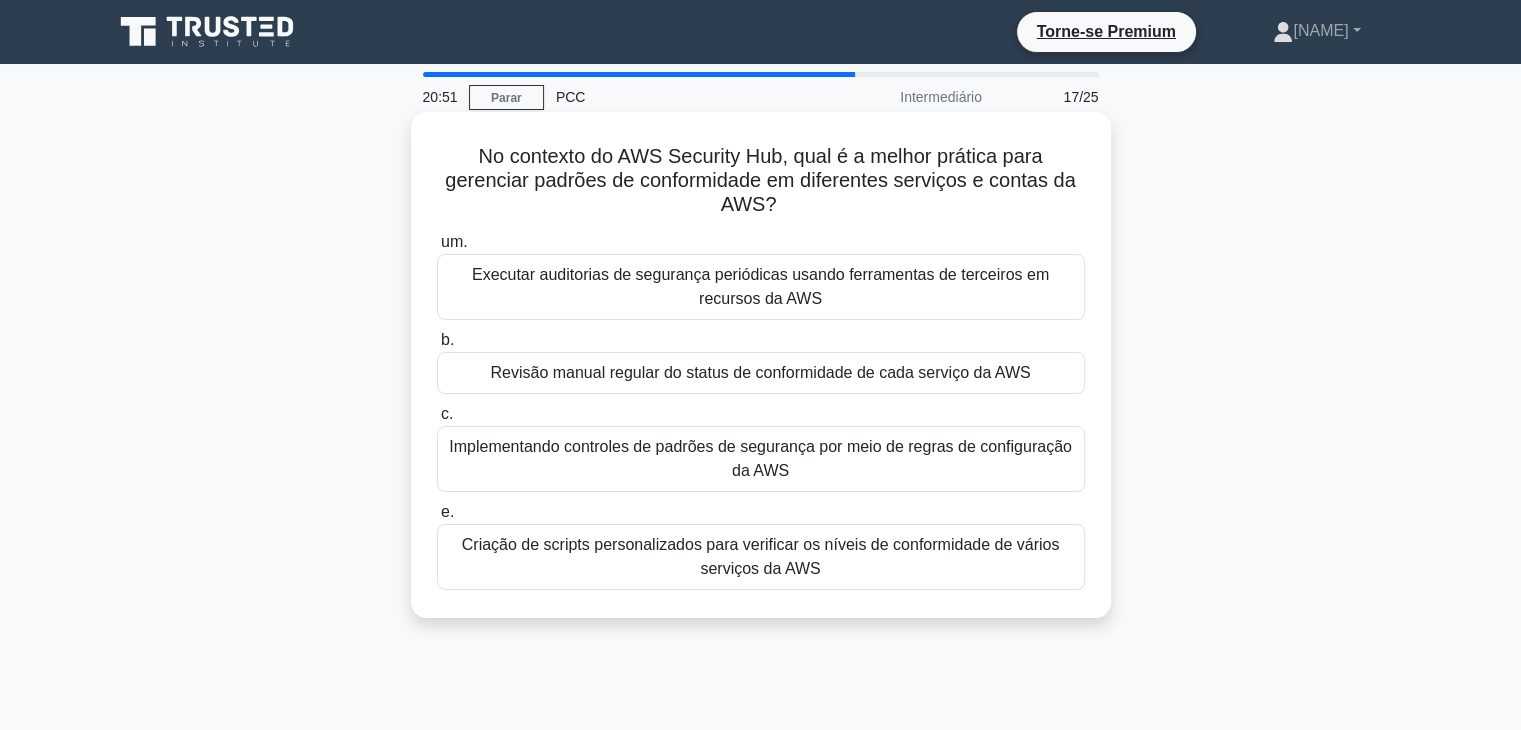 click on "Implementando controles de padrões de segurança por meio de regras de configuração da AWS" at bounding box center (761, 459) 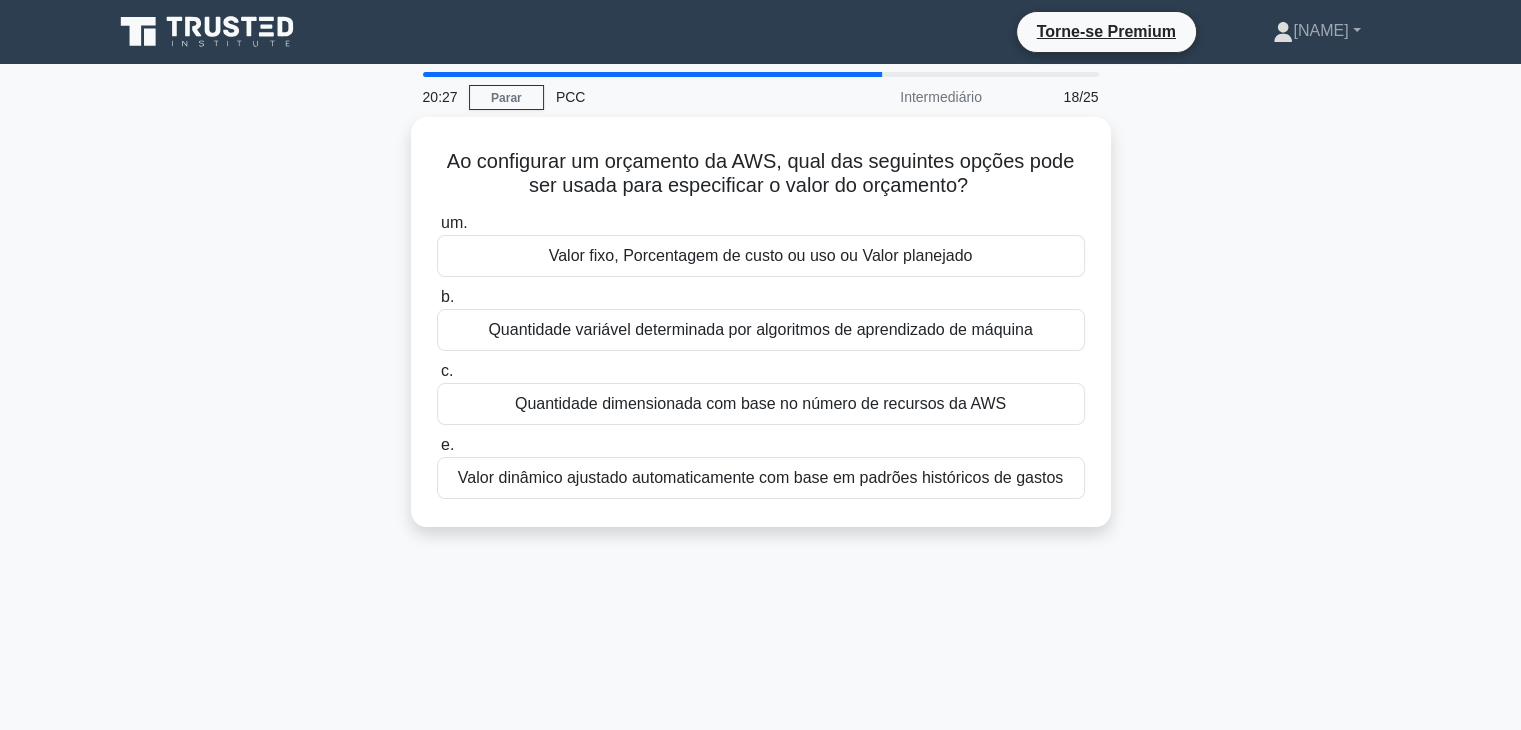 click on "Ao configurar um orçamento da AWS, qual das seguintes opções pode ser usada para especificar o valor do orçamento?
.spinner_0XTQ{transform-origin:center;animation:spinner_y6GP .75s linear infinite}@keyframes spinner_y6GP{100%{transform:rotate(360deg)}}
um.
Valor fixo, Porcentagem de custo ou uso ou Valor planejado
b. c. e." at bounding box center [761, 334] 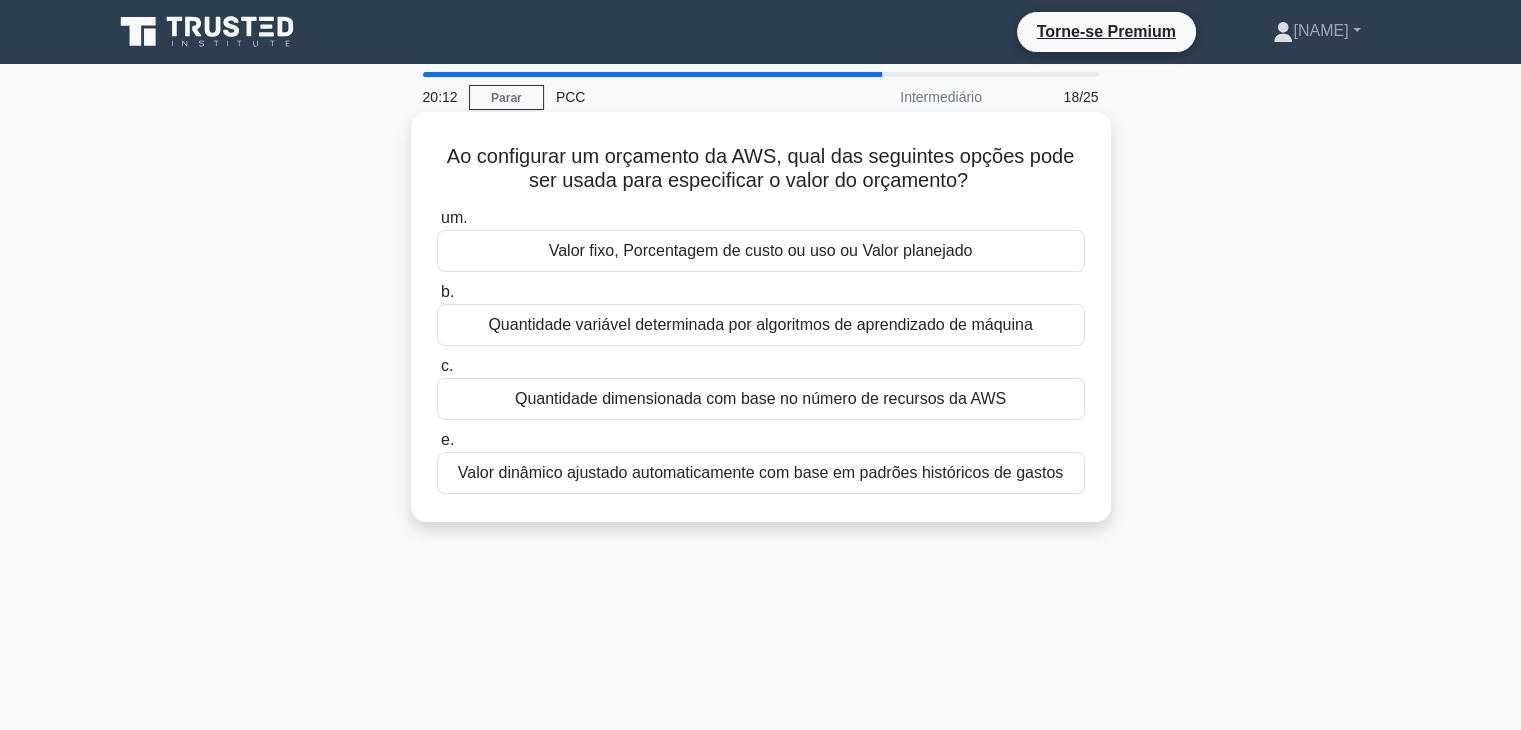 click on "Valor dinâmico ajustado automaticamente com base em padrões históricos de gastos" at bounding box center [760, 472] 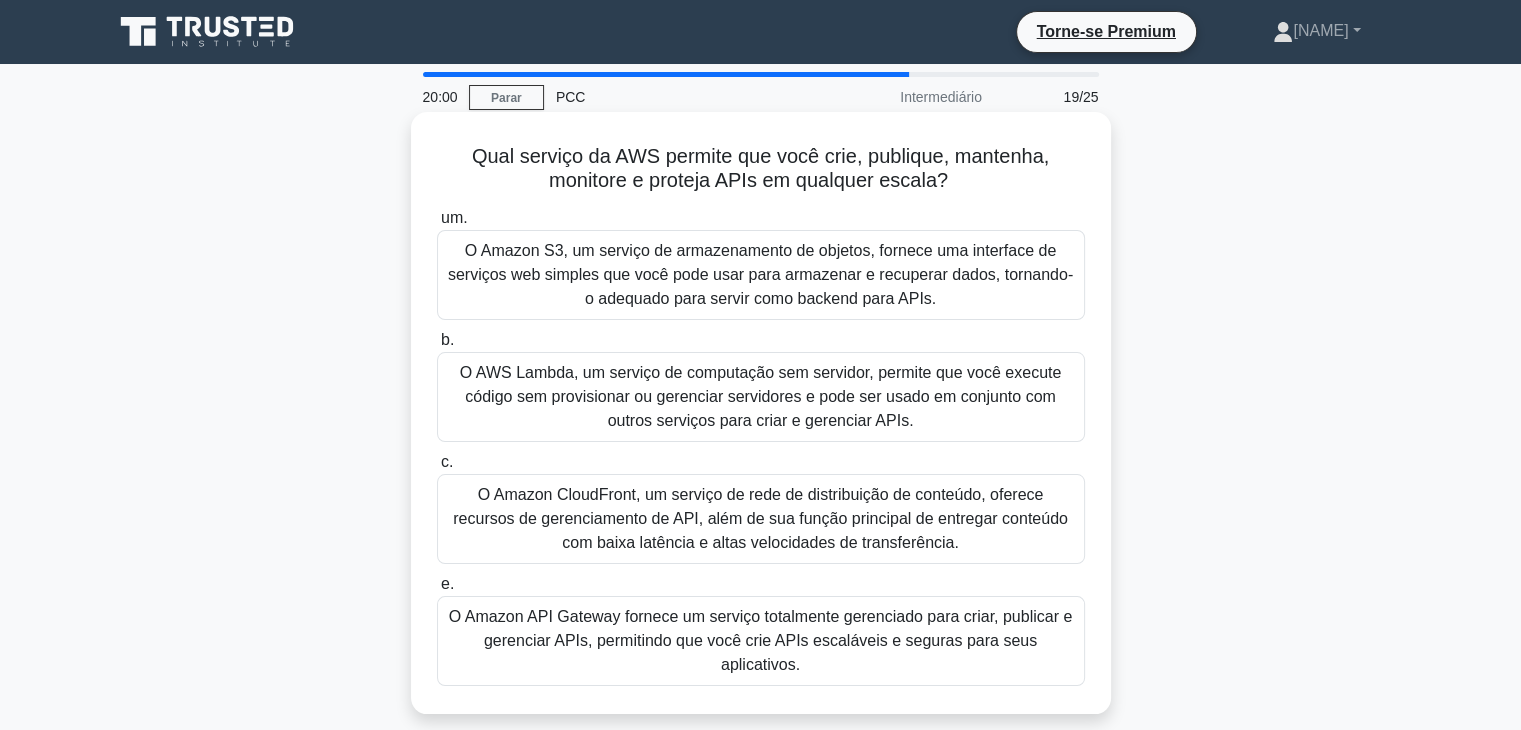 click on "O Amazon API Gateway fornece um serviço totalmente gerenciado para criar, publicar e gerenciar APIs, permitindo que você crie APIs escaláveis e seguras para seus aplicativos." at bounding box center (760, 640) 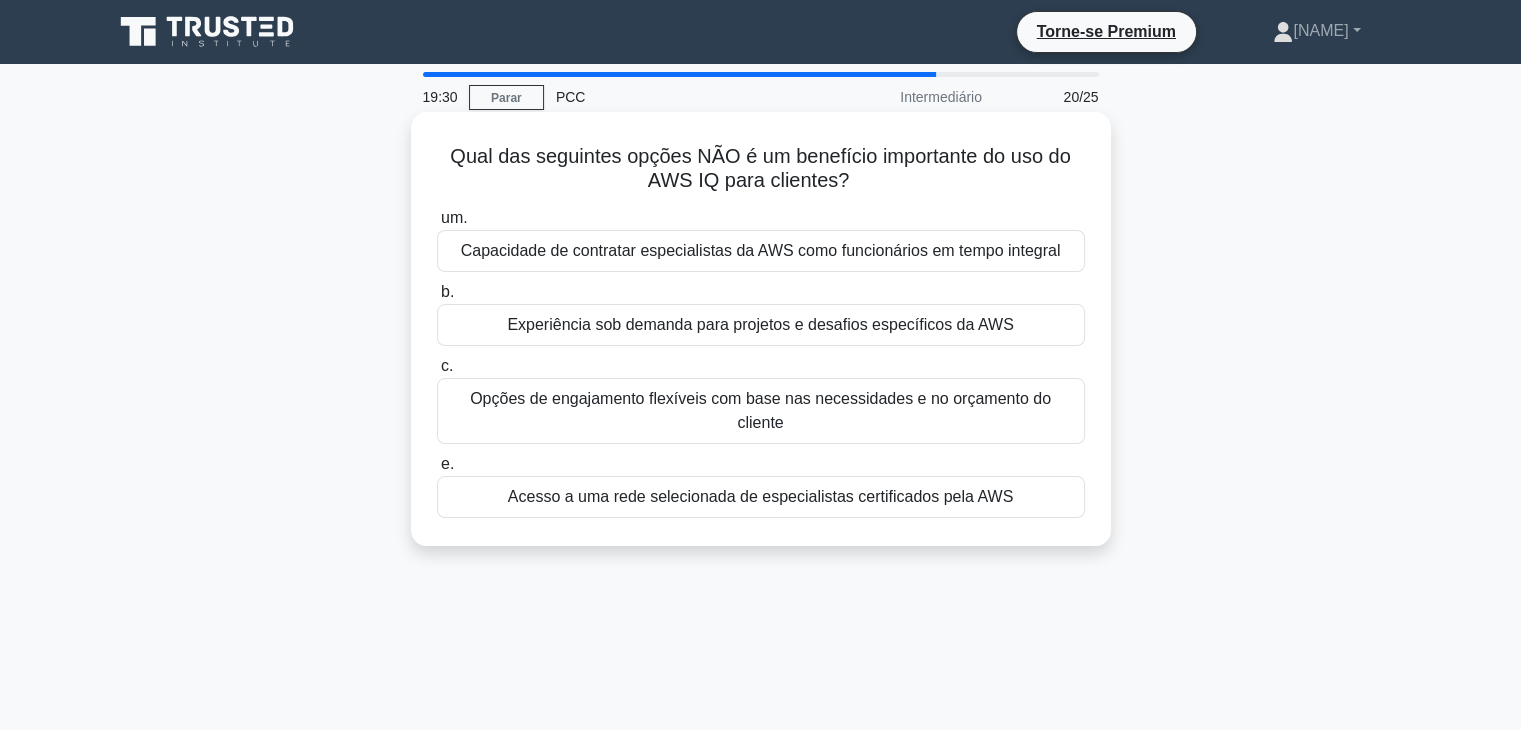 click on "Capacidade de contratar especialistas da AWS como funcionários em tempo integral" at bounding box center [761, 250] 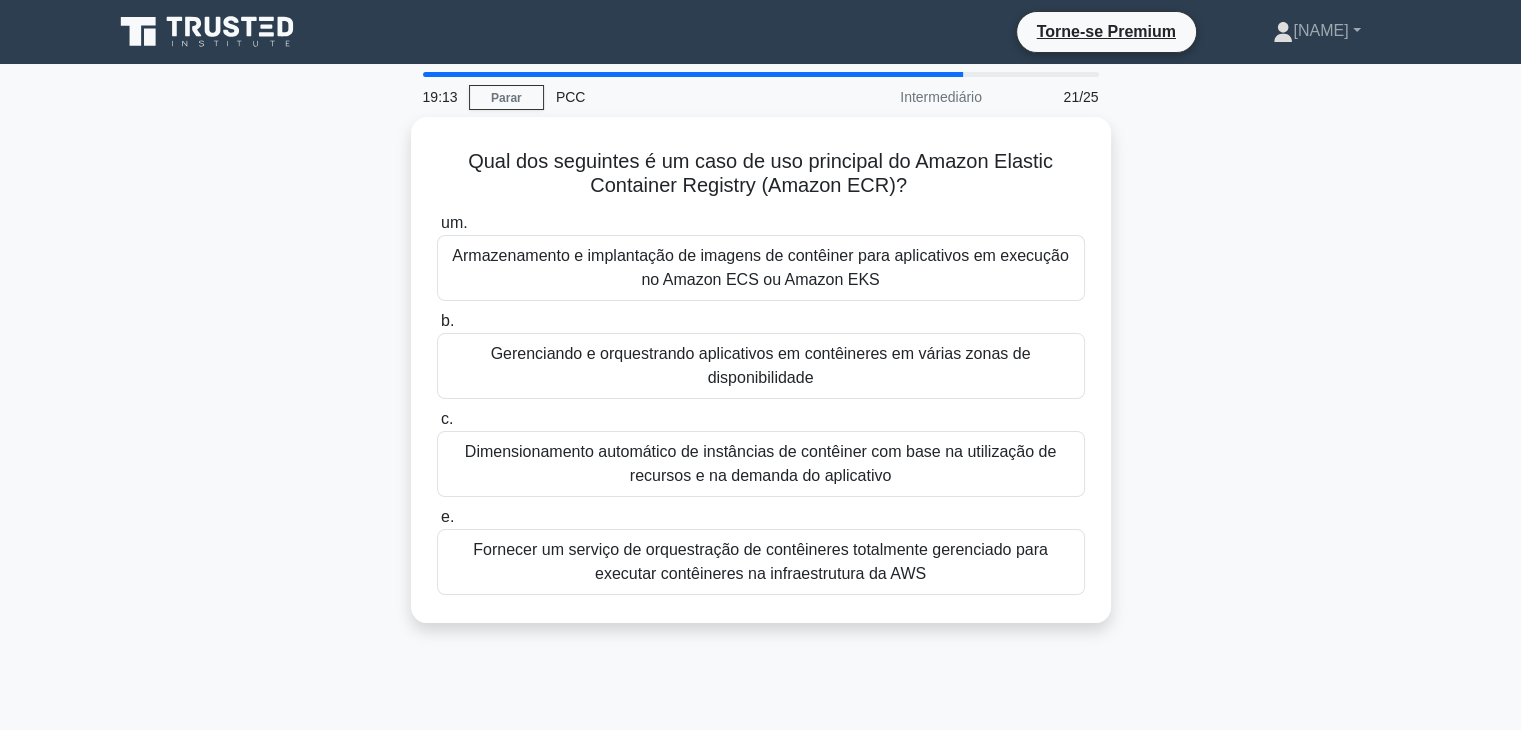 click on "Armazenamento e implantação de imagens de contêiner para aplicativos em execução no Amazon ECS ou Amazon EKS" at bounding box center [760, 267] 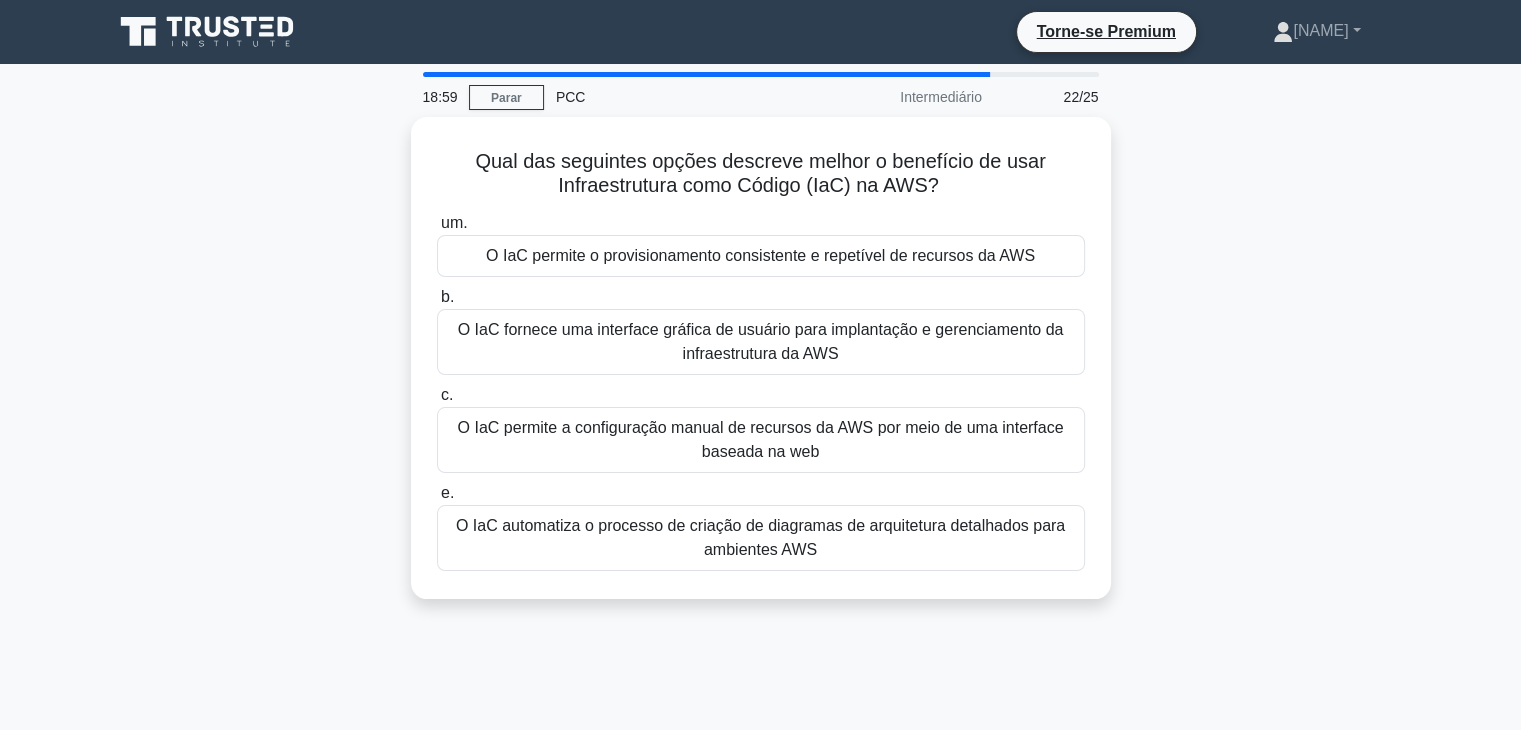 click on "Qual das seguintes opções descreve melhor o benefício de usar Infraestrutura como Código (IaC) na AWS?
.spinner_0XTQ{transform-origin:center;animation:spinner_y6GP .75s linear infinite}@keyframes spinner_y6GP{100%{transform:rotate(360deg)}}
um.
O IaC permite o provisionamento consistente e repetível de recursos da AWS
b. c. e." at bounding box center (761, 370) 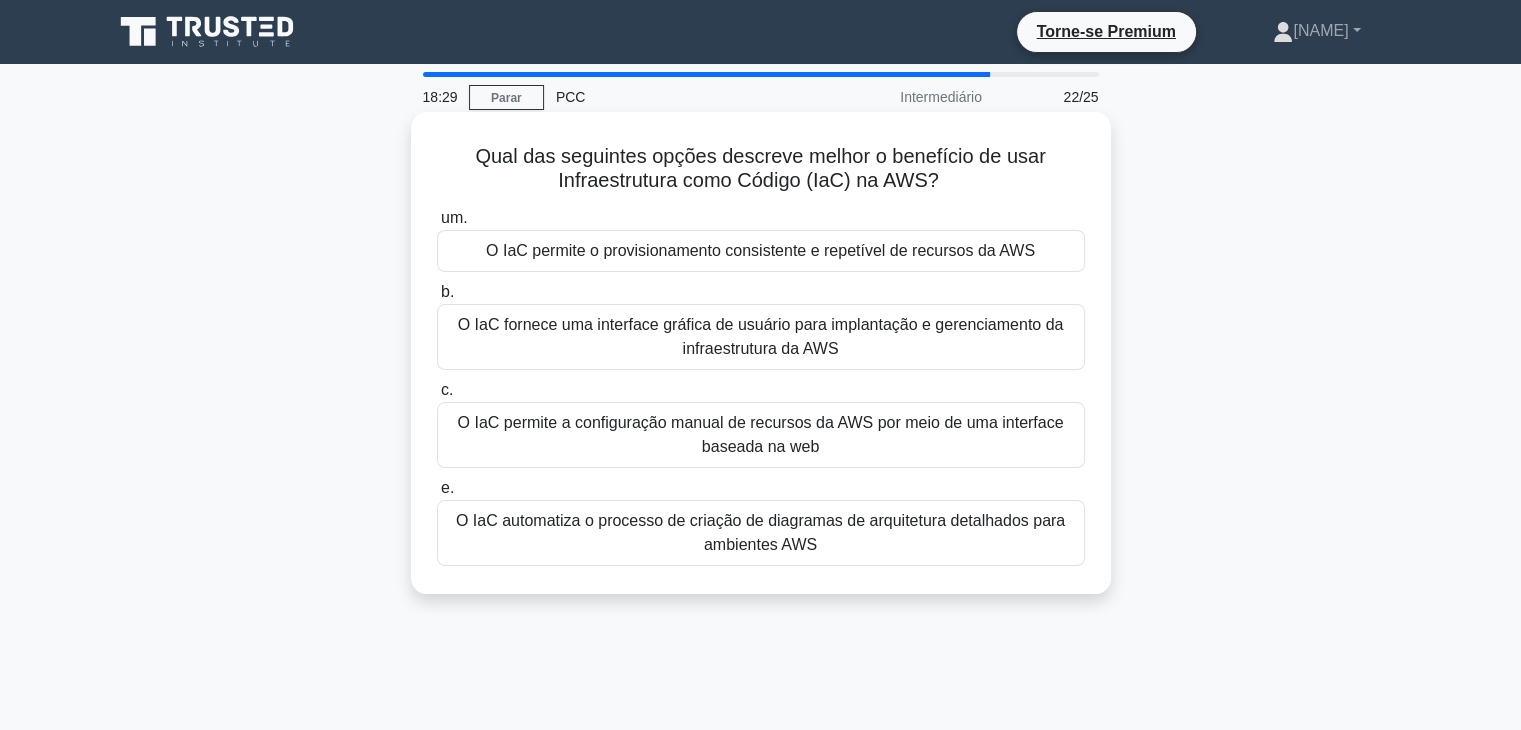 click on "O IaC fornece uma interface gráfica de usuário para implantação e gerenciamento da infraestrutura da AWS" at bounding box center [761, 336] 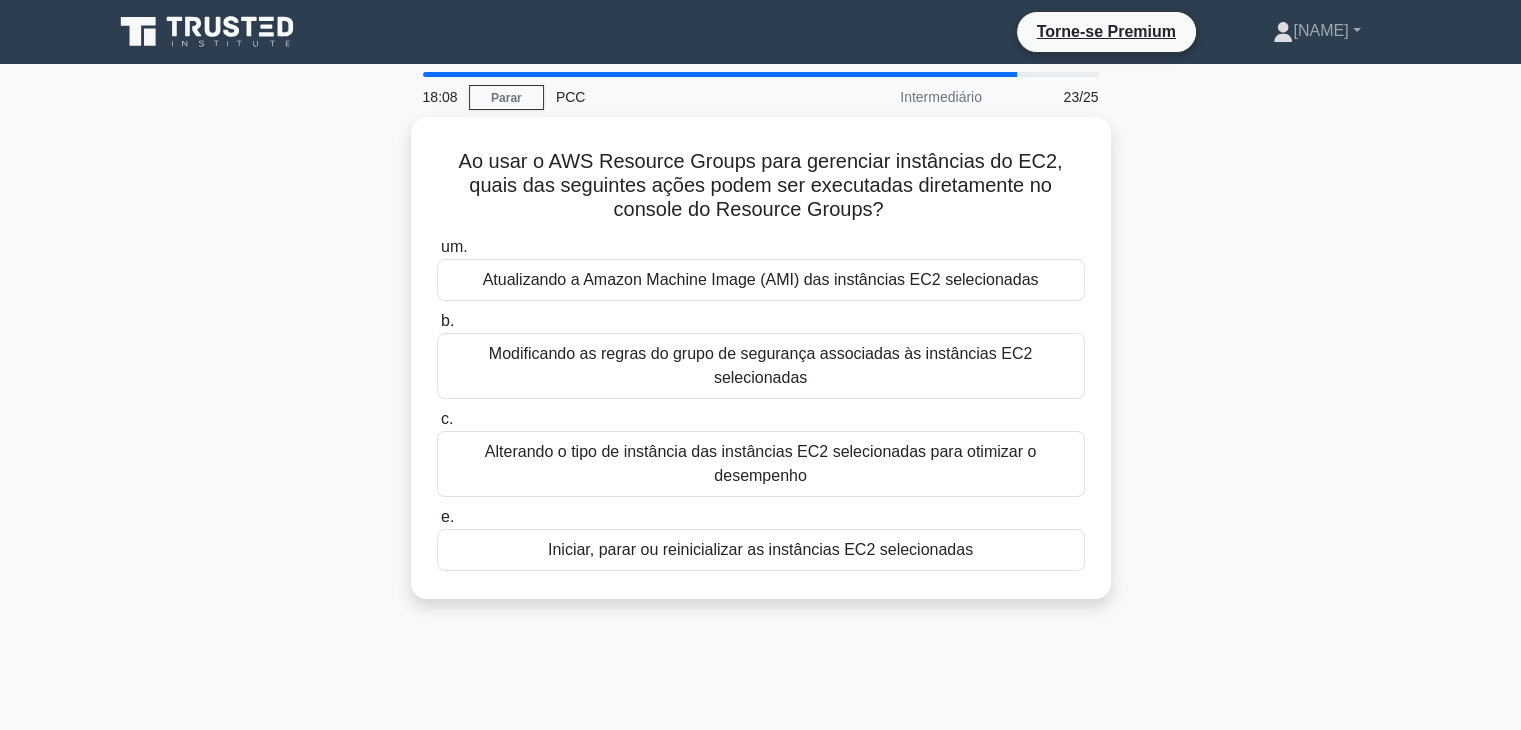 click on "Modificando as regras do grupo de segurança associadas às instâncias EC2 selecionadas" at bounding box center (760, 365) 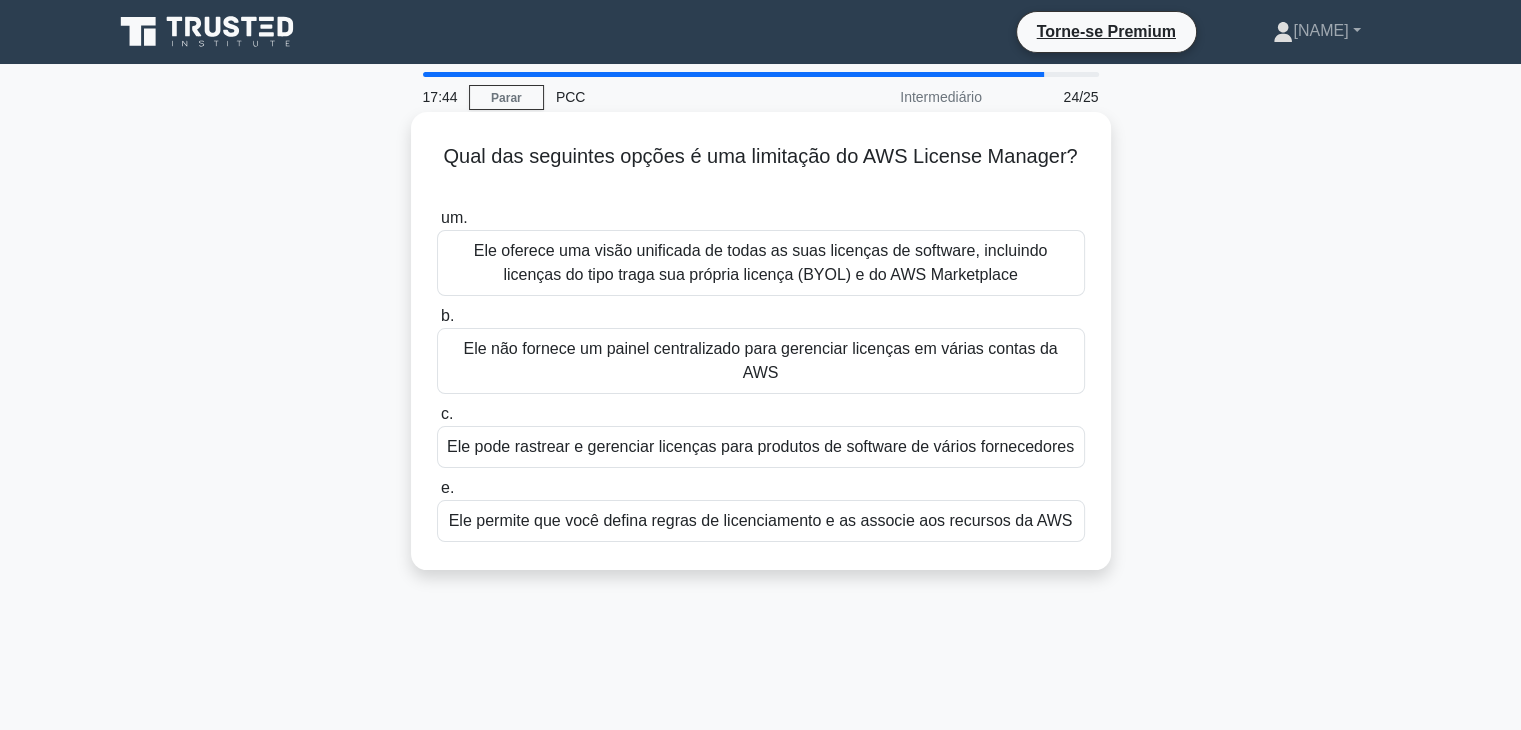 click on "Ele oferece uma visão unificada de todas as suas licenças de software, incluindo licenças do tipo traga sua própria licença (BYOL) e do AWS Marketplace" at bounding box center (761, 262) 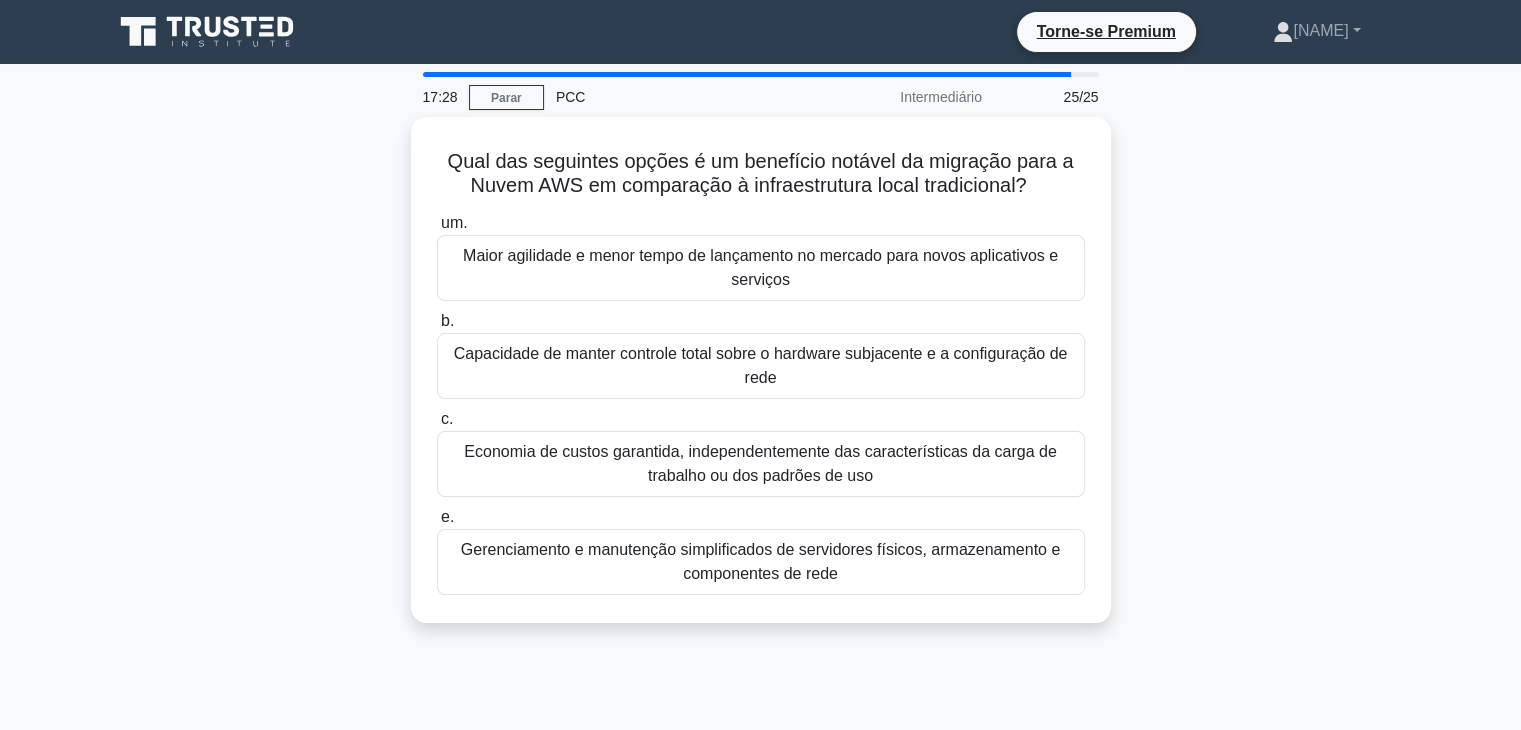 click on "Maior agilidade e menor tempo de lançamento no mercado para novos aplicativos e serviços" at bounding box center [761, 268] 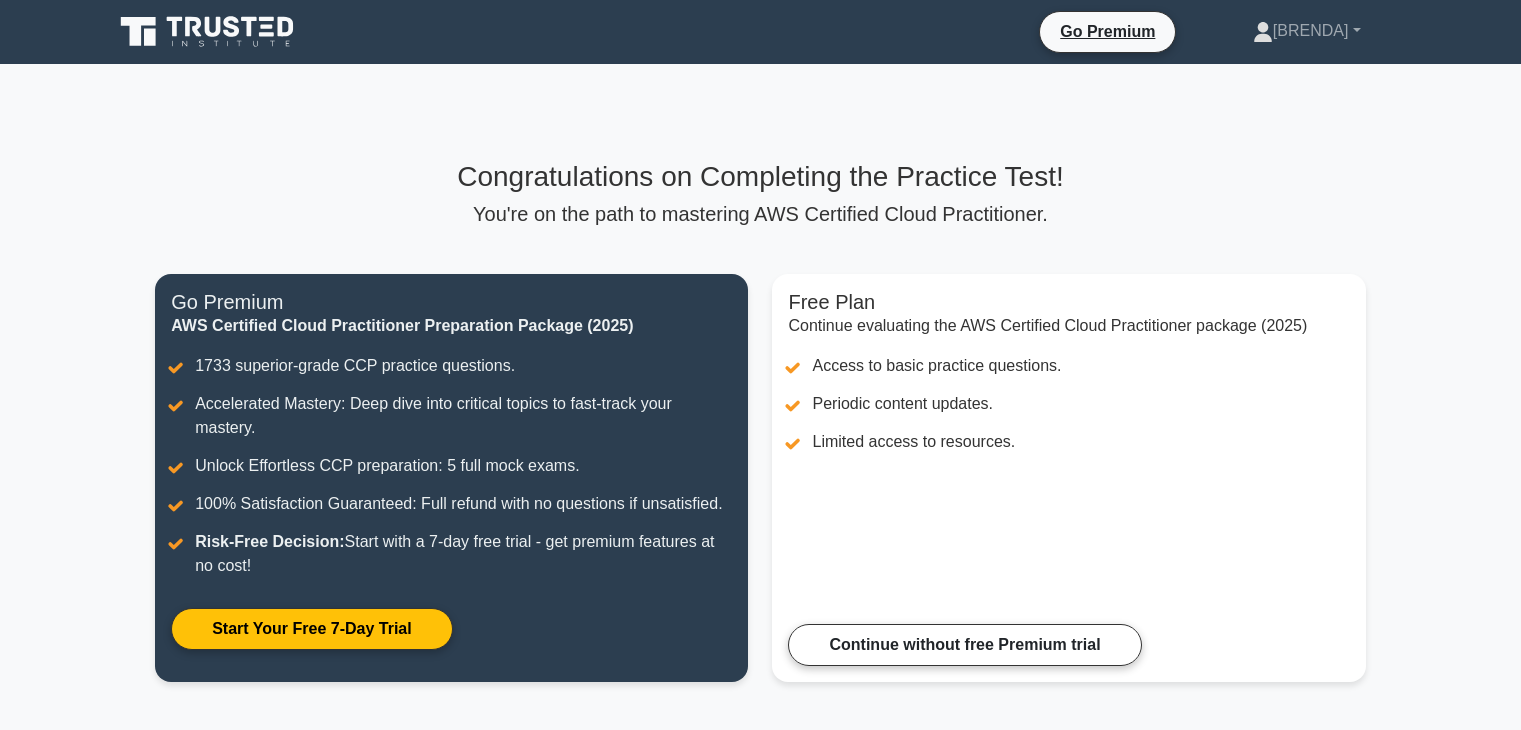 scroll, scrollTop: 0, scrollLeft: 0, axis: both 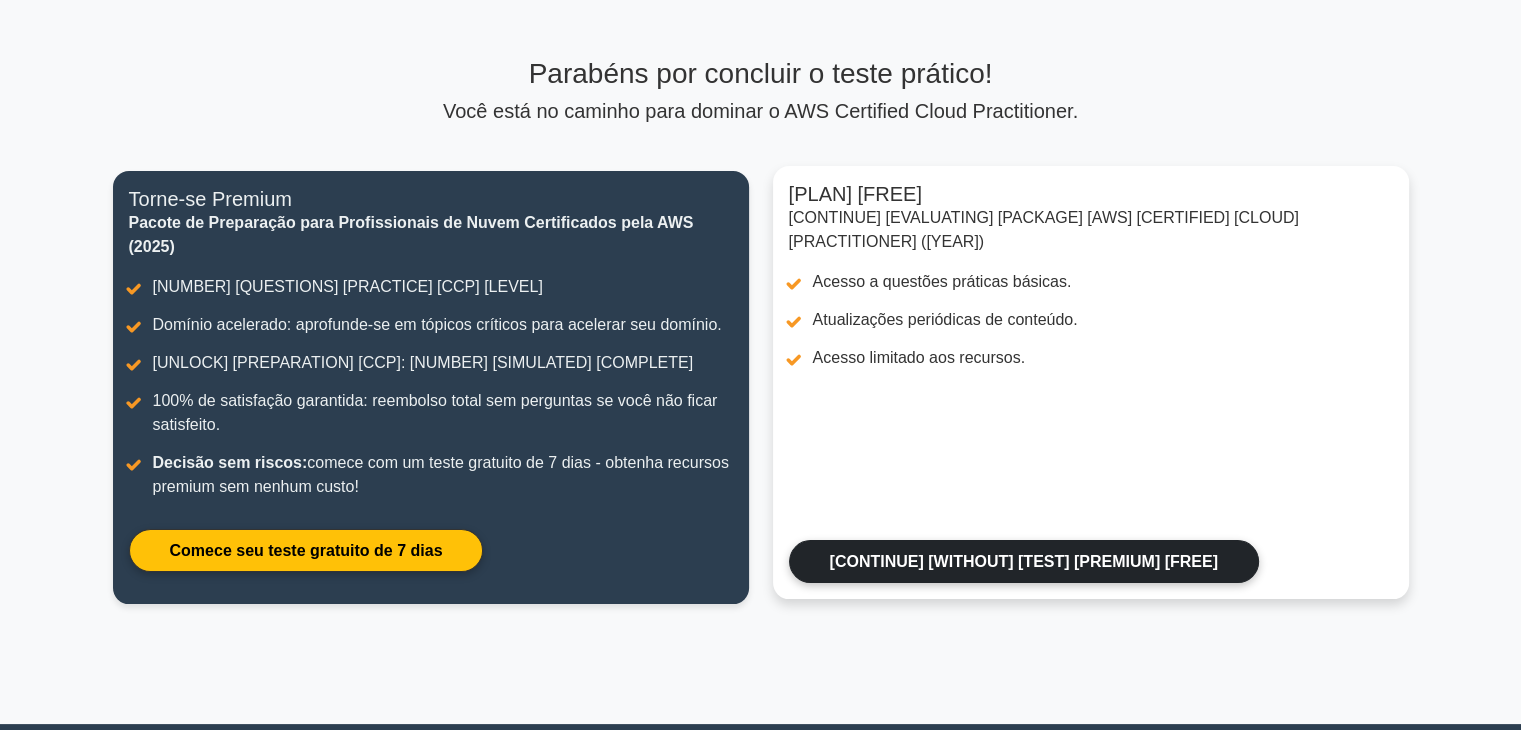 click on "[CONTINUE] [WITHOUT] [TEST] [PREMIUM] [FREE]" at bounding box center (1024, 561) 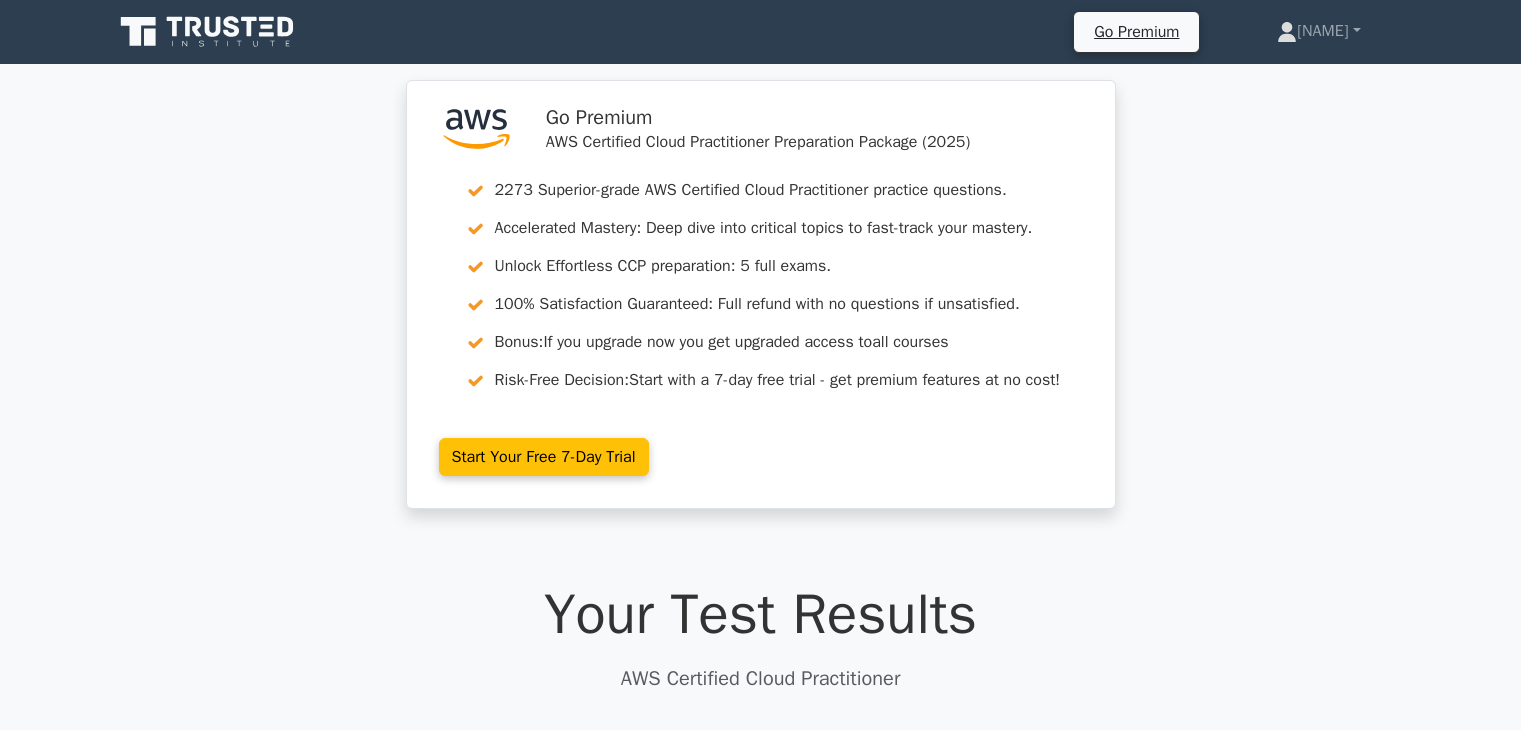 scroll, scrollTop: 0, scrollLeft: 0, axis: both 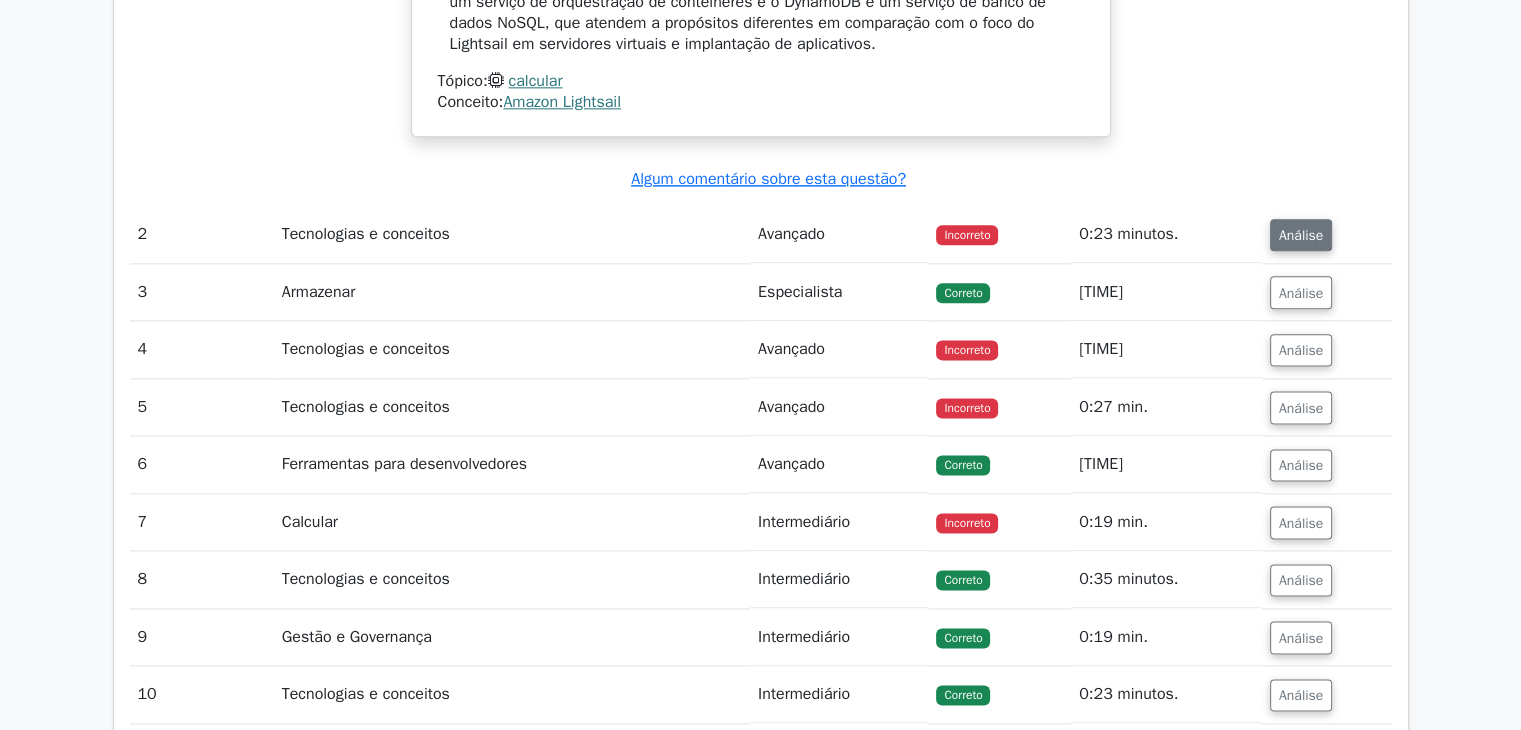 click on "Análise" at bounding box center (1301, 235) 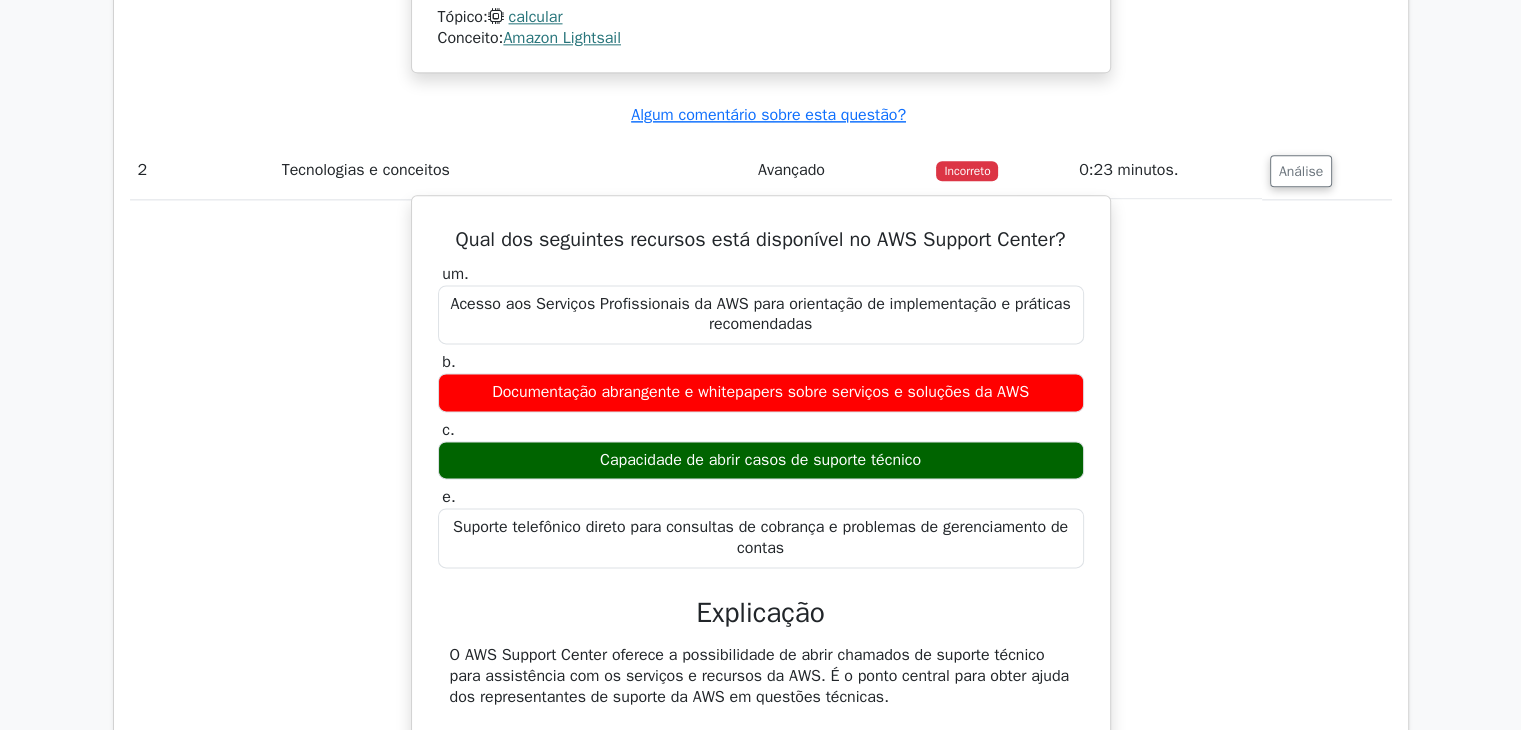 scroll, scrollTop: 2574, scrollLeft: 0, axis: vertical 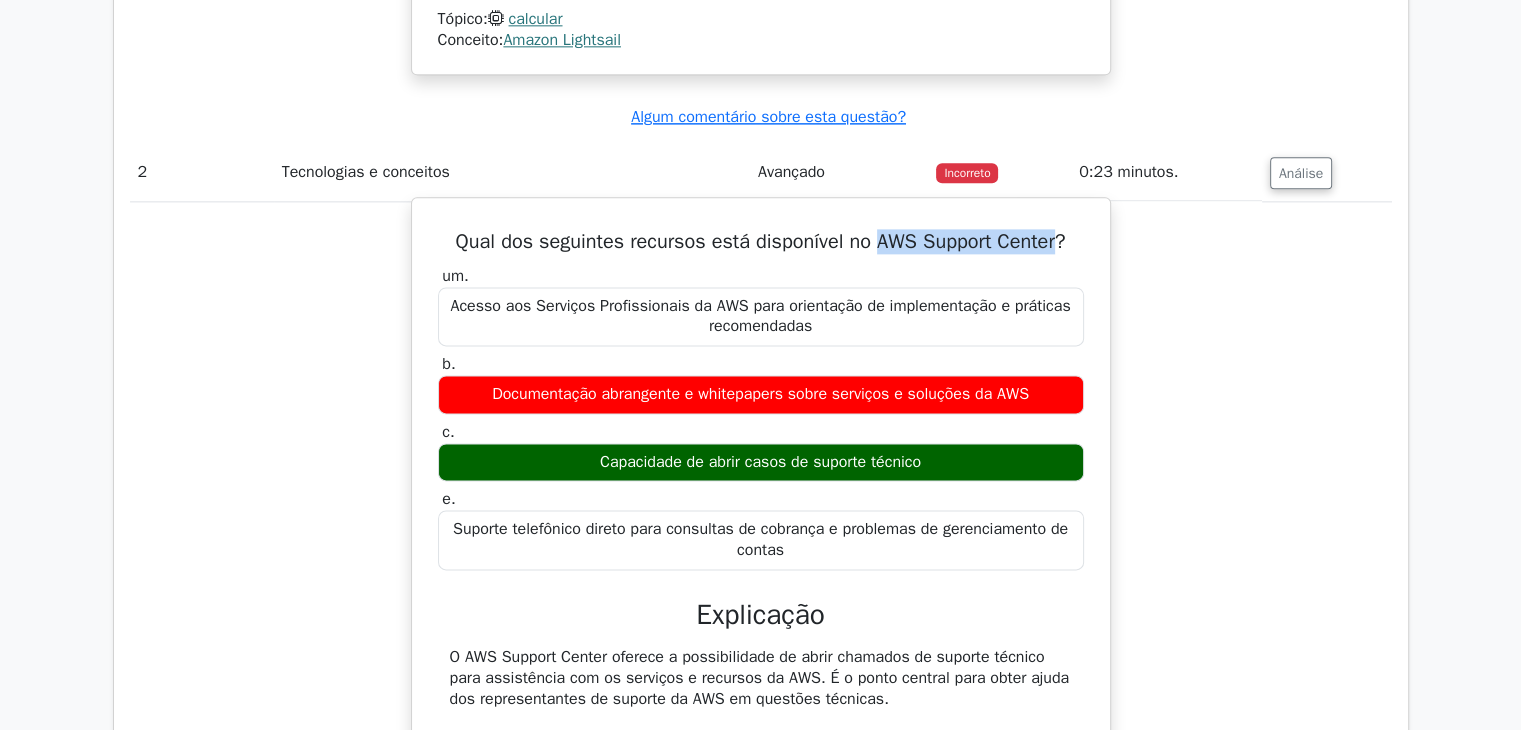 drag, startPoint x: 878, startPoint y: 245, endPoint x: 1063, endPoint y: 251, distance: 185.09727 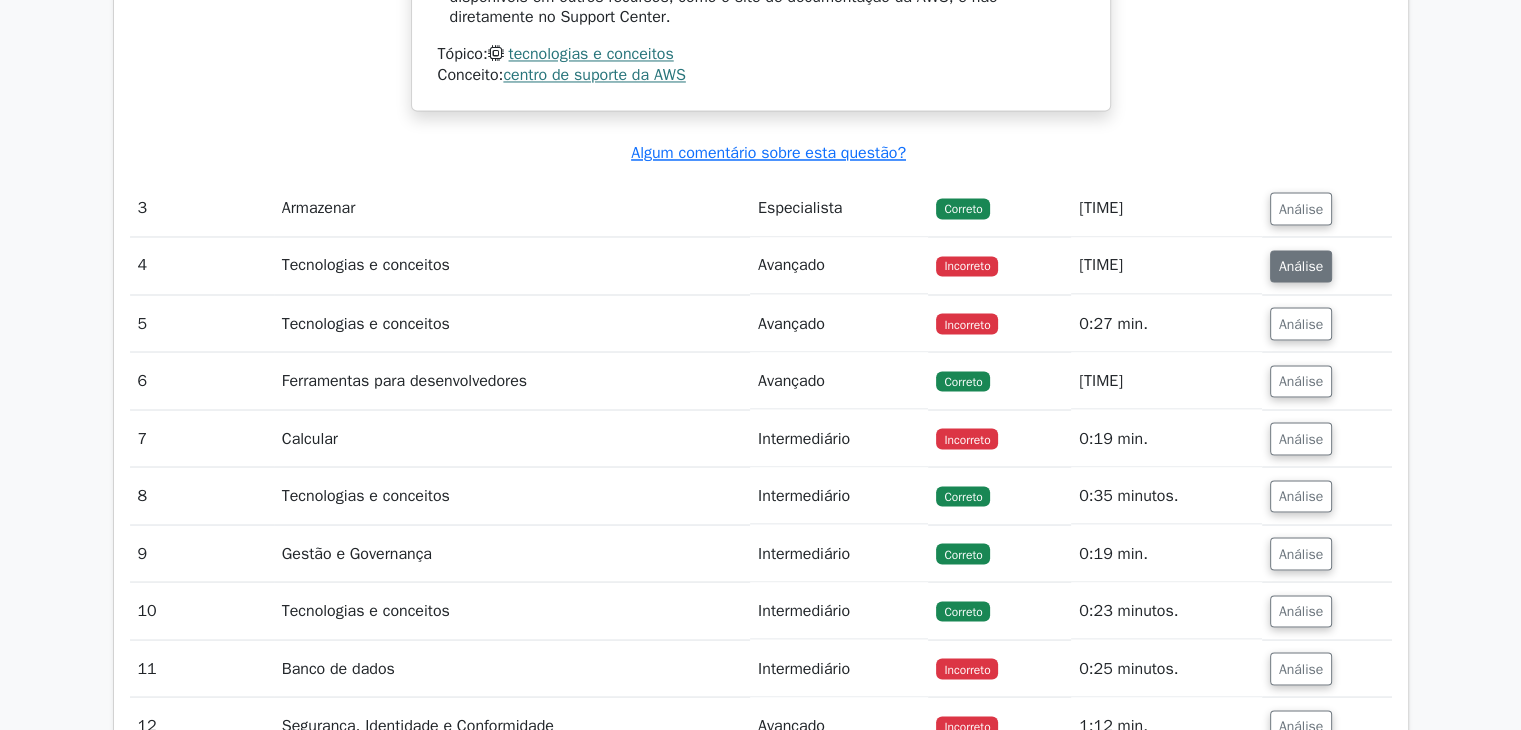scroll, scrollTop: 3512, scrollLeft: 0, axis: vertical 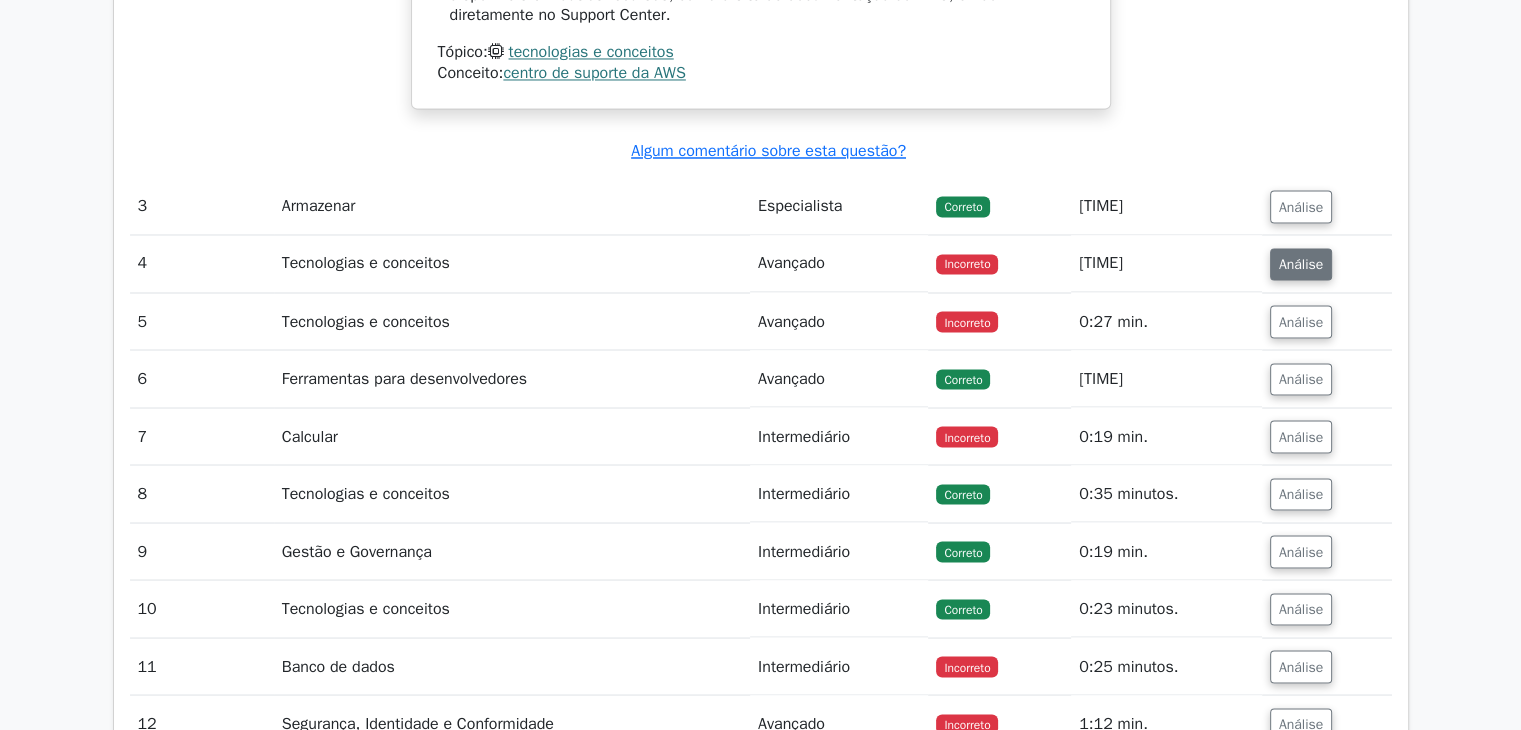 click on "Análise" at bounding box center (1301, 264) 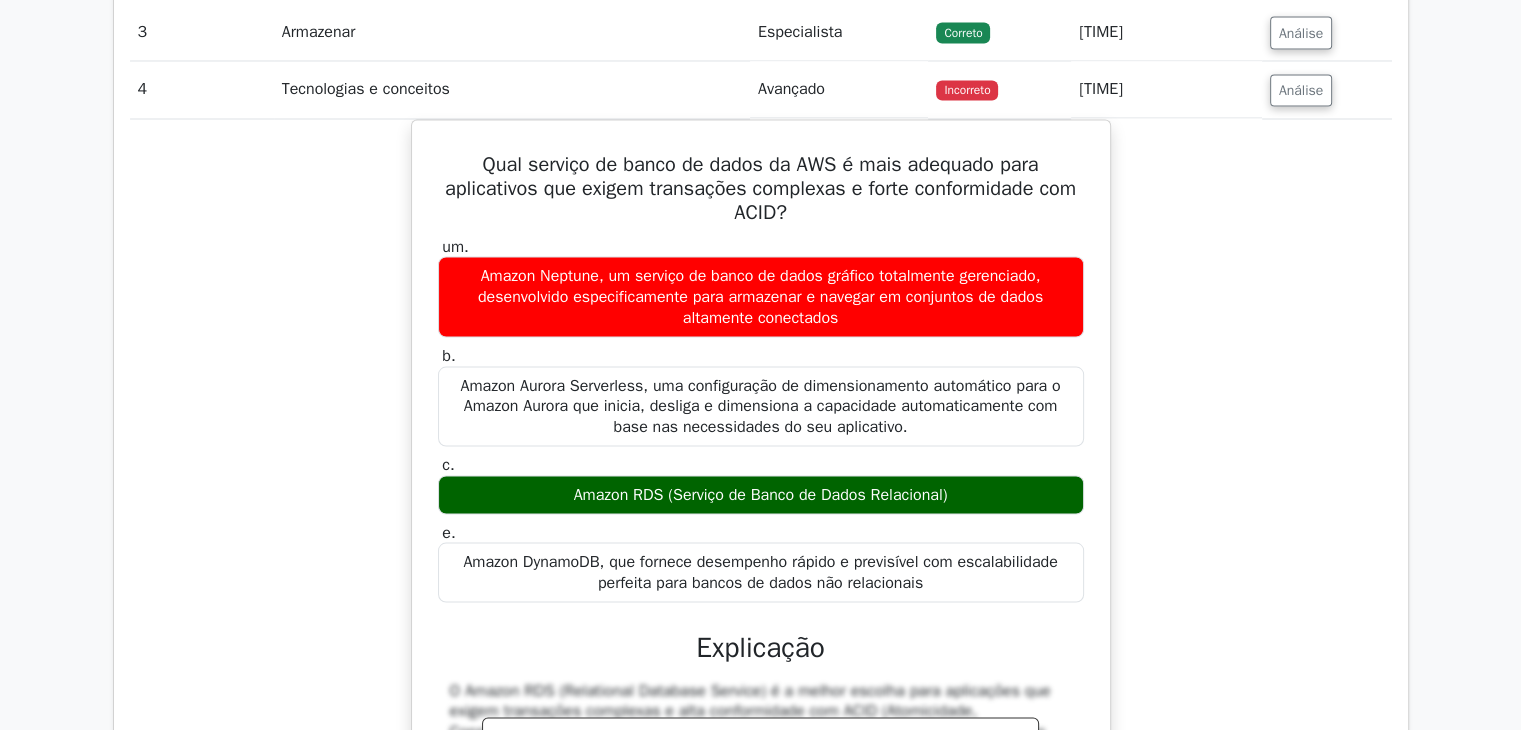 scroll, scrollTop: 3684, scrollLeft: 0, axis: vertical 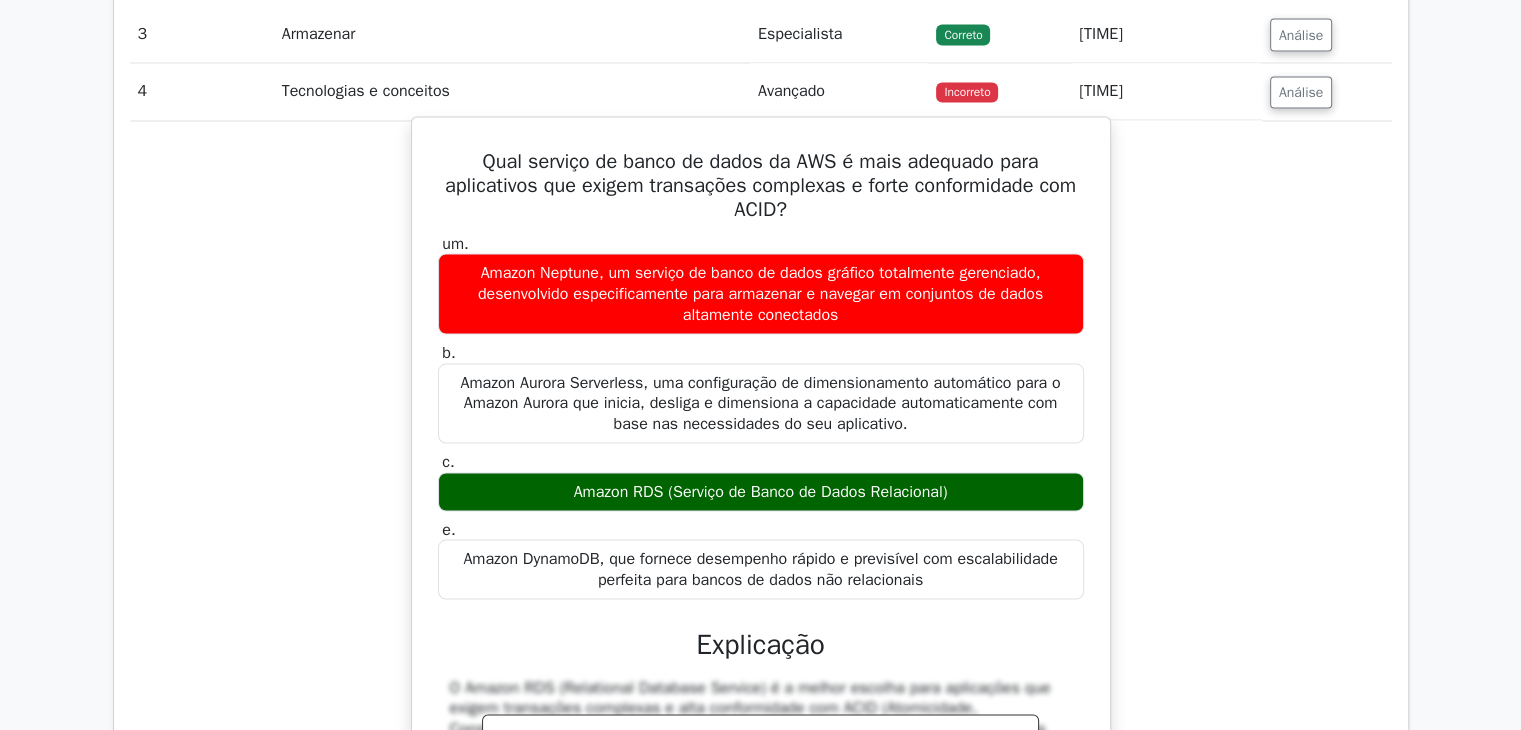 click on "Amazon DynamoDB, que fornece desempenho rápido e previsível com escalabilidade perfeita para bancos de dados não relacionais" at bounding box center [761, 569] 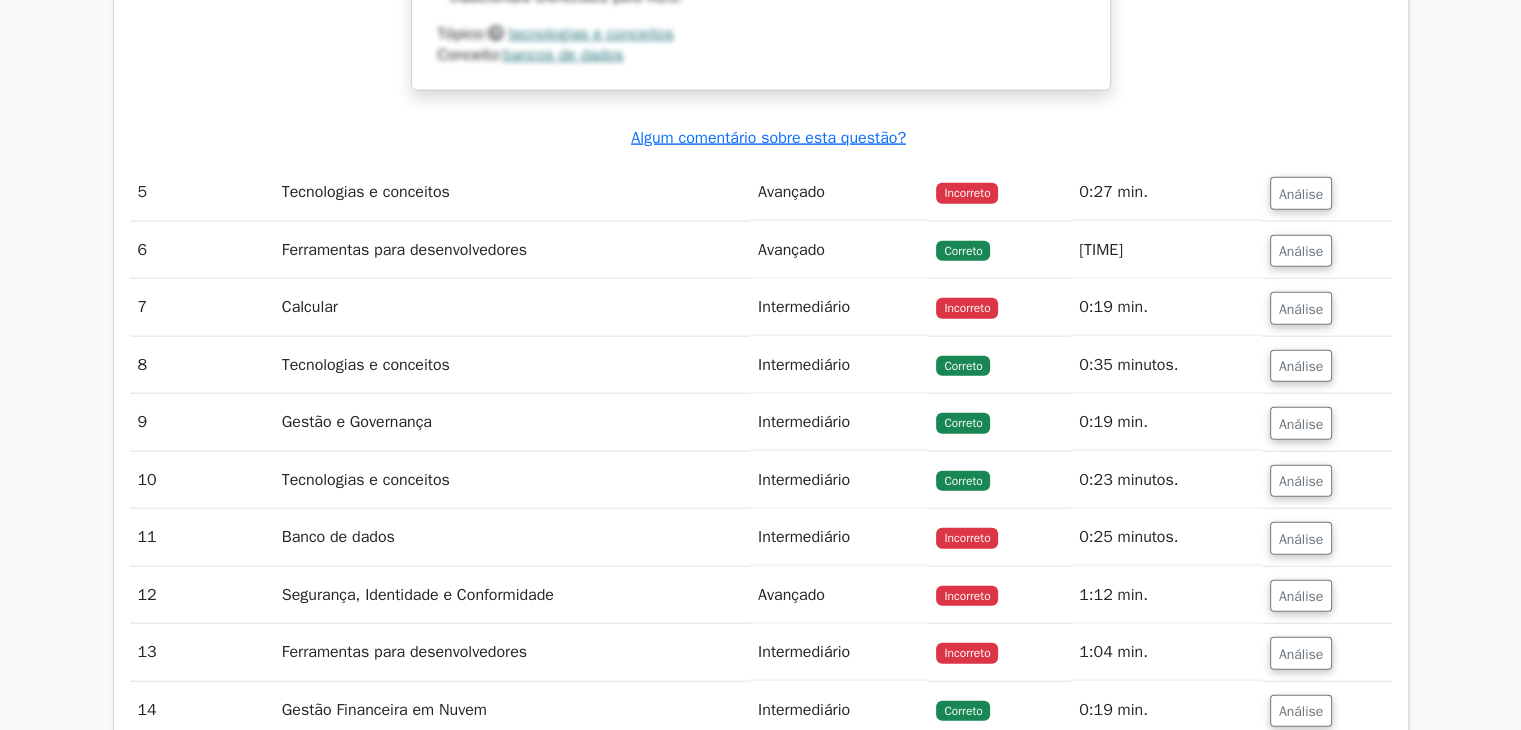 scroll, scrollTop: 4624, scrollLeft: 0, axis: vertical 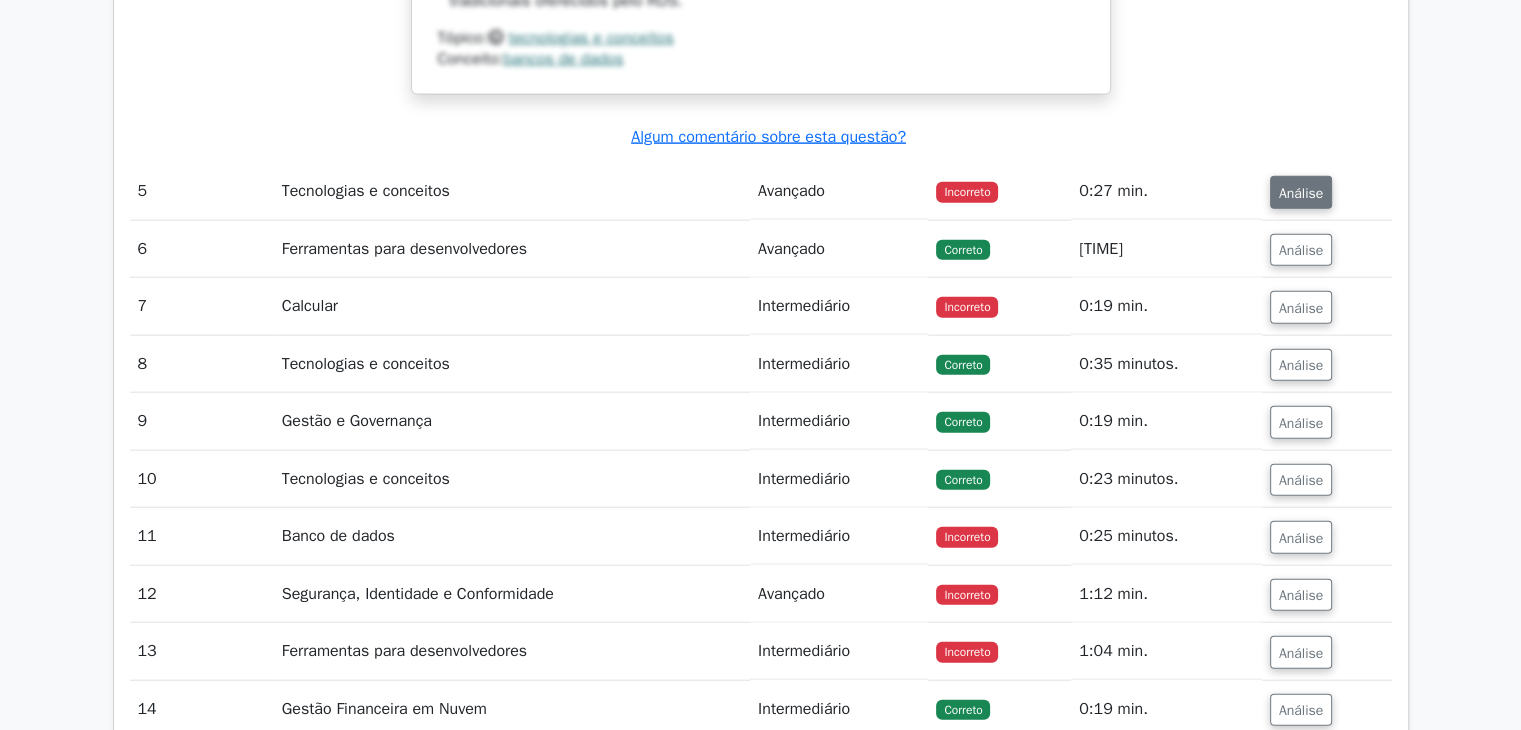 click on "Análise" at bounding box center [1301, 192] 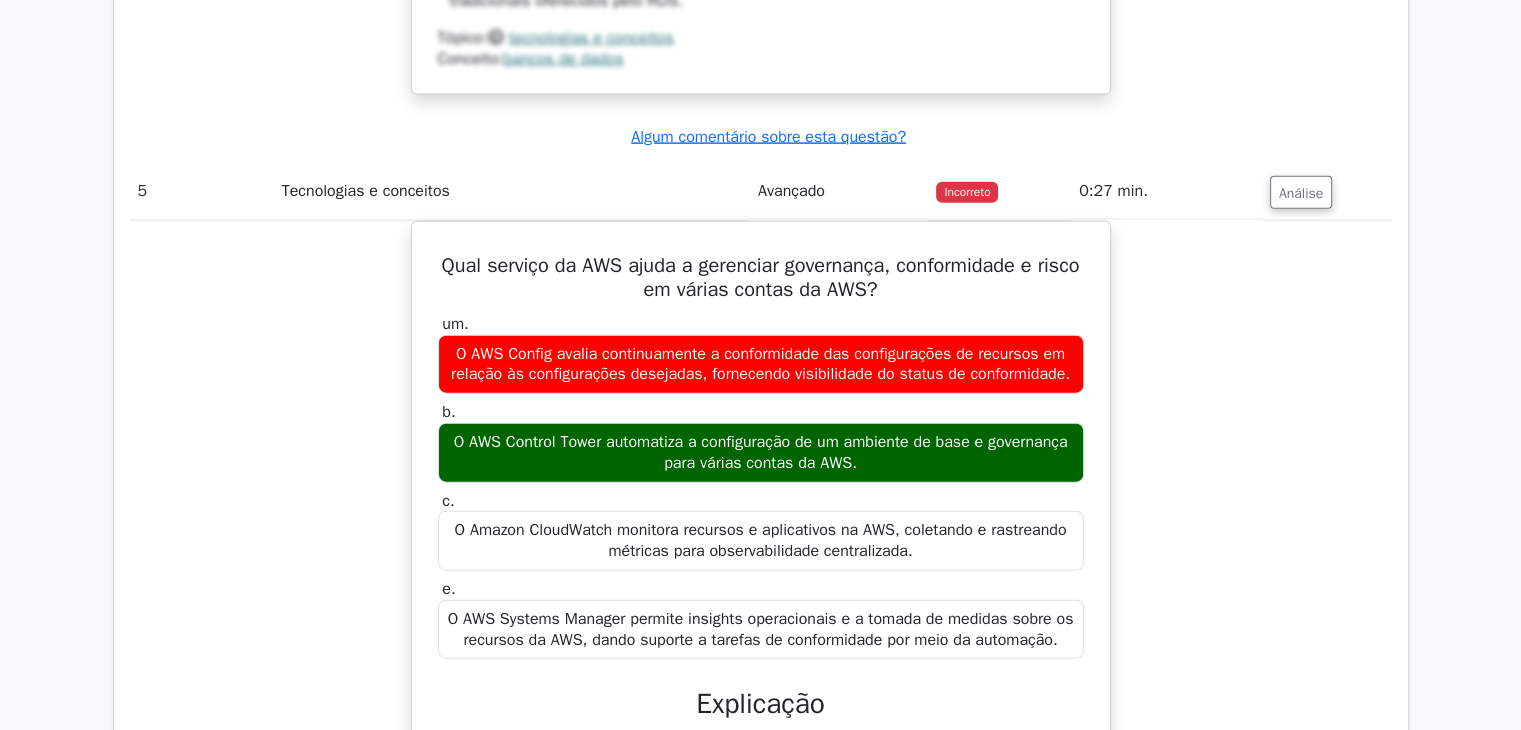 click on "Qual serviço da AWS ajuda a gerenciar governança, conformidade e risco em várias contas da AWS?
um.
O AWS Config avalia continuamente a conformidade das configurações de recursos em relação às configurações desejadas, fornecendo visibilidade do status de conformidade.
b.
c. e." at bounding box center [761, 699] 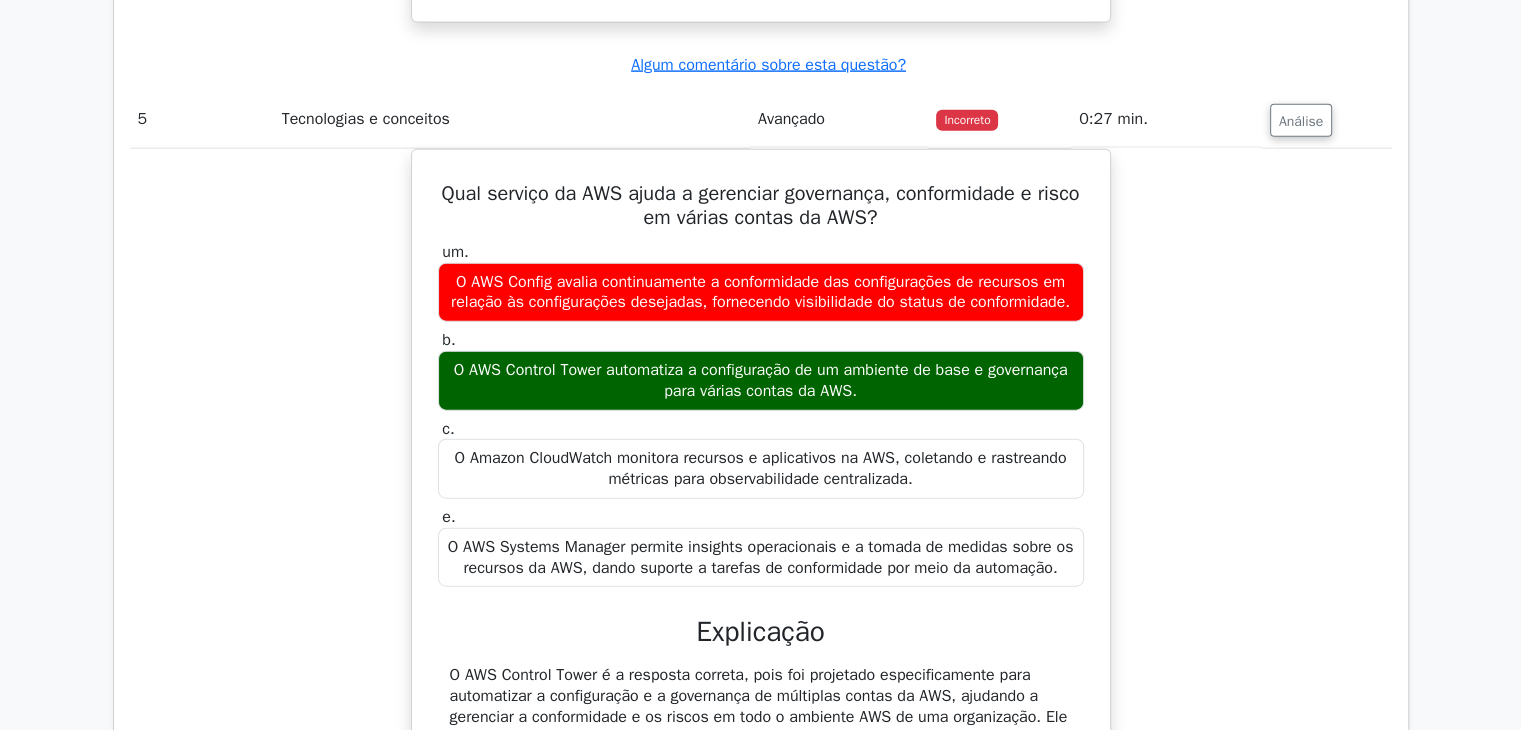 scroll, scrollTop: 4696, scrollLeft: 0, axis: vertical 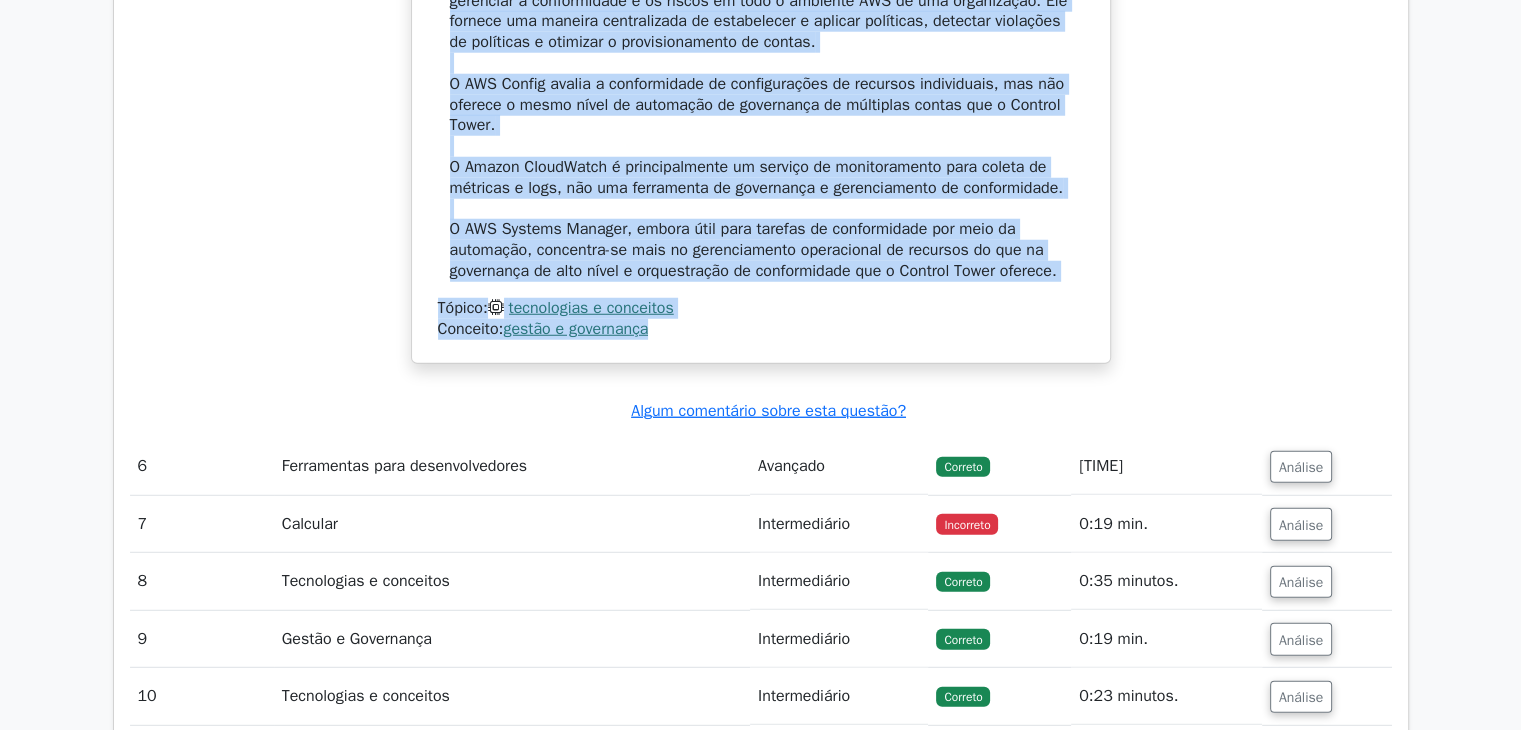 drag, startPoint x: 445, startPoint y: 178, endPoint x: 897, endPoint y: 373, distance: 492.26923 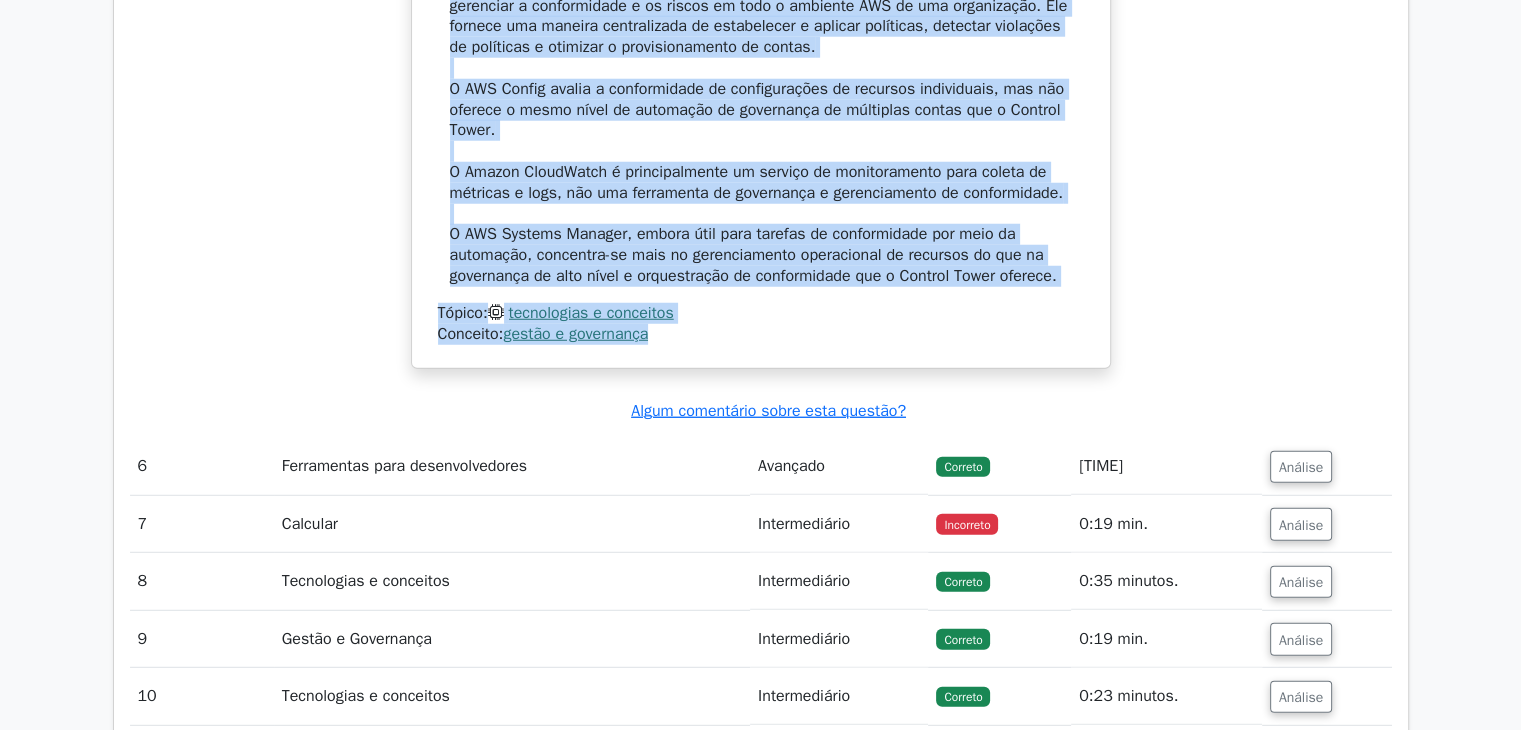 click on "Qual serviço da AWS ajuda a gerenciar governança, conformidade e risco em várias contas da AWS?
um.
O AWS Config avalia continuamente a conformidade das configurações de recursos em relação às configurações desejadas, fornecendo visibilidade do status de conformidade.
b.
c. e." at bounding box center [761, -84] 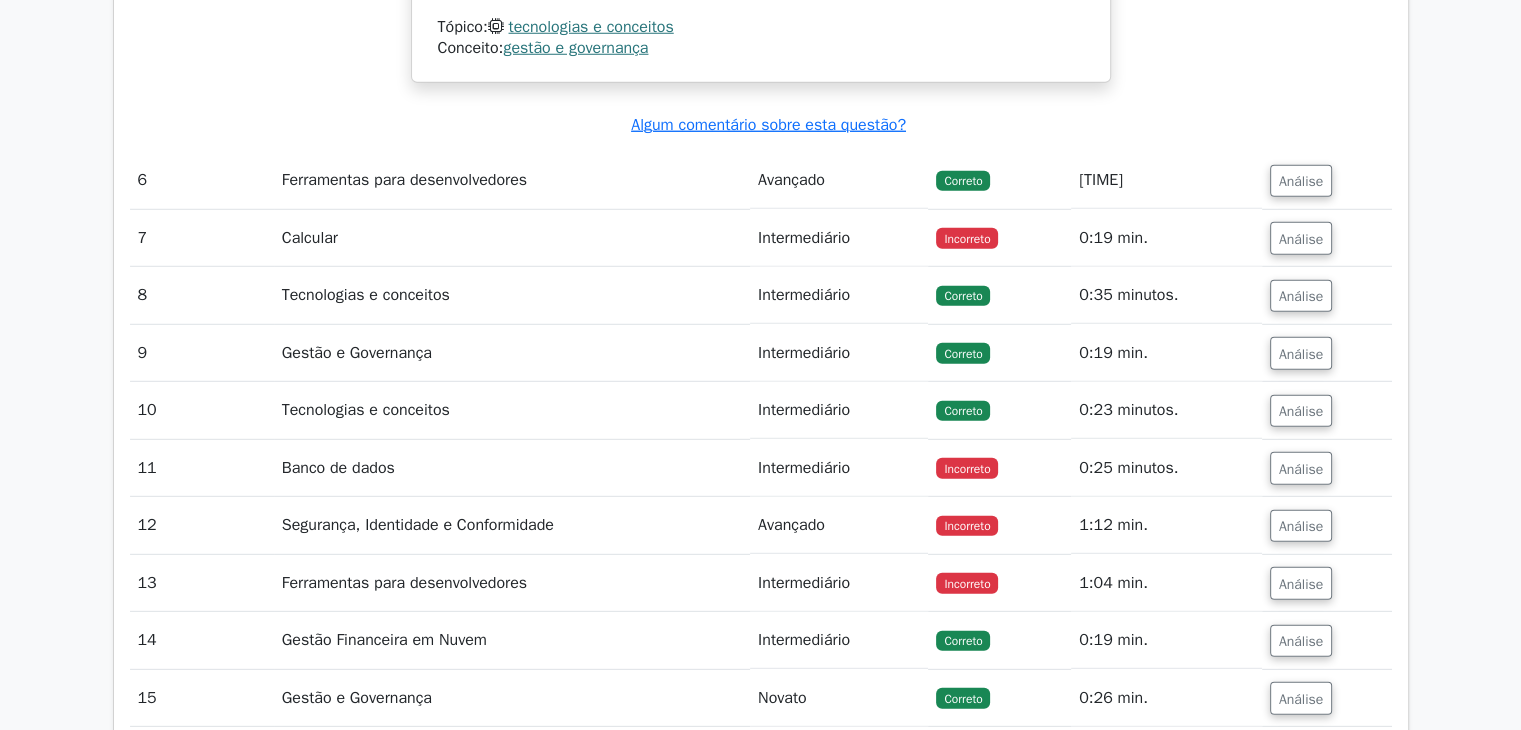 scroll, scrollTop: 5695, scrollLeft: 0, axis: vertical 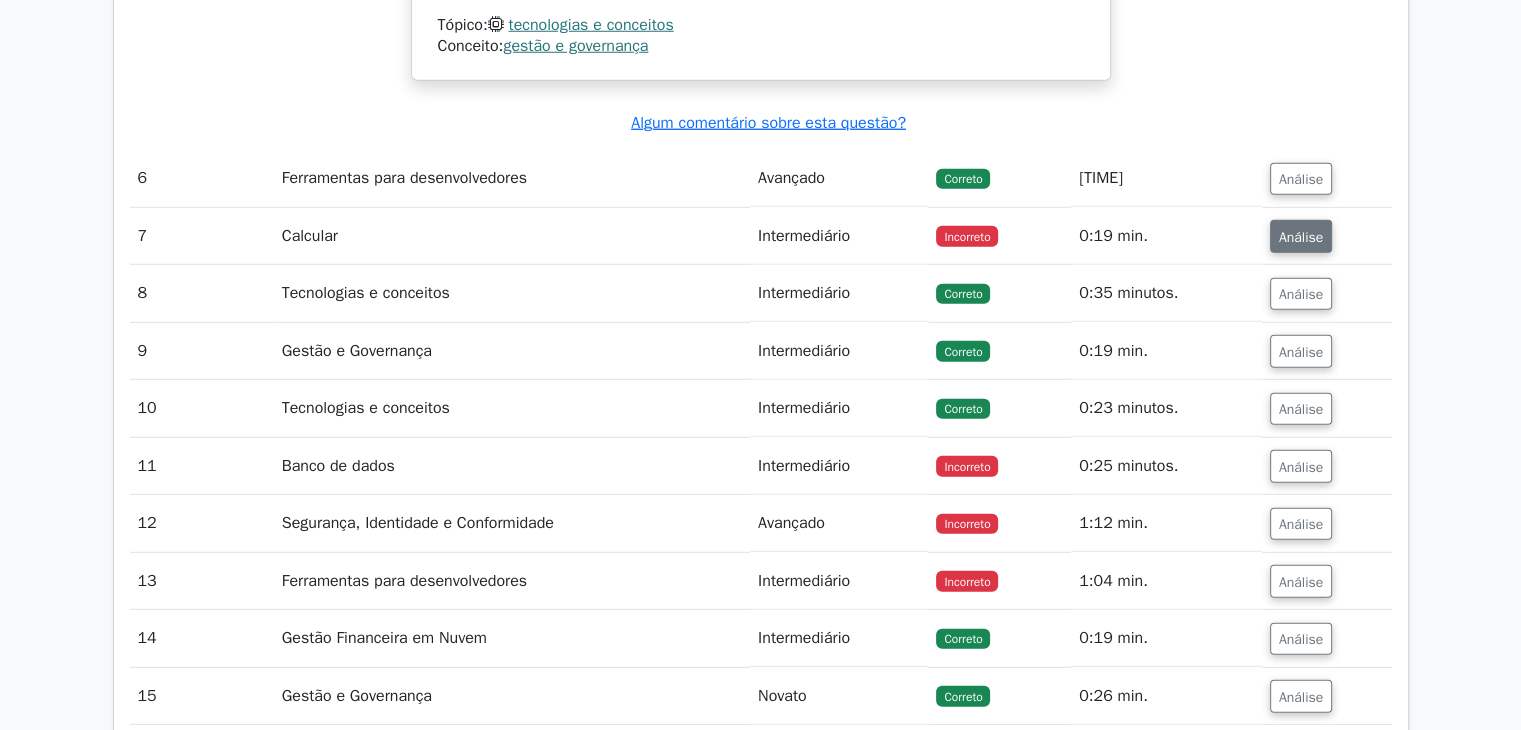 click on "Análise" at bounding box center (1301, 237) 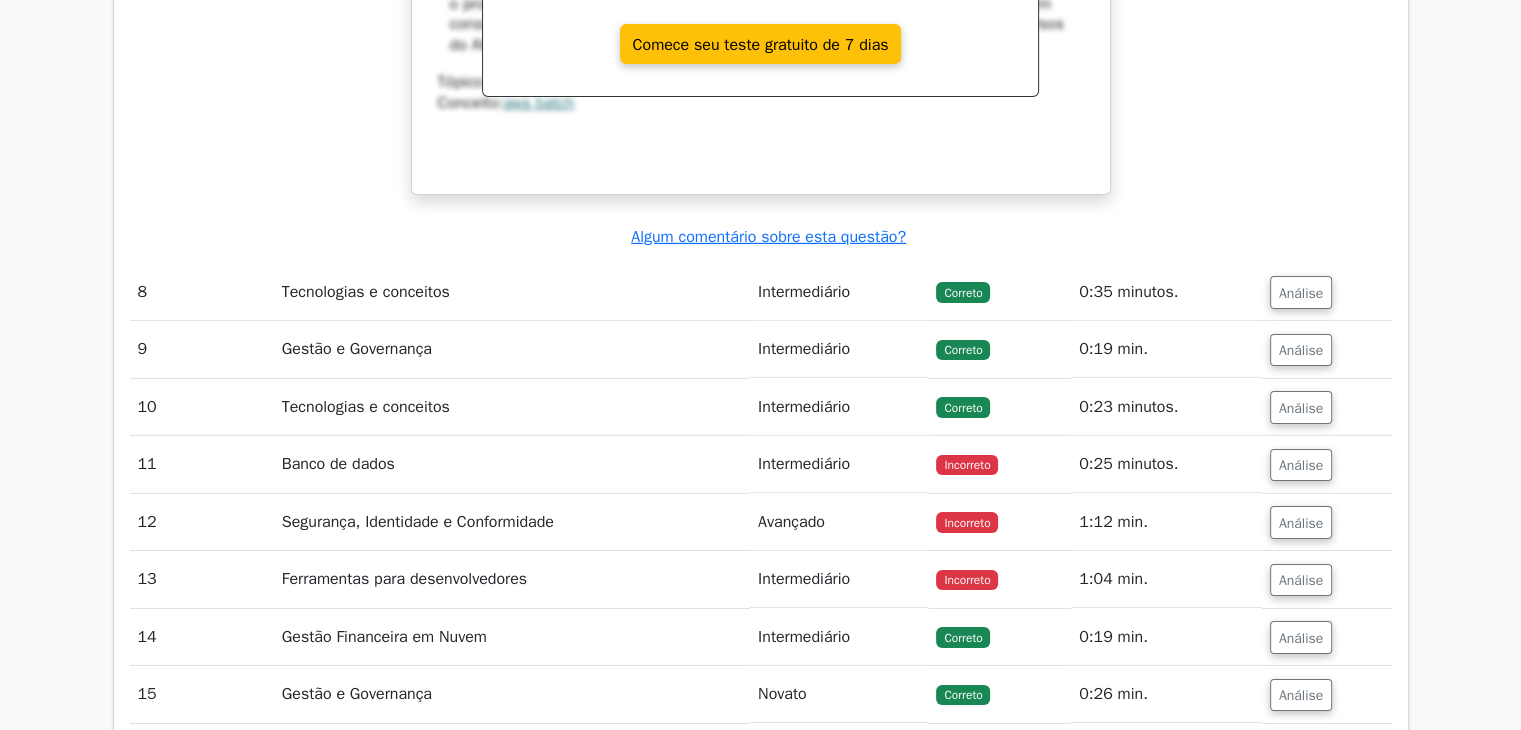 scroll, scrollTop: 6653, scrollLeft: 0, axis: vertical 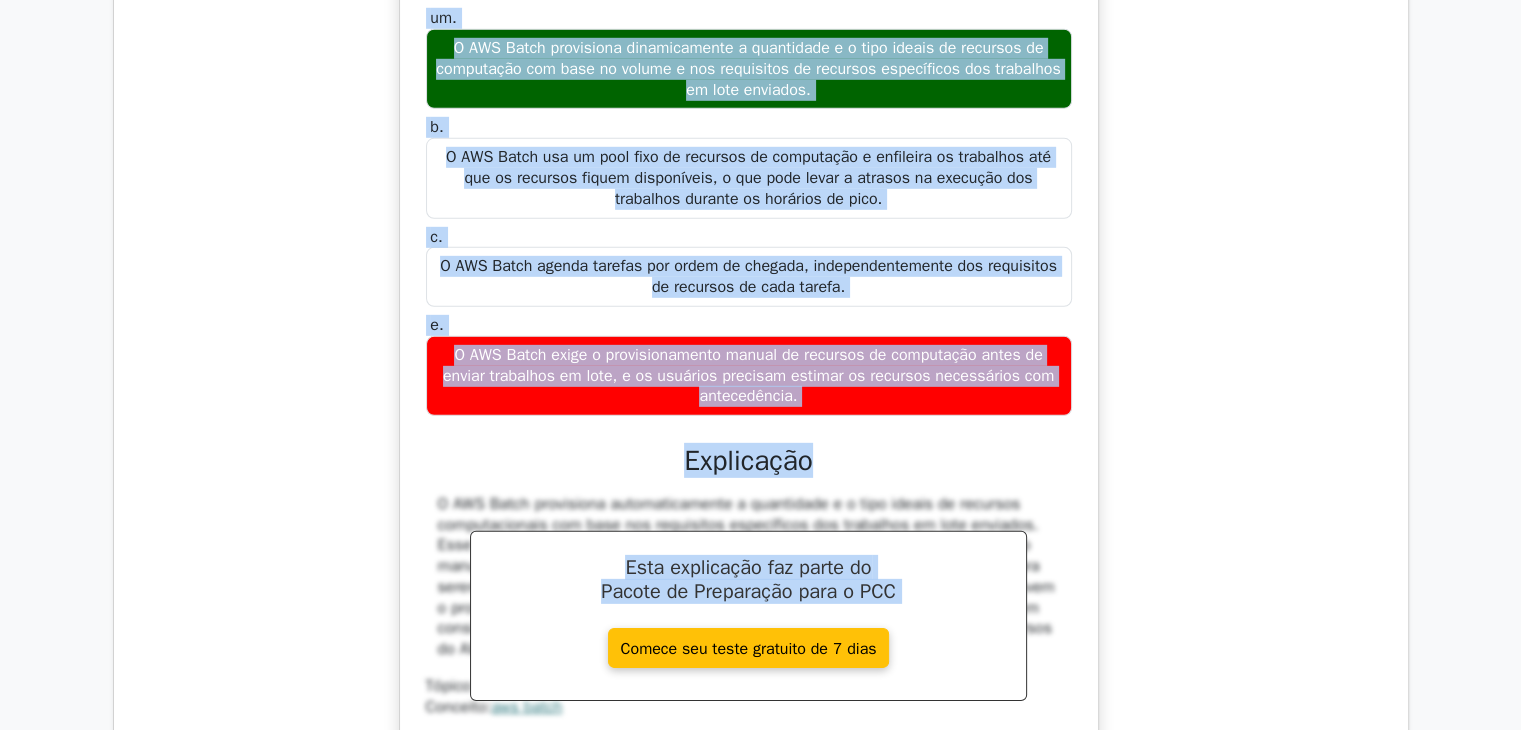 drag, startPoint x: 475, startPoint y: 285, endPoint x: 888, endPoint y: 432, distance: 438.3811 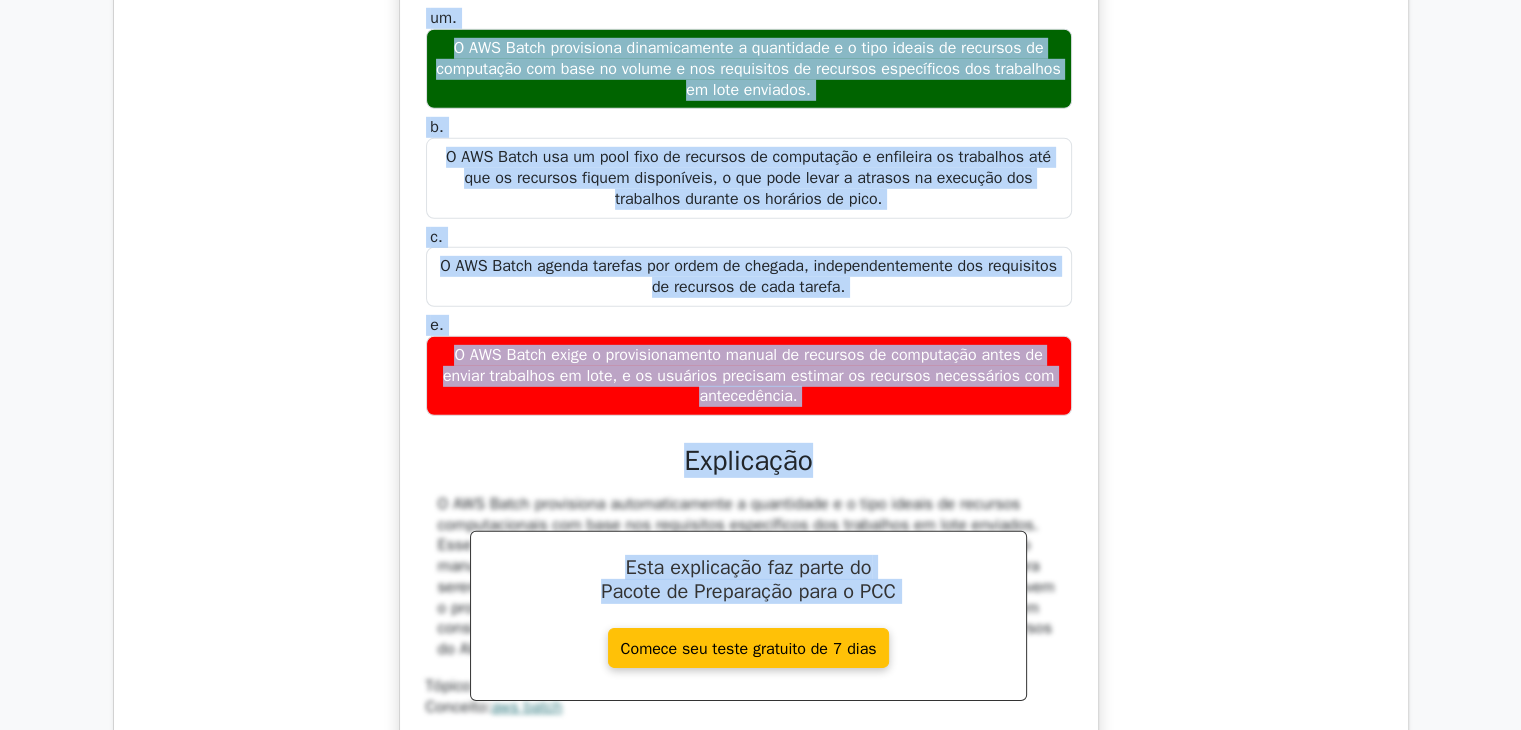 copy on "Qual das seguintes afirmações descreve melhor o recurso de agendamento de tarefas do AWS Batch?
um.
O AWS Batch provisiona dinamicamente a quantidade e o tipo ideais de recursos de computação com base no volume e nos requisitos de recursos específicos dos trabalhos em lote enviados.
b.
O AWS Batch usa um pool fixo de recursos de computação e enfileira os trabalhos até que os recursos fiquem disponíveis, o que pode levar a atrasos na execução dos trabalhos durante os horários de pico.
c.
O AWS Batch agenda tarefas por ordem de chegada, independentemente dos requisitos de recursos de cada tarefa.
e.
O AWS Batch exige o provisionamento manual de recursos de computação antes de enviar trabalhos em lote, e os usuários precisam estimar o..." 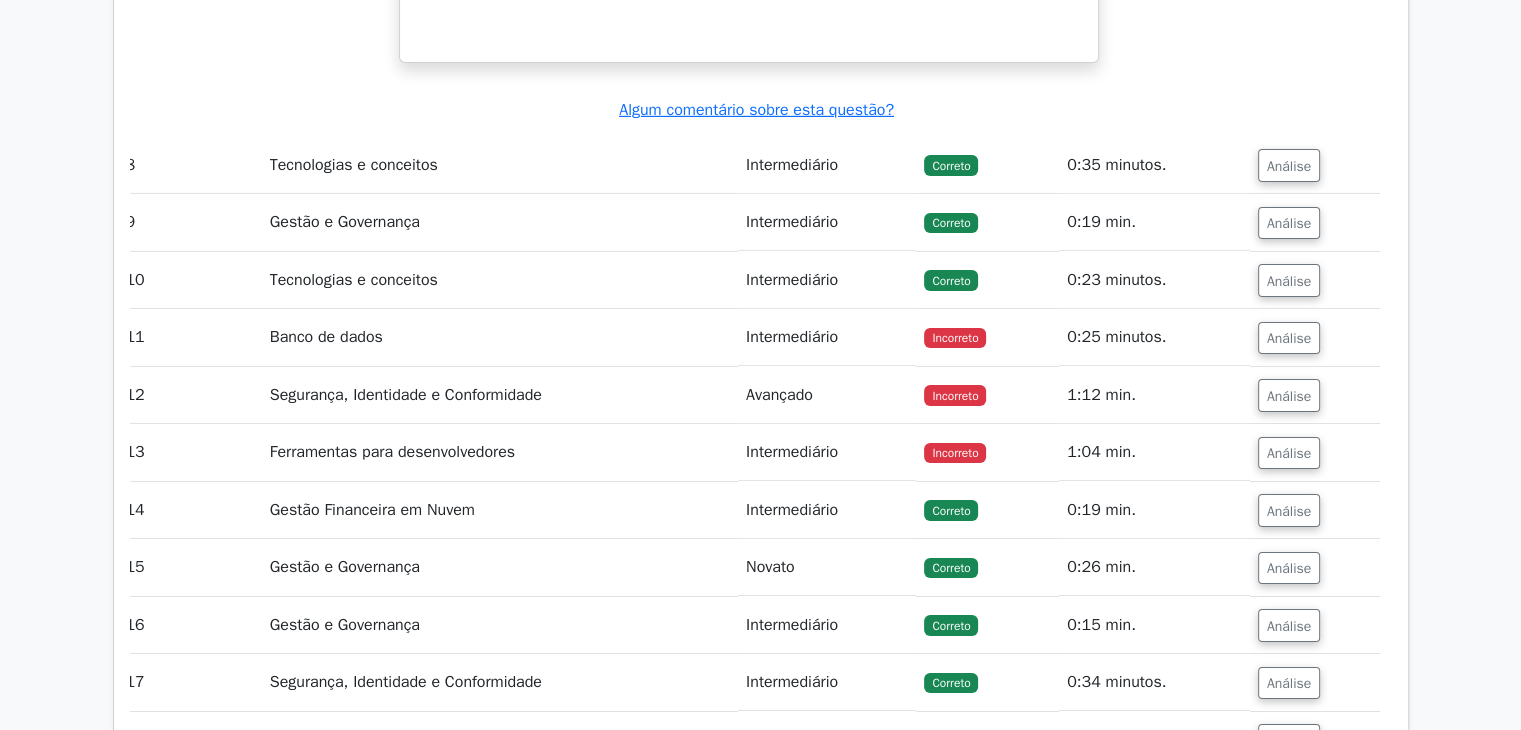 scroll, scrollTop: 6780, scrollLeft: 0, axis: vertical 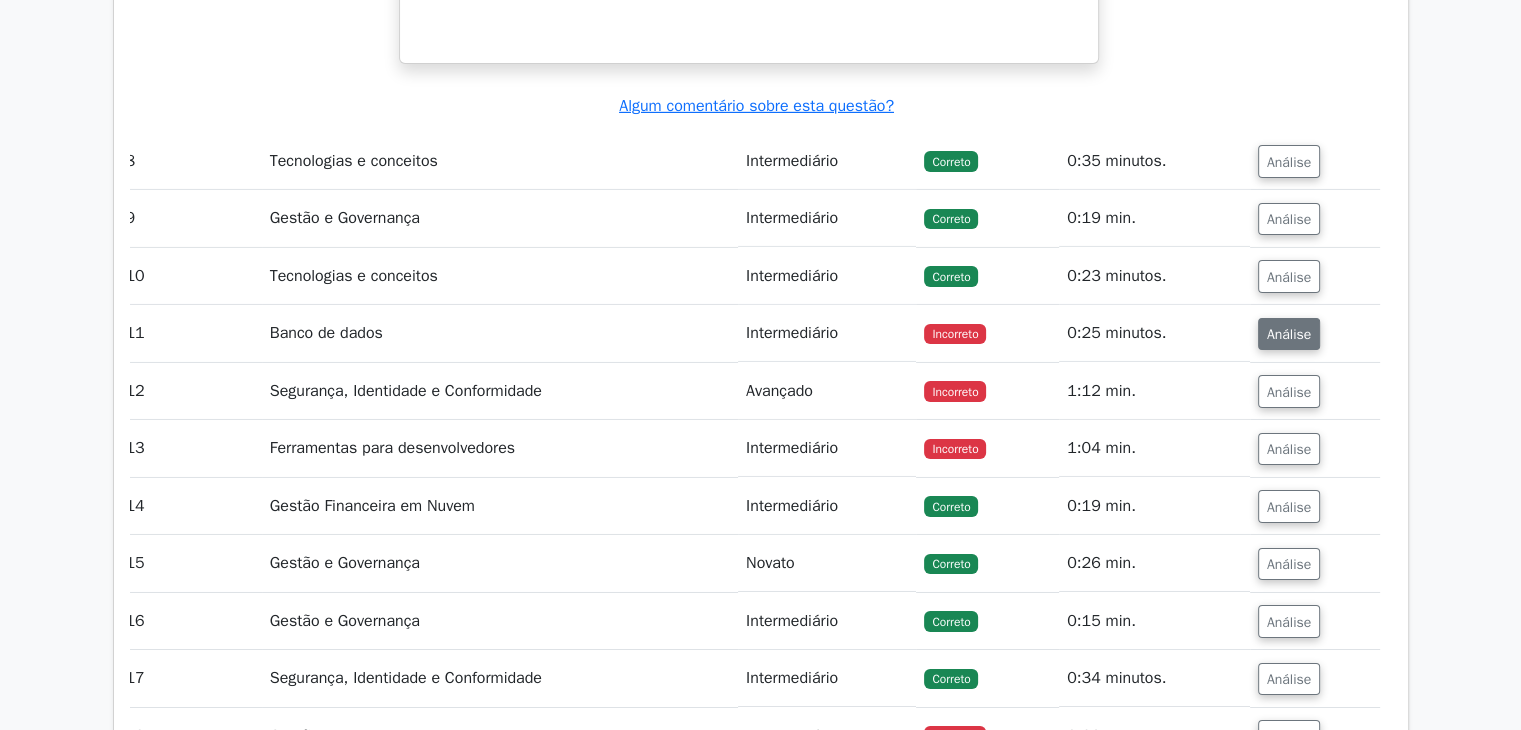 click on "Análise" at bounding box center [1289, 334] 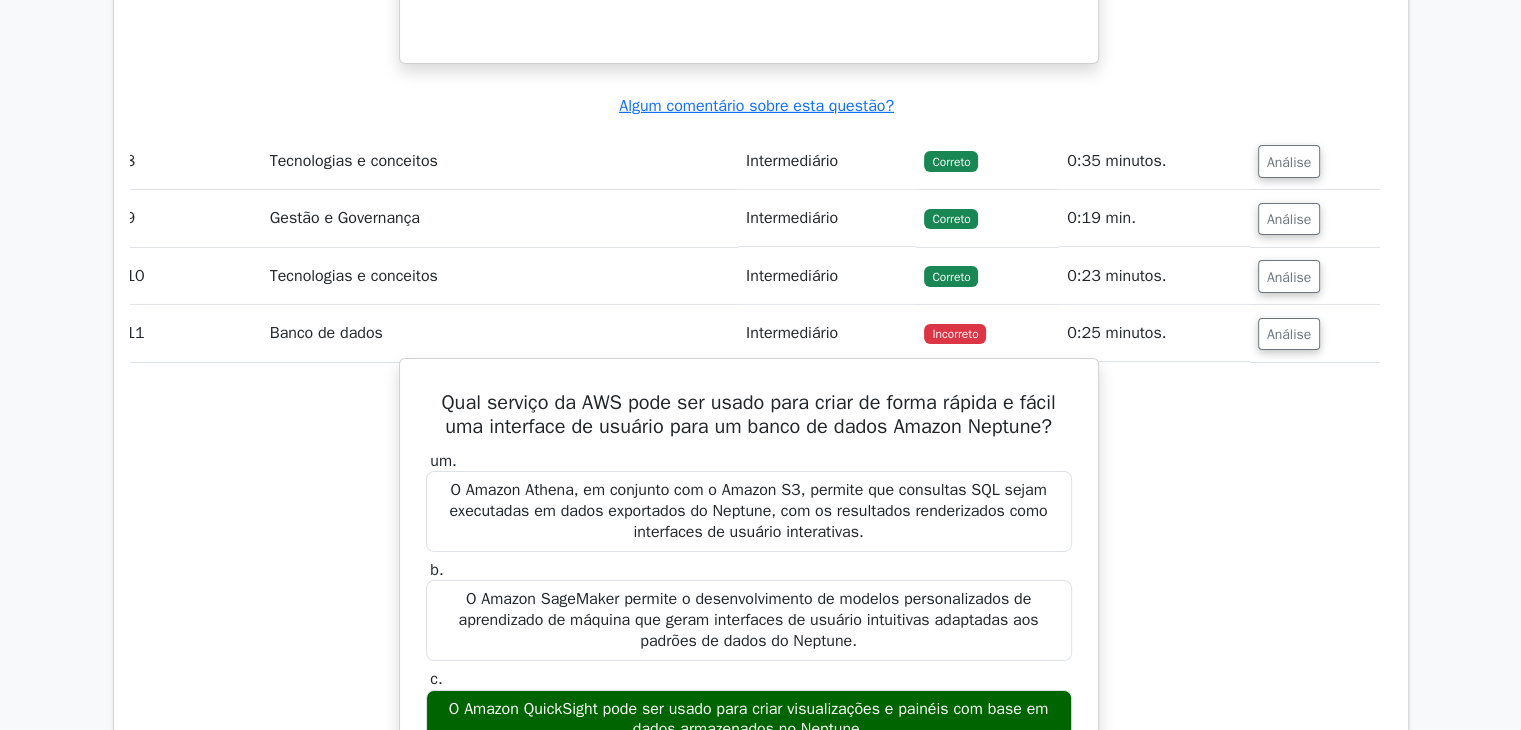 scroll, scrollTop: 0, scrollLeft: 0, axis: both 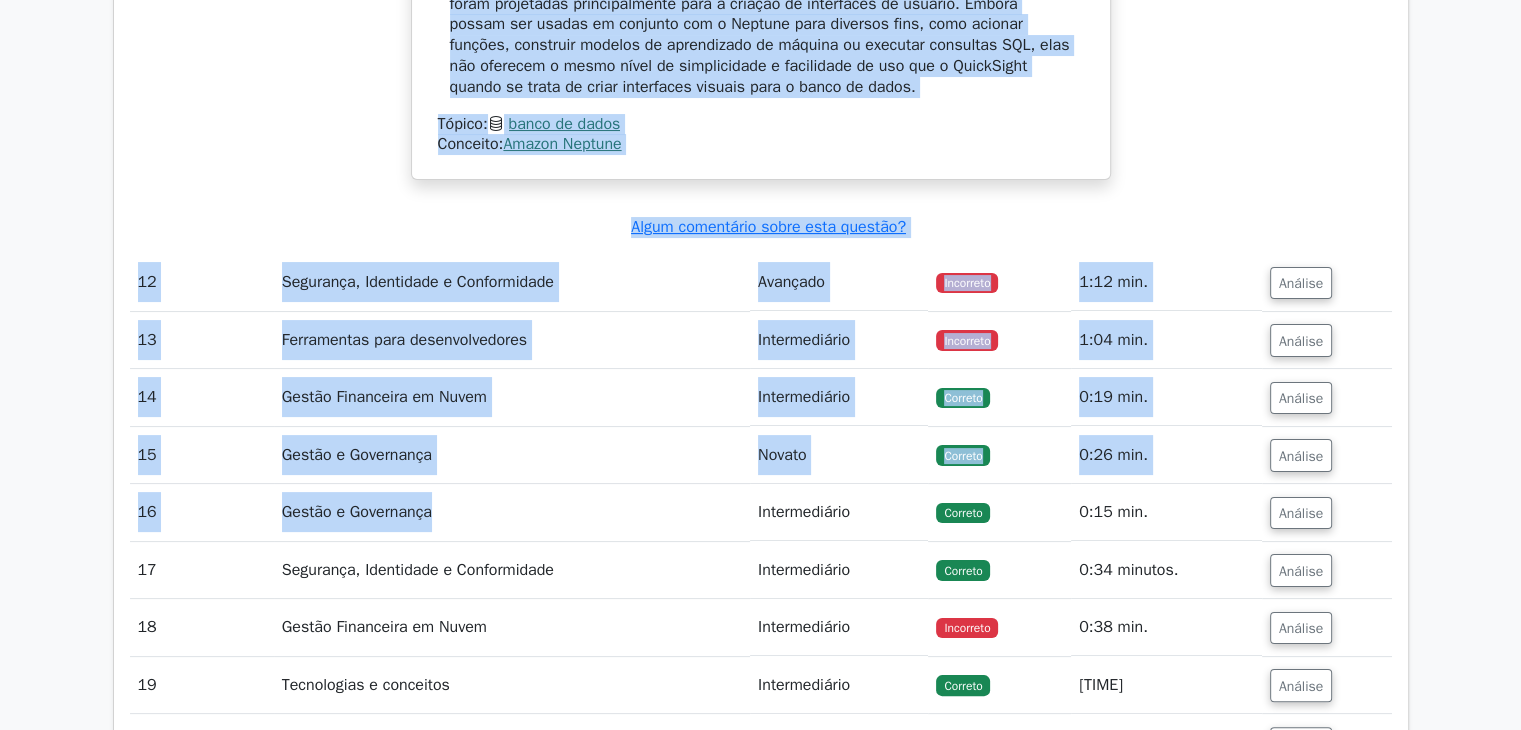 drag, startPoint x: 438, startPoint y: 301, endPoint x: 911, endPoint y: 98, distance: 514.7213 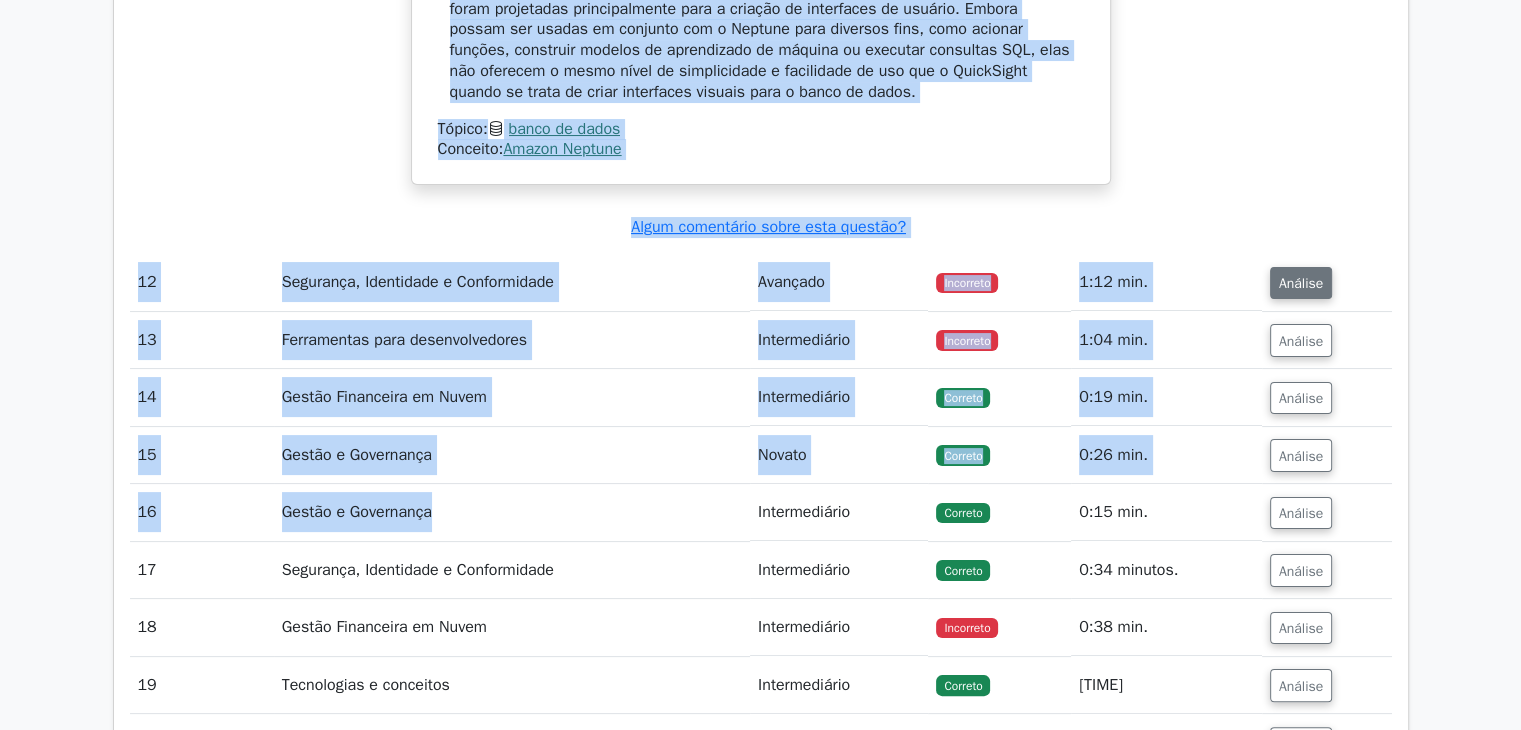click on "Análise" at bounding box center [1301, 283] 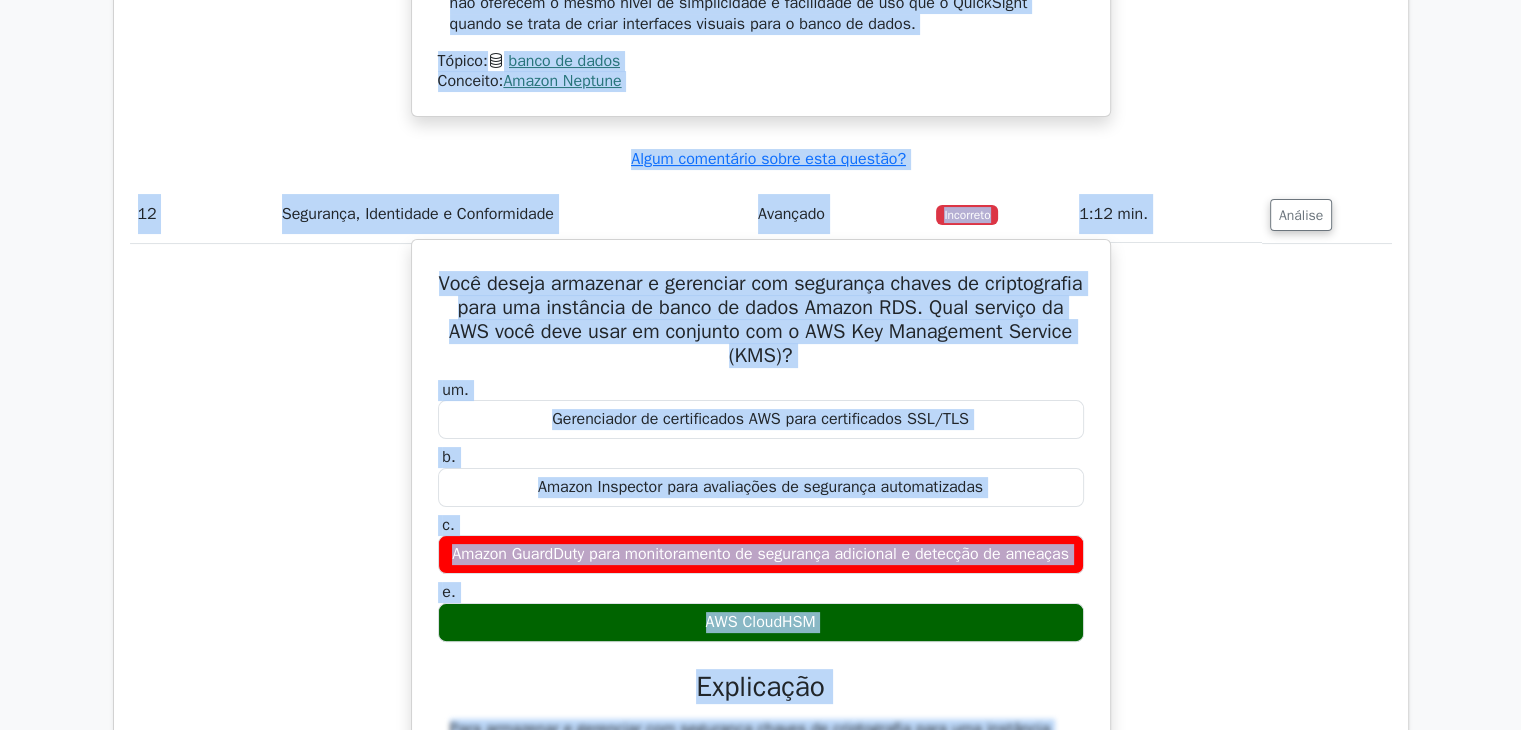 scroll, scrollTop: 7936, scrollLeft: 0, axis: vertical 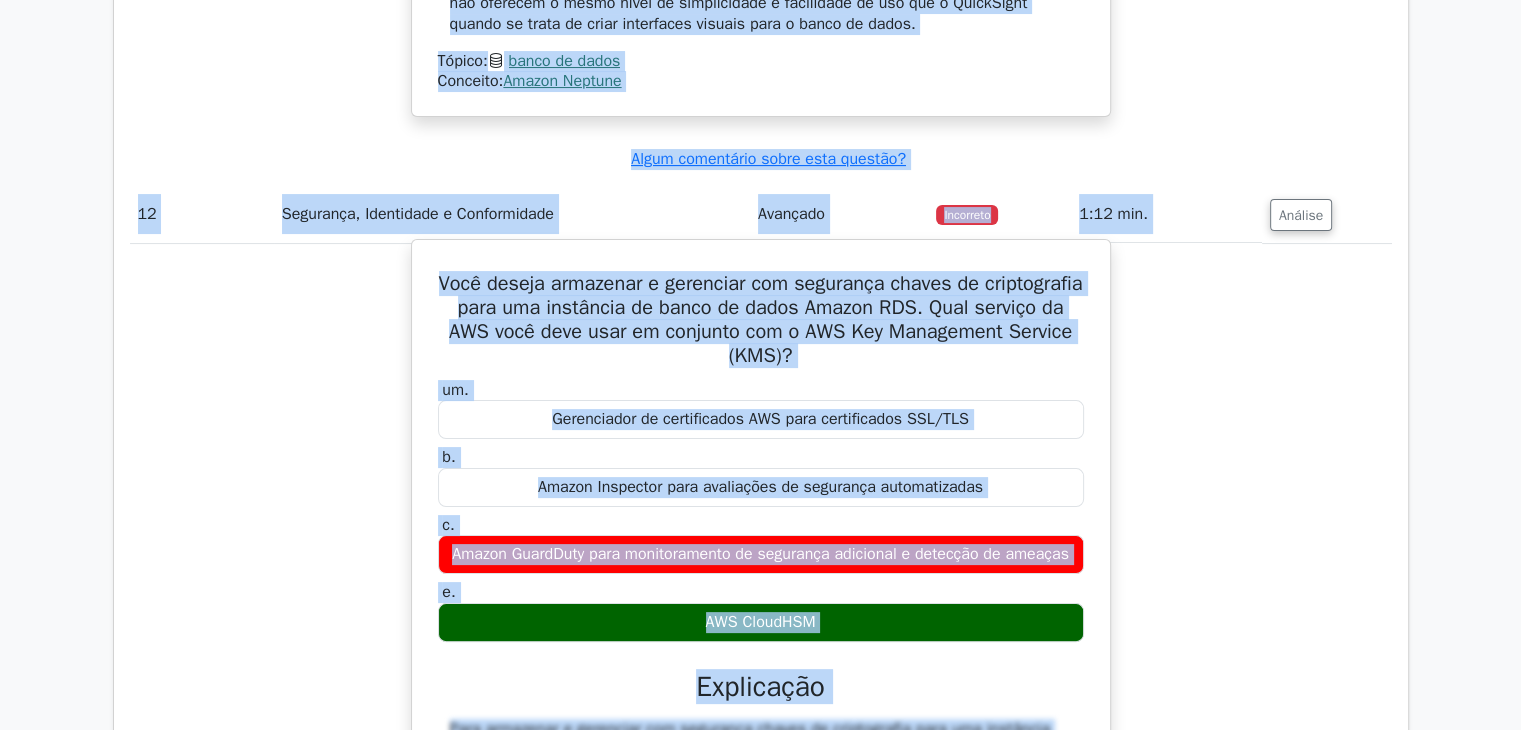 drag, startPoint x: 826, startPoint y: 652, endPoint x: 692, endPoint y: 638, distance: 134.72935 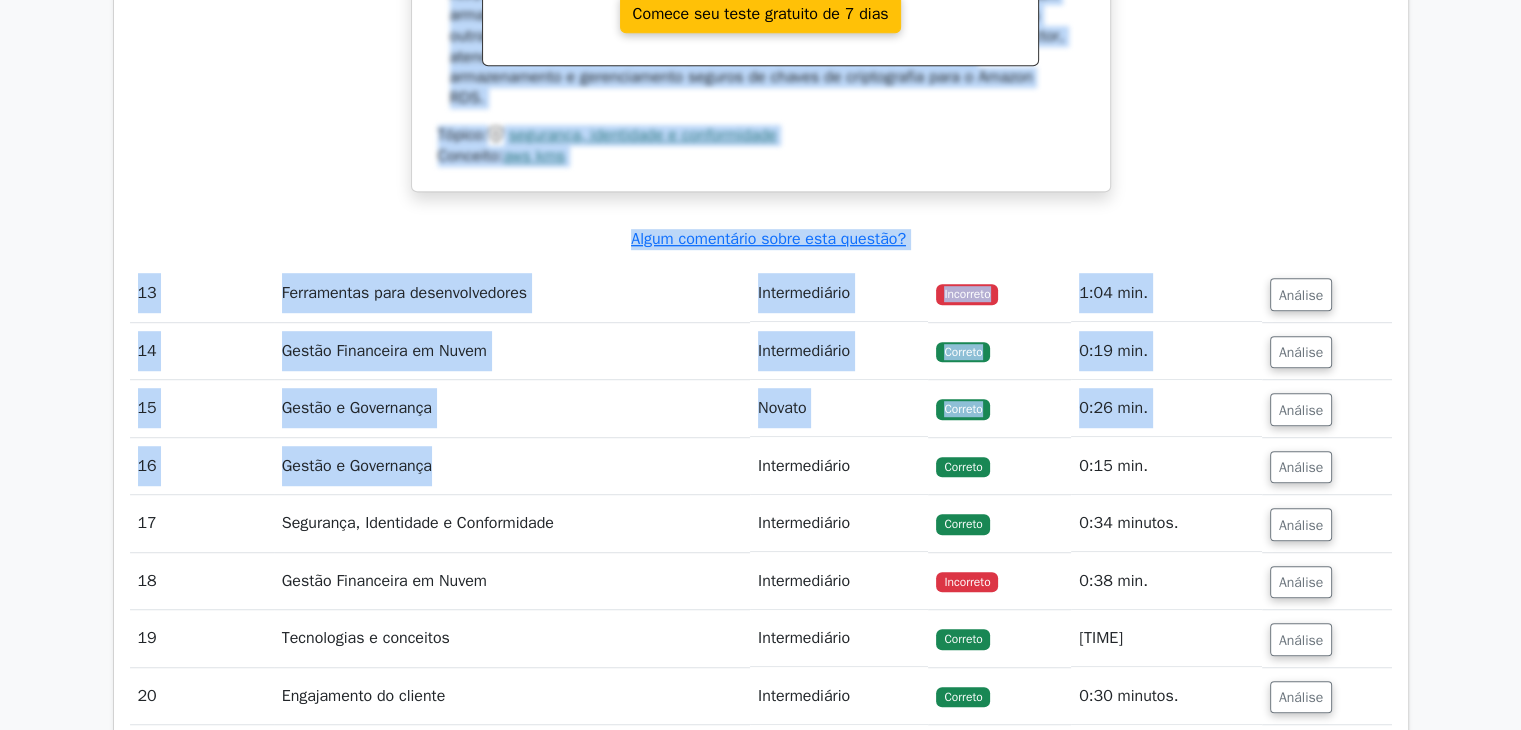 scroll, scrollTop: 8796, scrollLeft: 0, axis: vertical 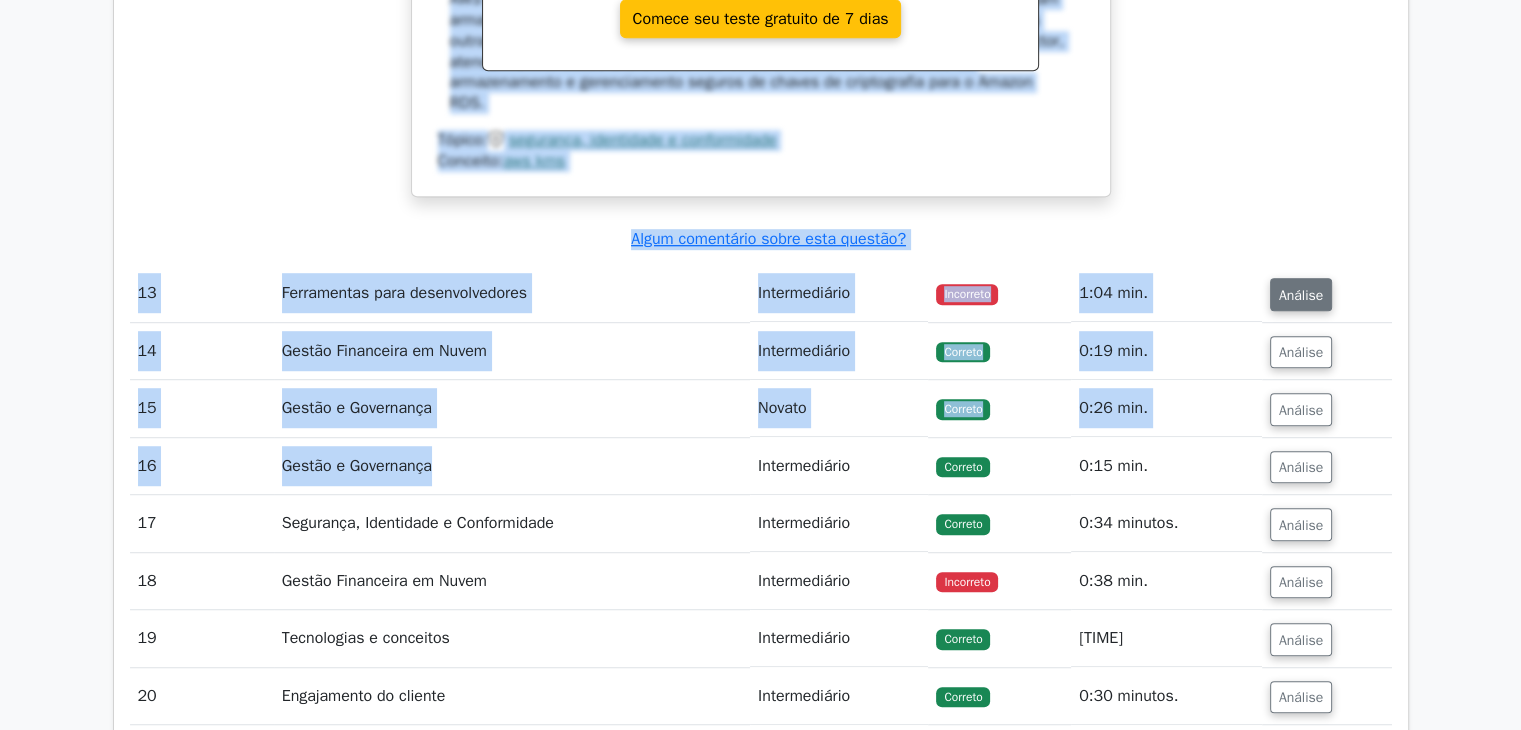 click on "Análise" at bounding box center [1301, 295] 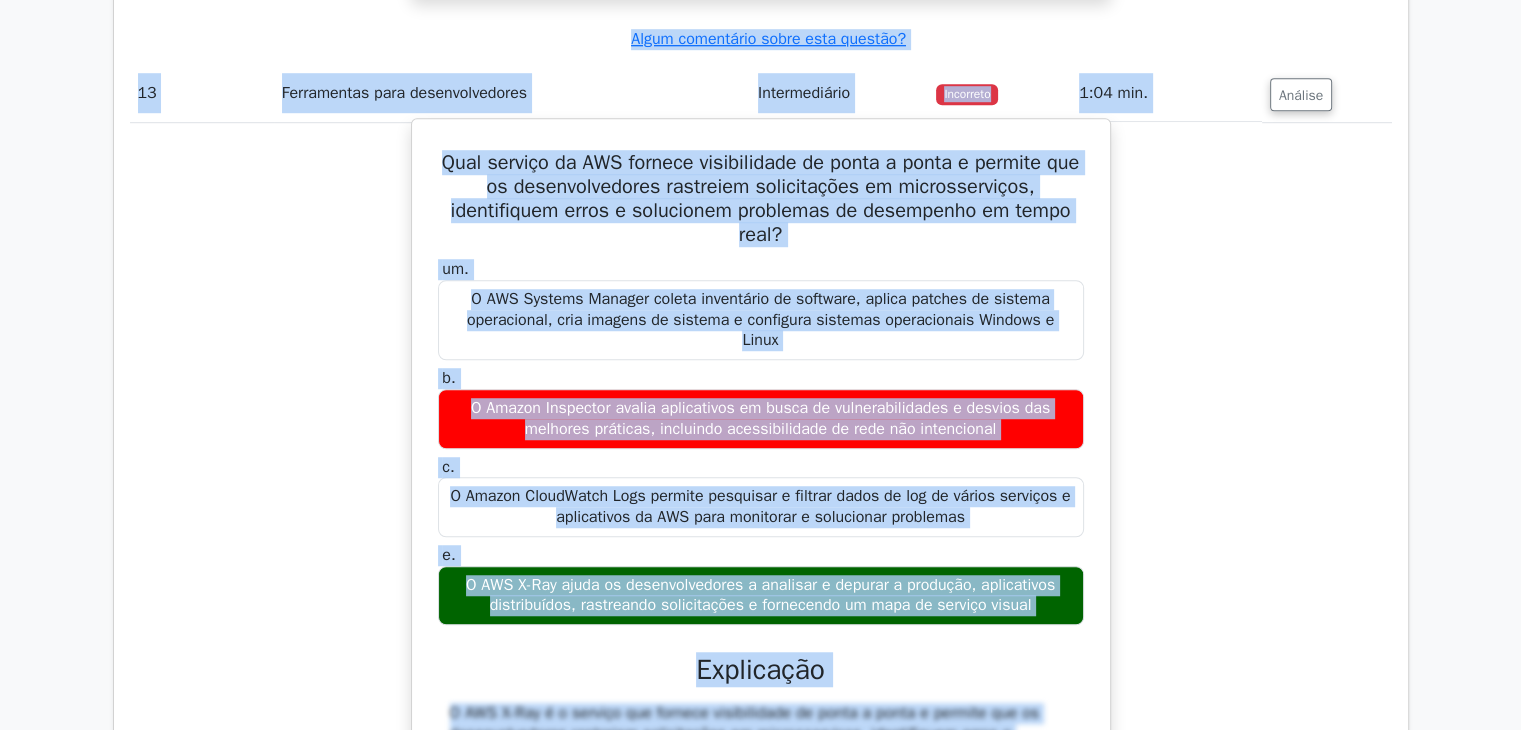 scroll, scrollTop: 8997, scrollLeft: 0, axis: vertical 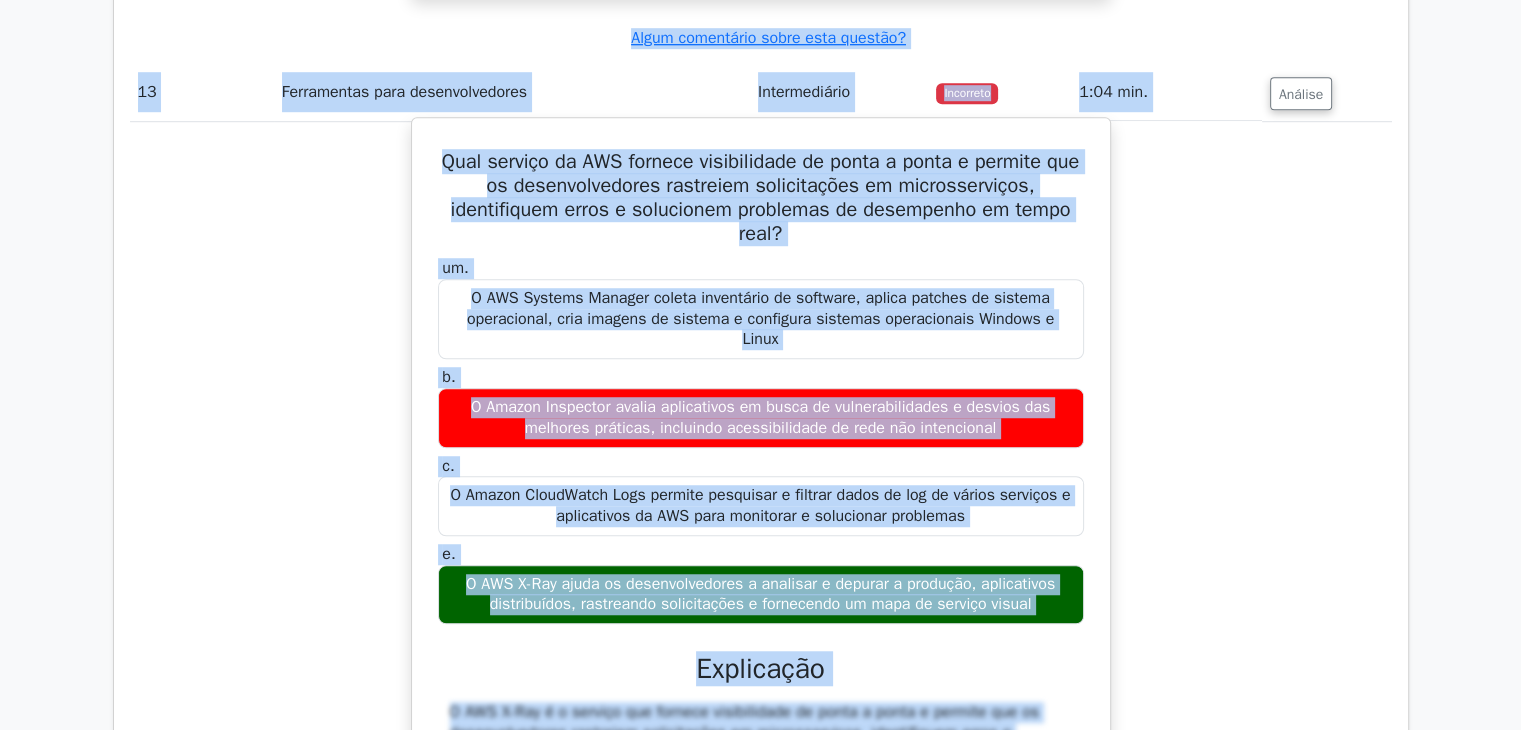 drag, startPoint x: 426, startPoint y: 178, endPoint x: 1048, endPoint y: 613, distance: 759.01843 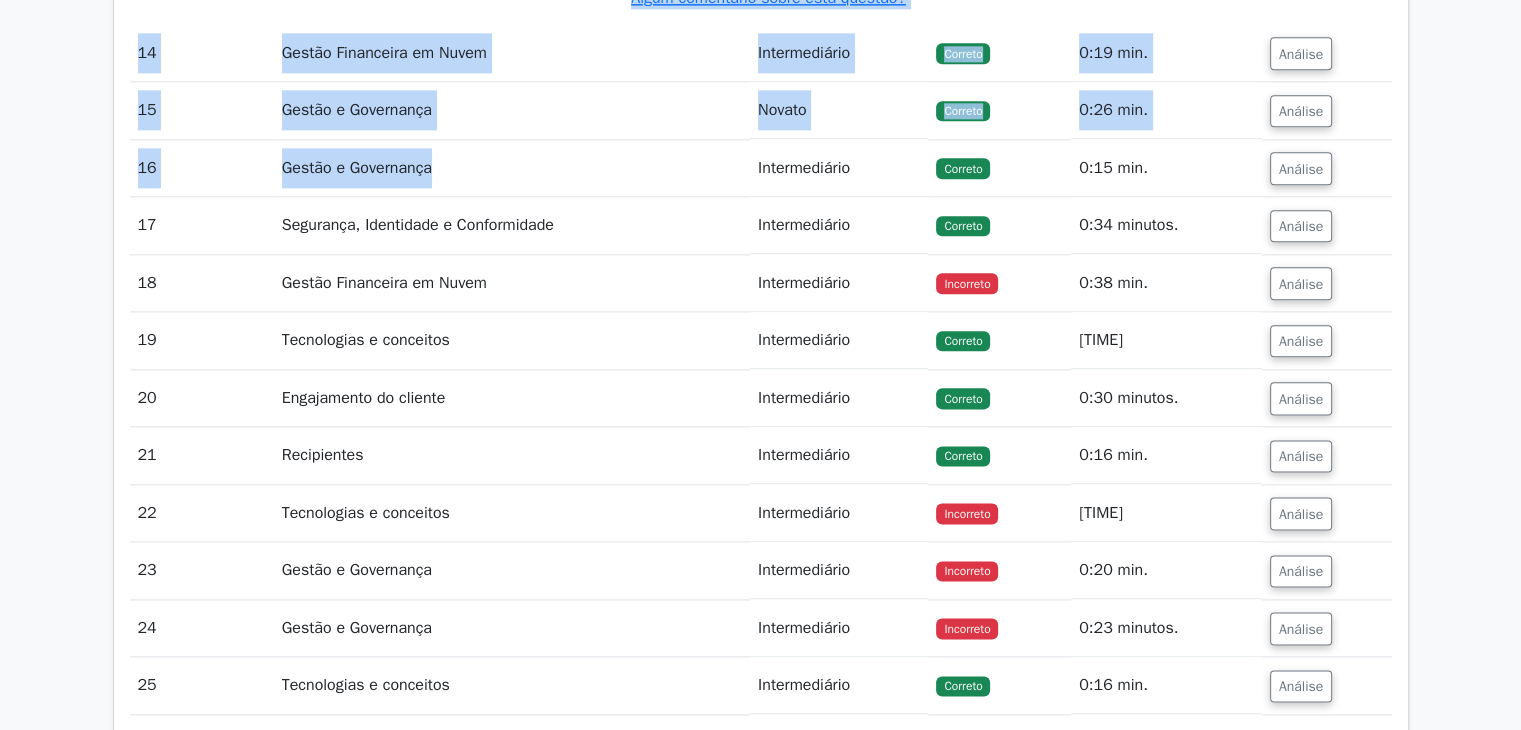 scroll, scrollTop: 10052, scrollLeft: 0, axis: vertical 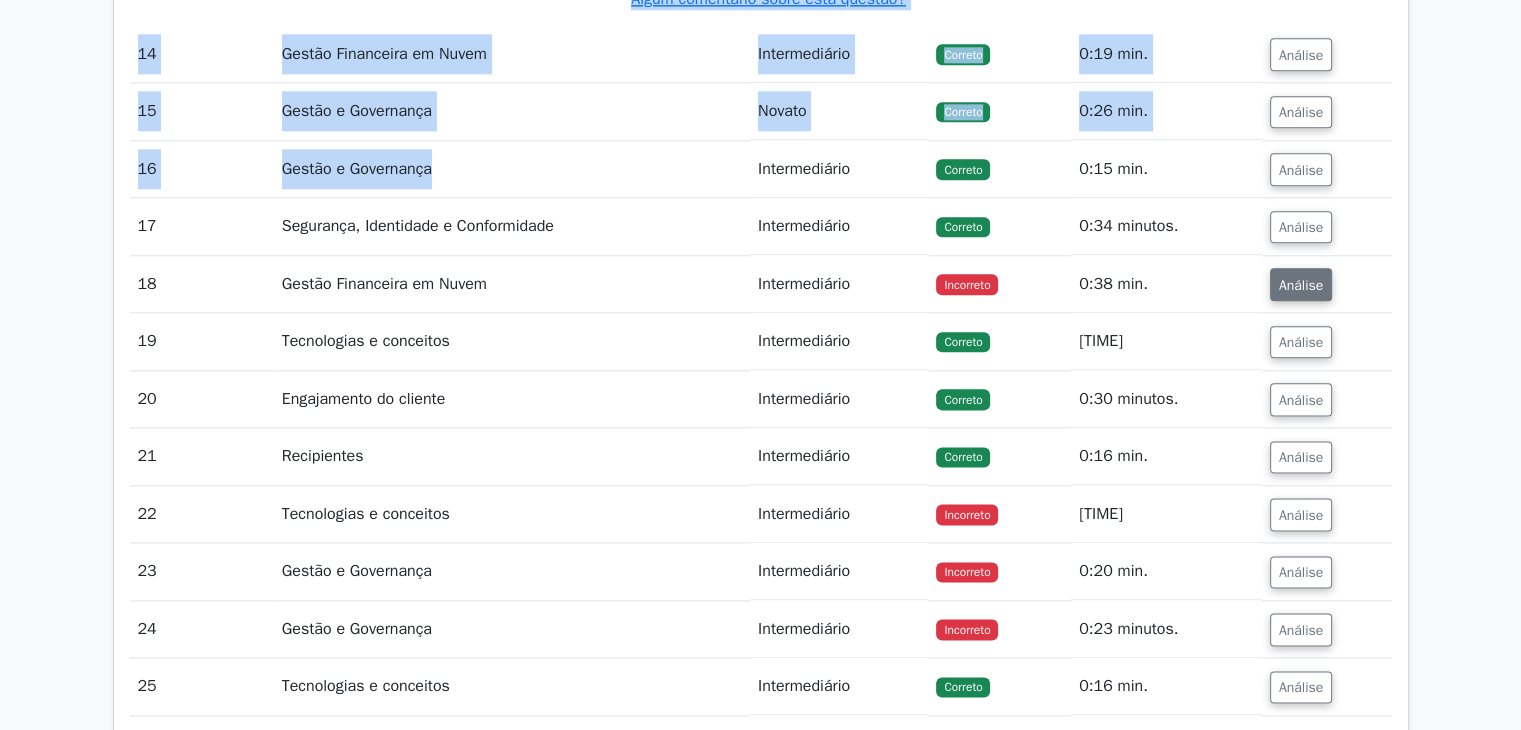 click on "Análise" at bounding box center [1301, 285] 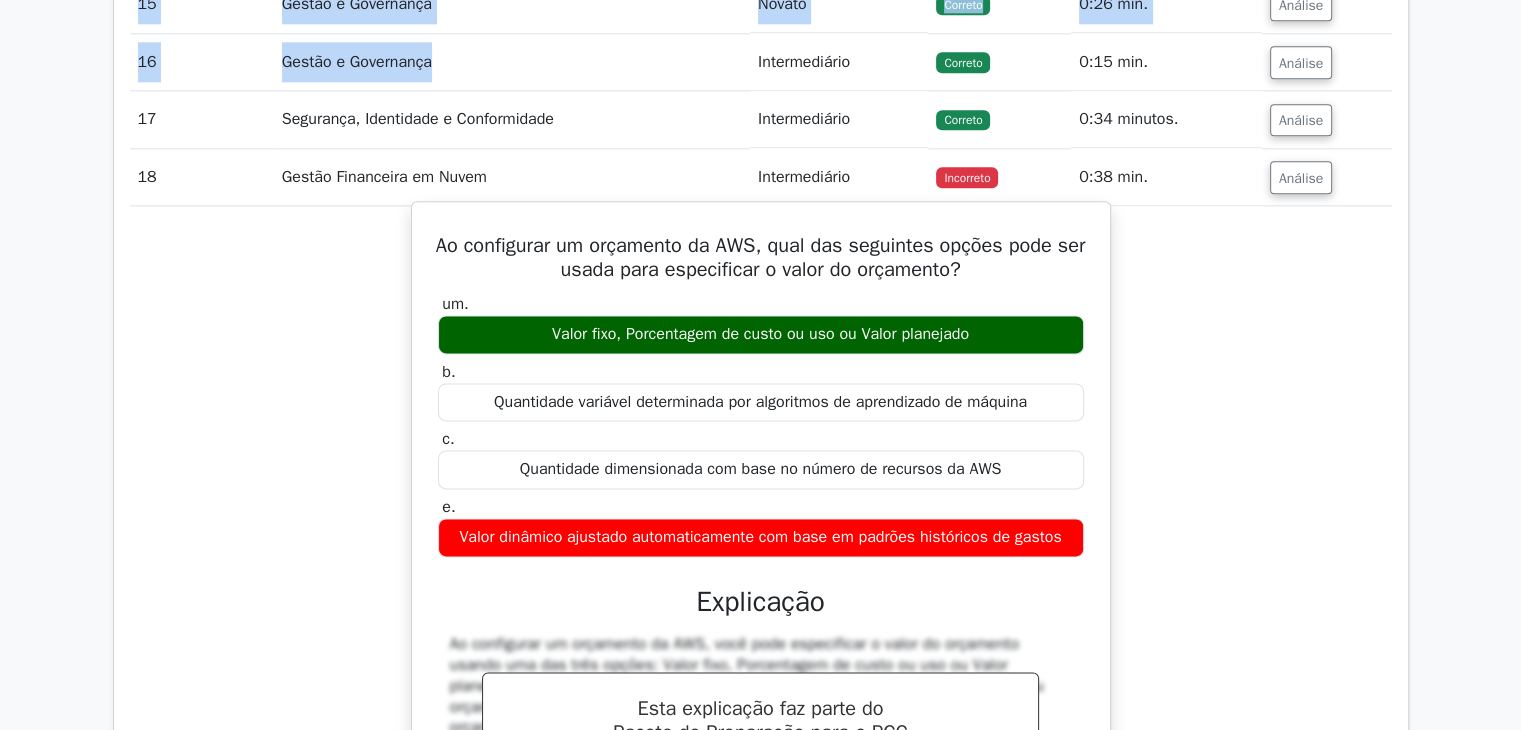 scroll, scrollTop: 10161, scrollLeft: 0, axis: vertical 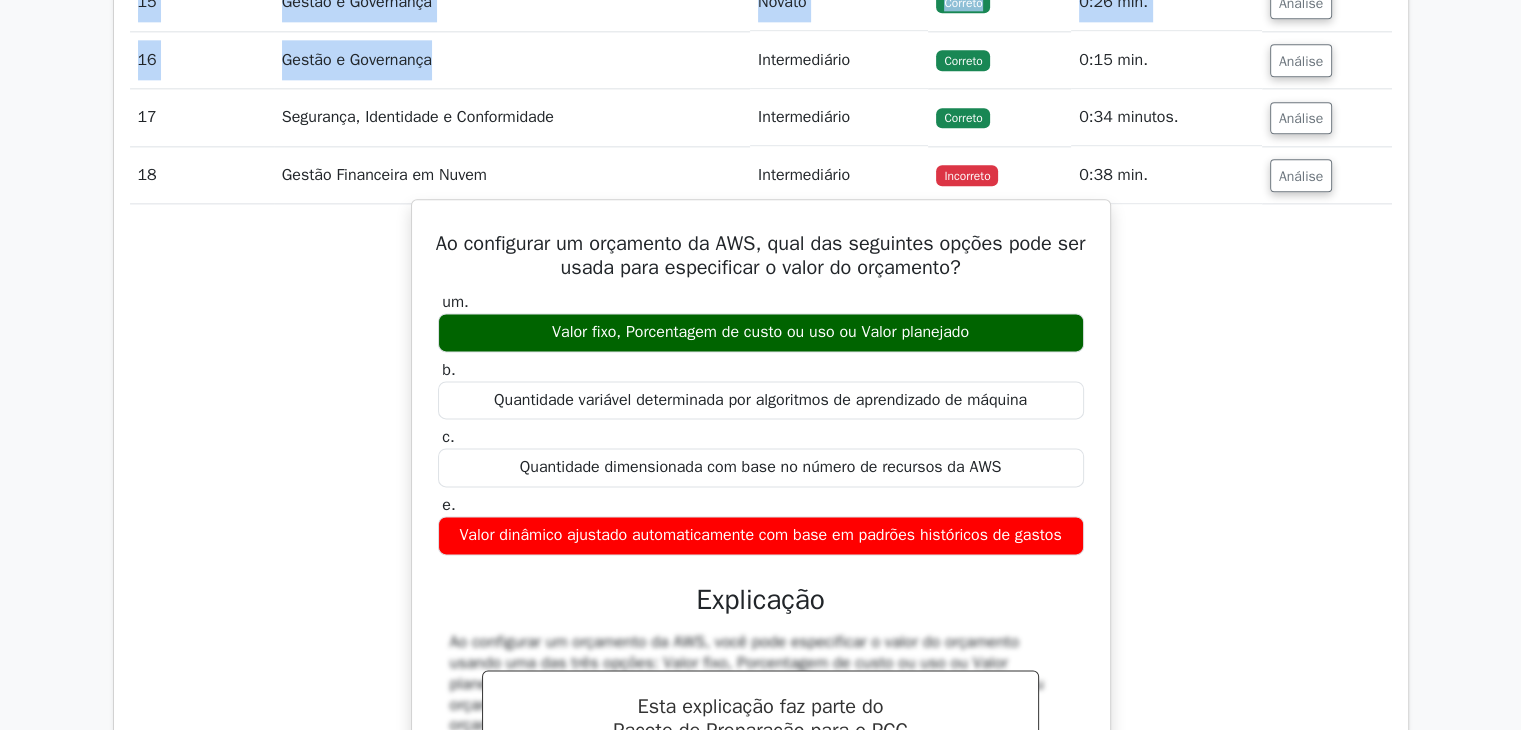 drag, startPoint x: 440, startPoint y: 242, endPoint x: 1067, endPoint y: 541, distance: 694.6438 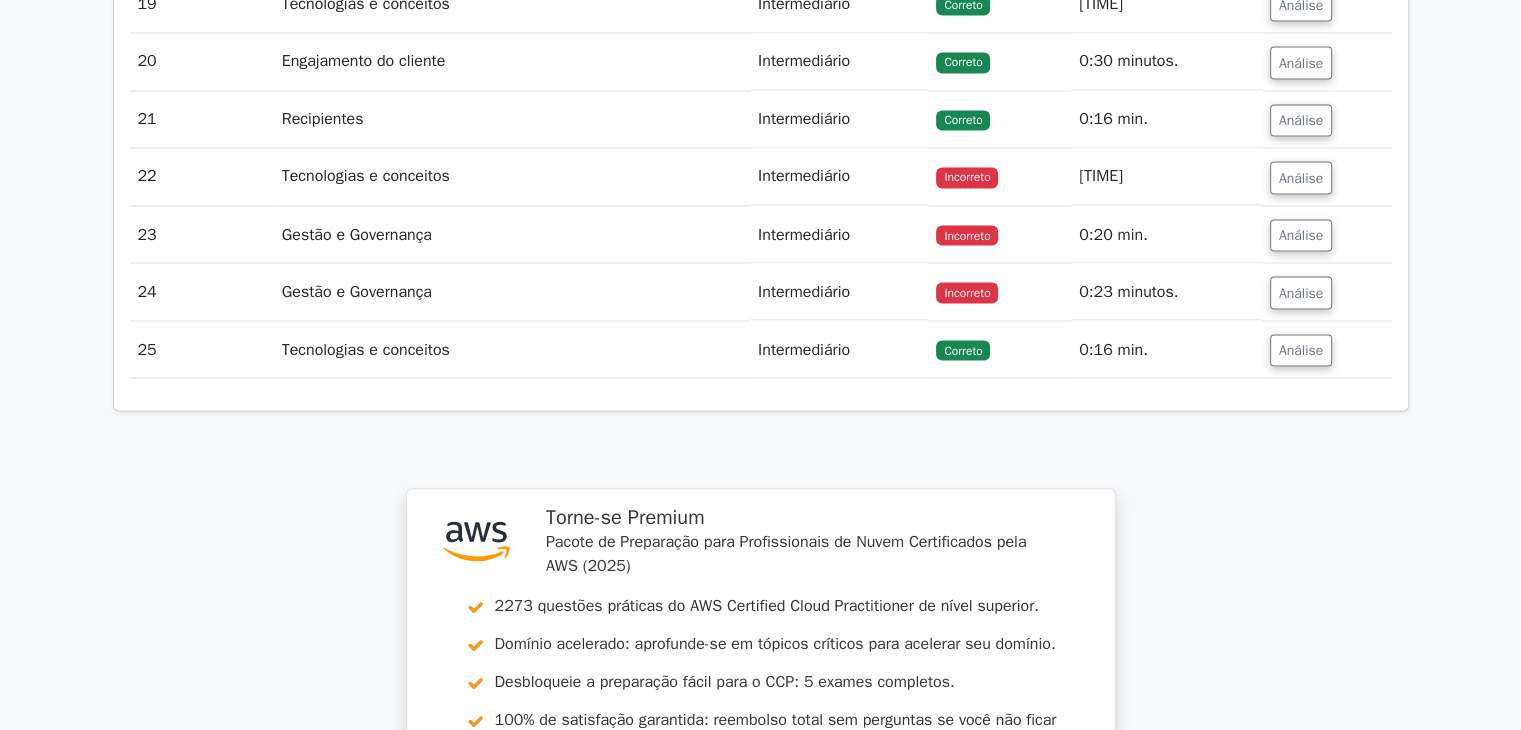 scroll, scrollTop: 11200, scrollLeft: 0, axis: vertical 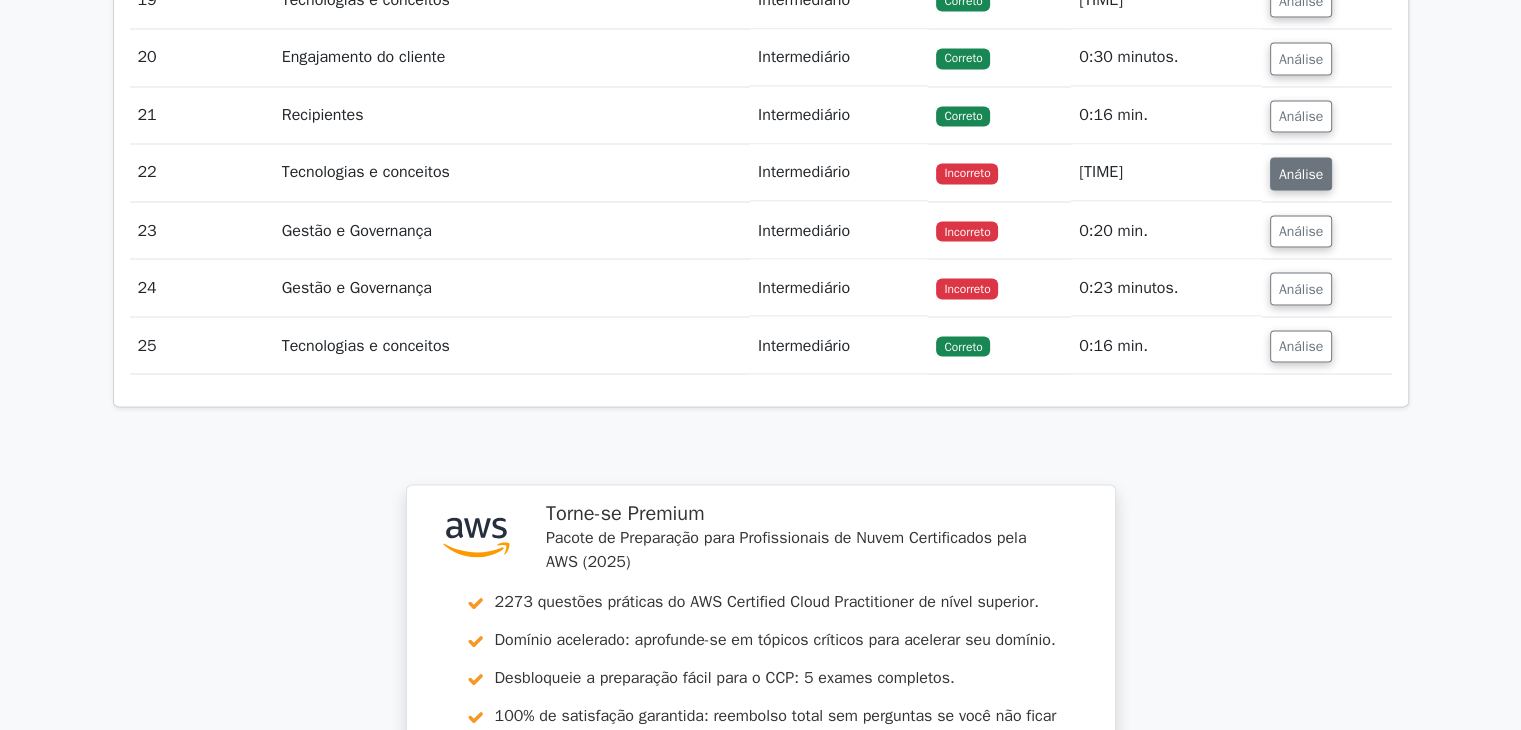 click on "Análise" at bounding box center (1301, 174) 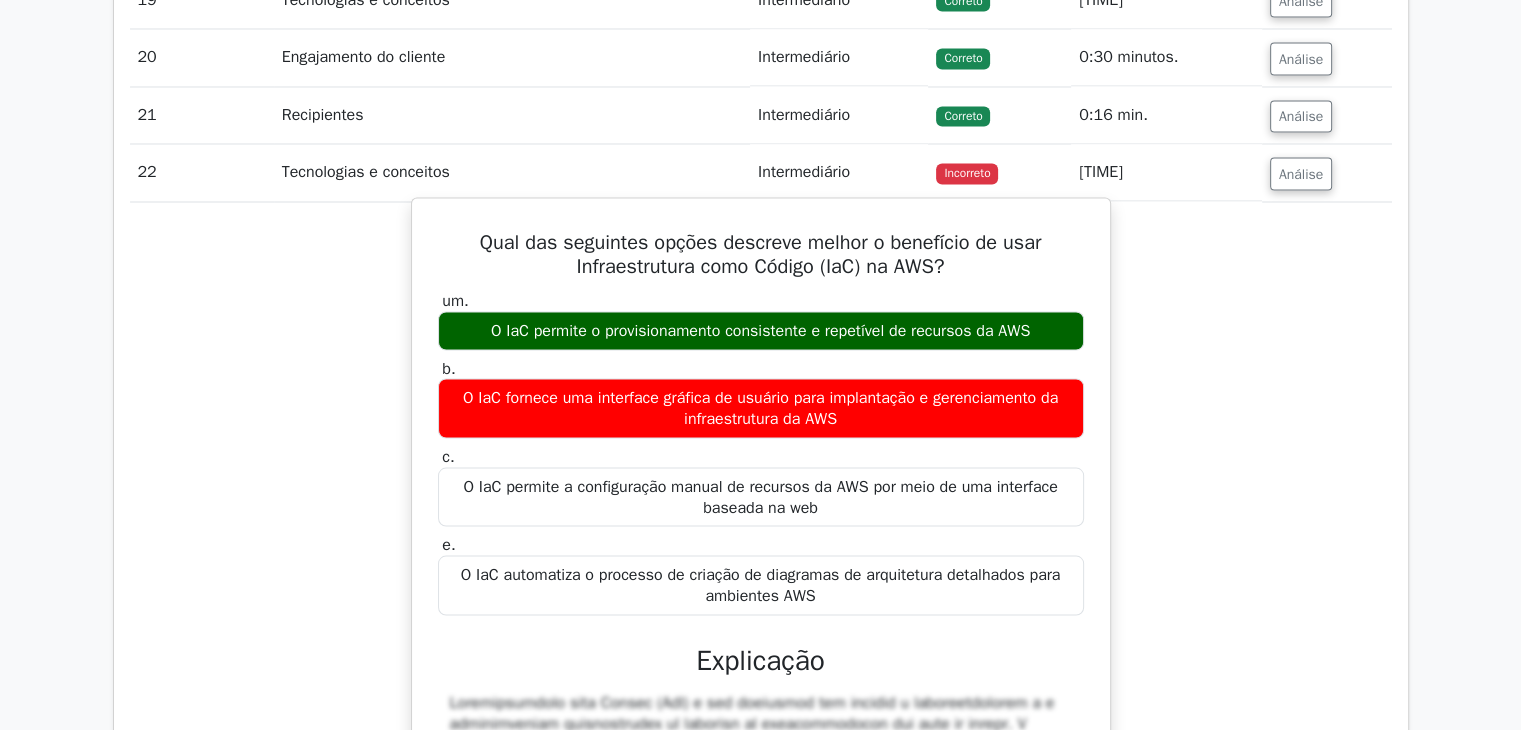 drag, startPoint x: 465, startPoint y: 229, endPoint x: 1077, endPoint y: 598, distance: 714.6363 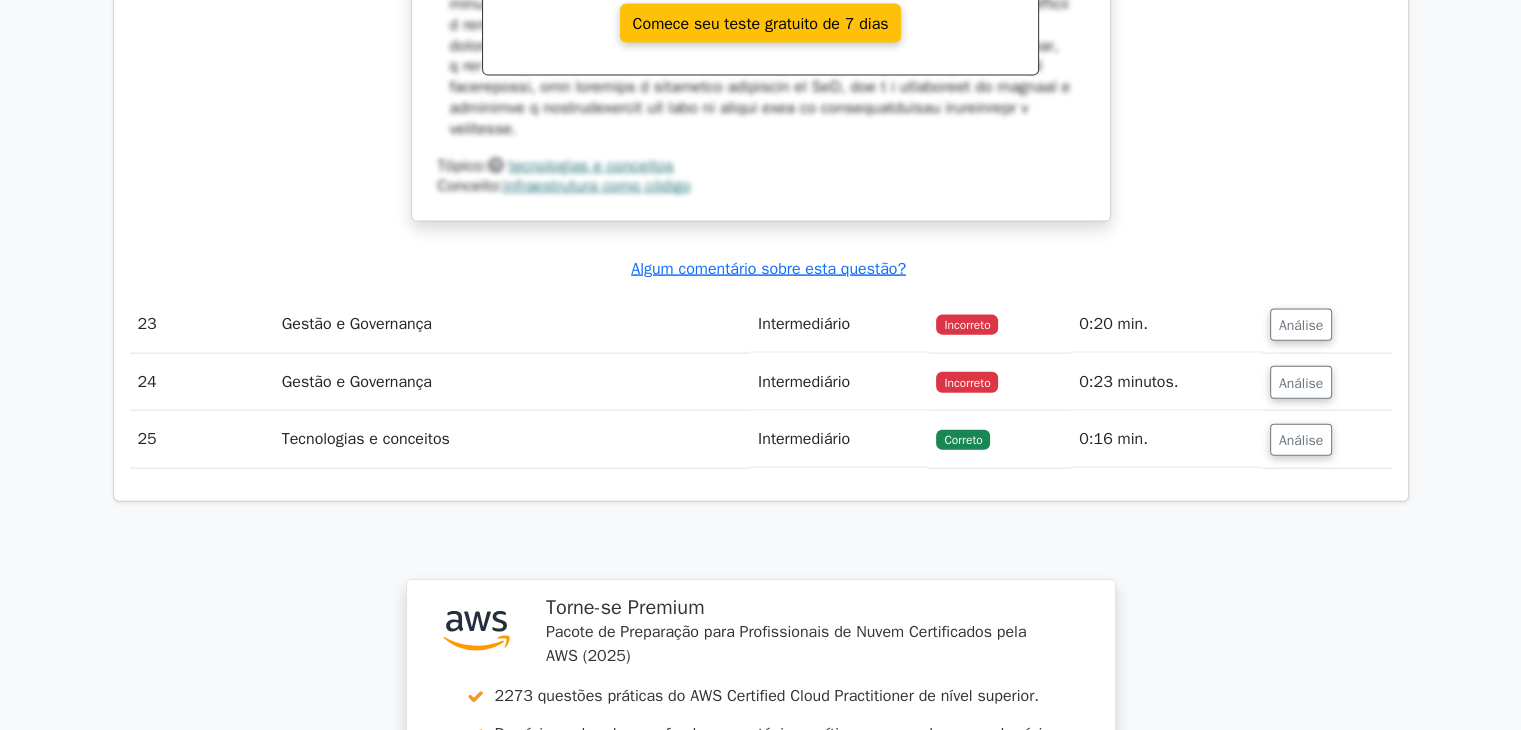 scroll, scrollTop: 12024, scrollLeft: 0, axis: vertical 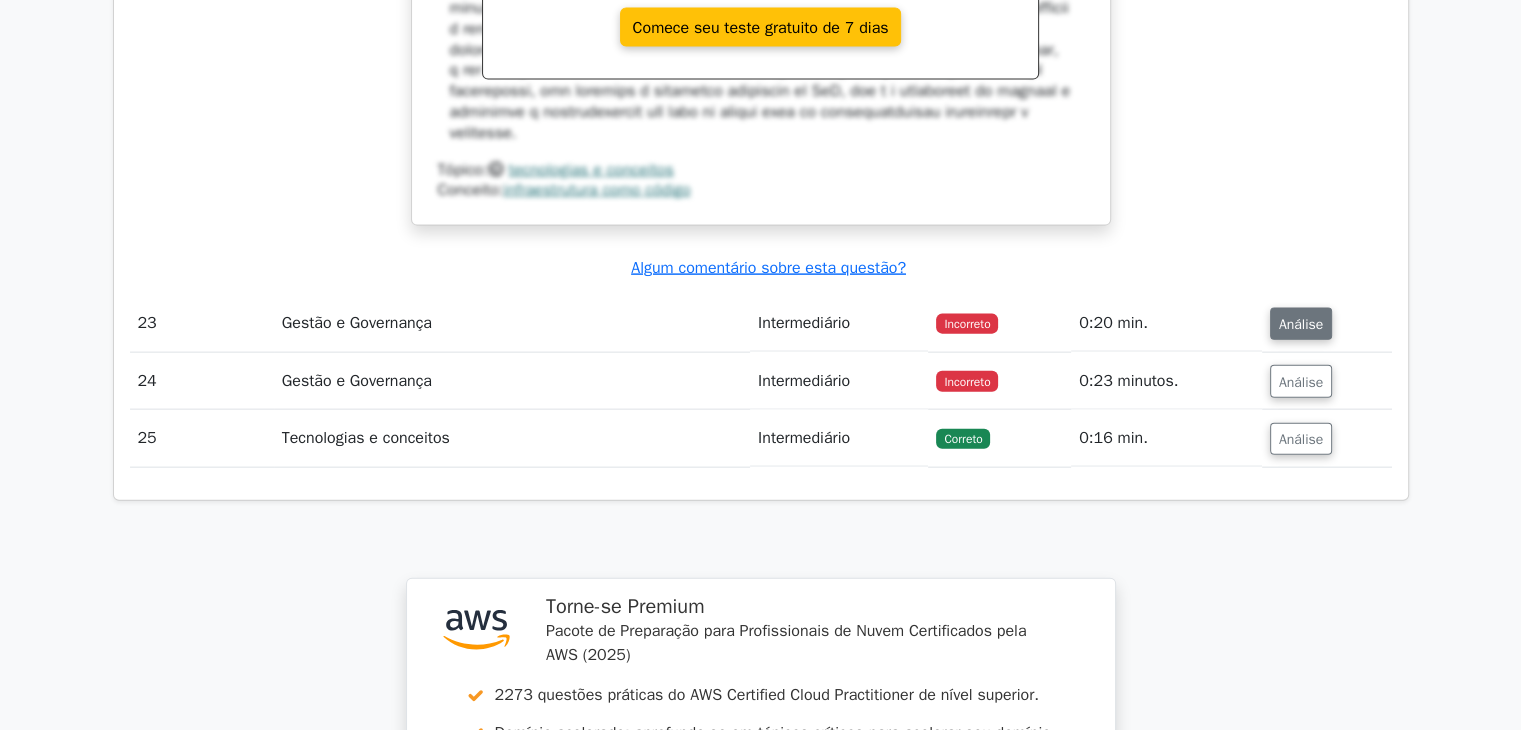 click on "Análise" at bounding box center [1301, 324] 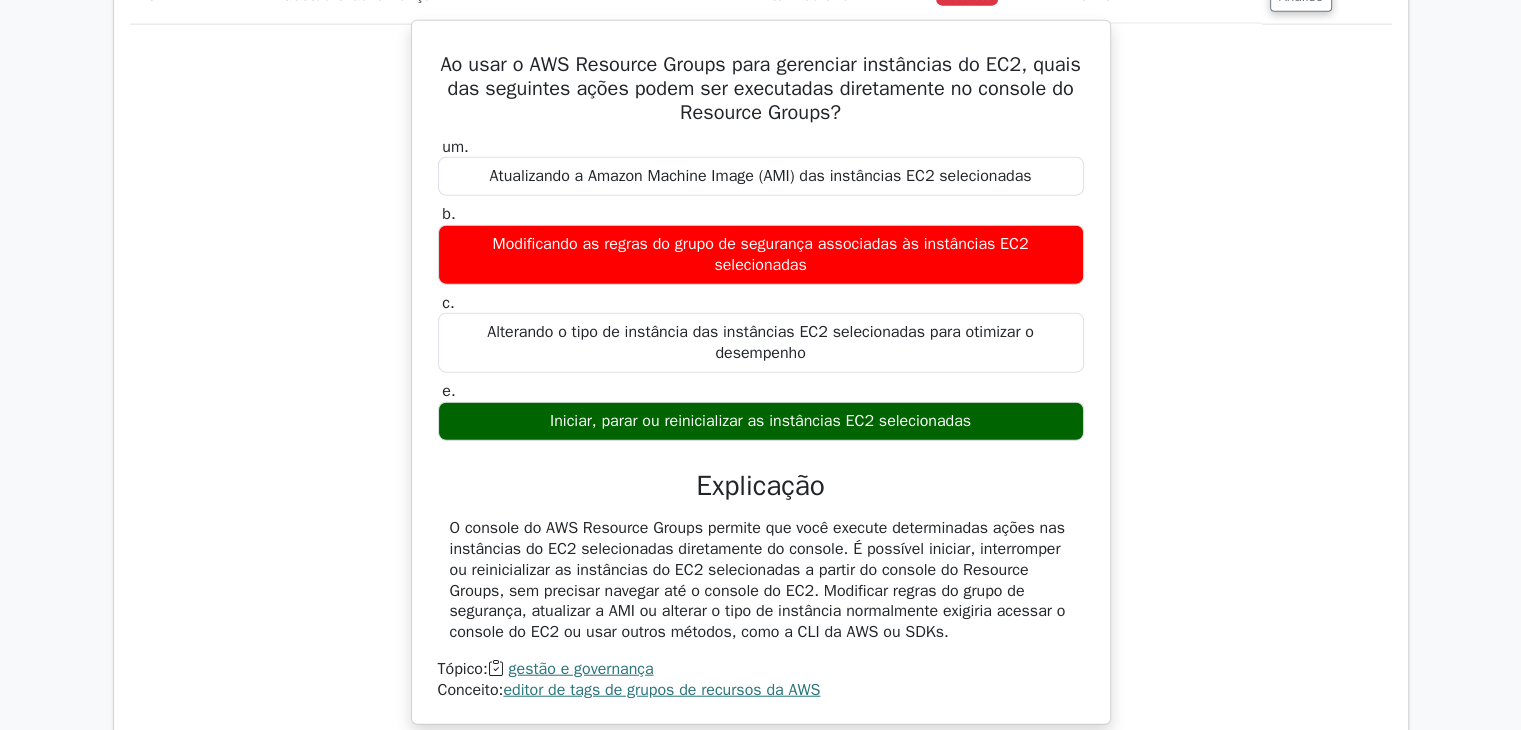 scroll, scrollTop: 12355, scrollLeft: 0, axis: vertical 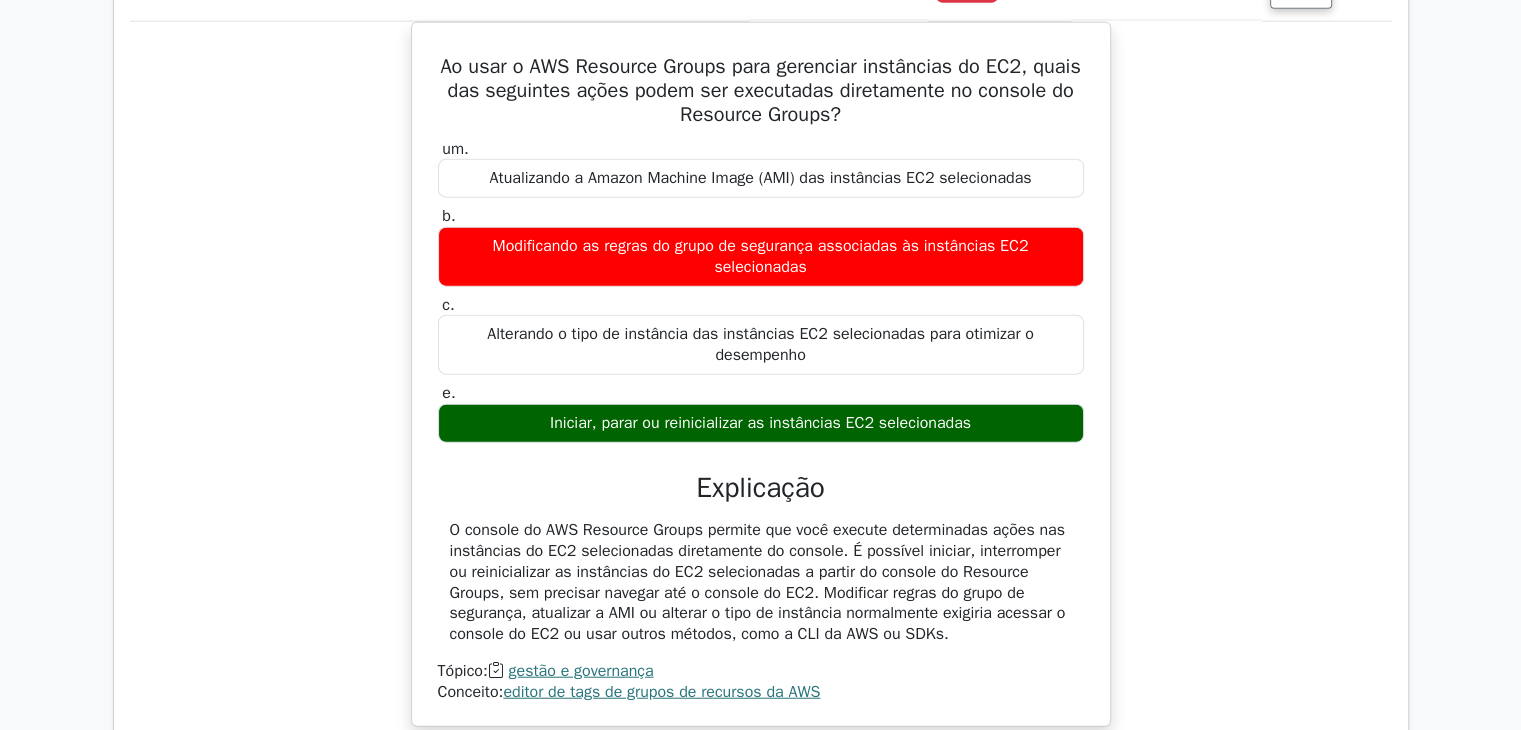 drag, startPoint x: 948, startPoint y: 629, endPoint x: 396, endPoint y: 73, distance: 783.47943 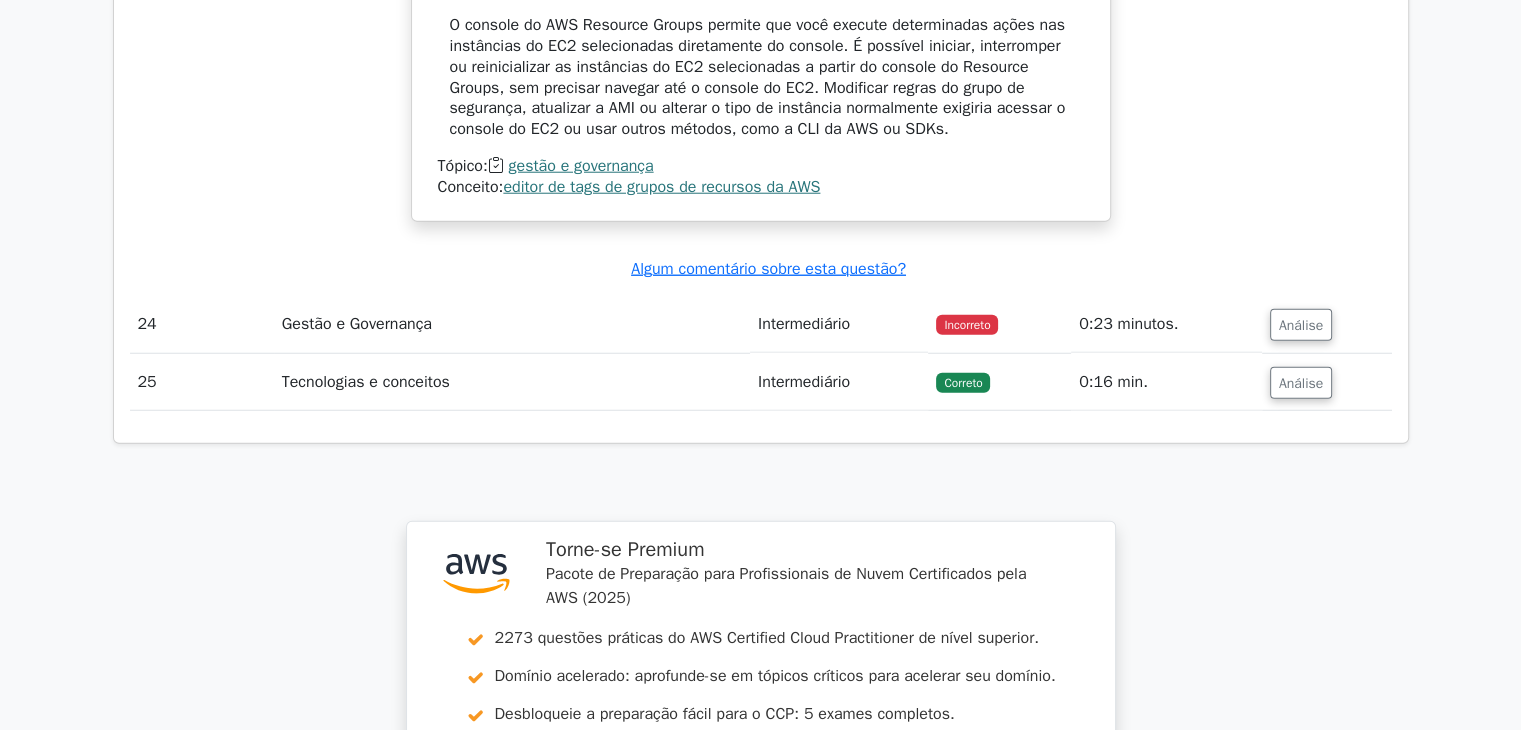 scroll, scrollTop: 12853, scrollLeft: 0, axis: vertical 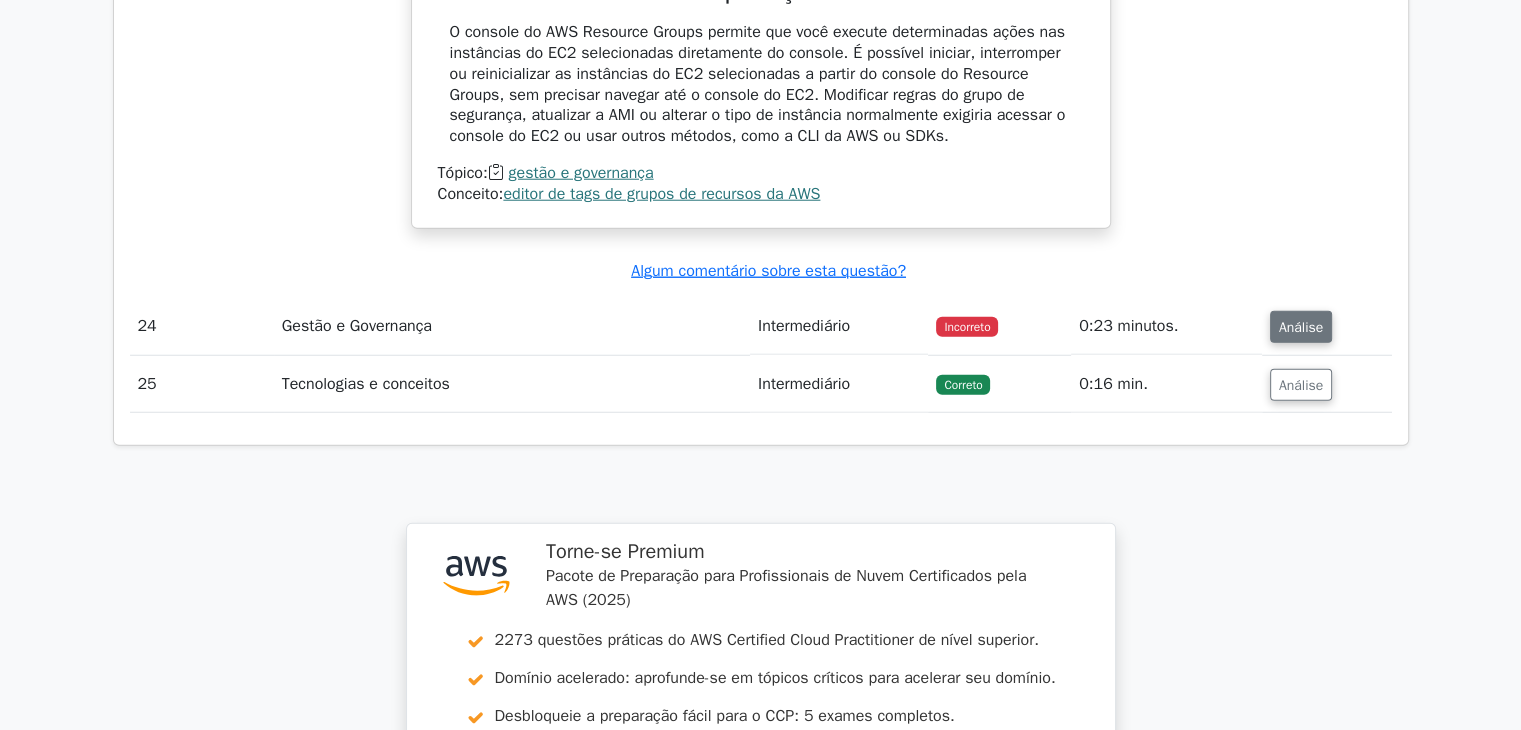 click on "Análise" at bounding box center (1301, 327) 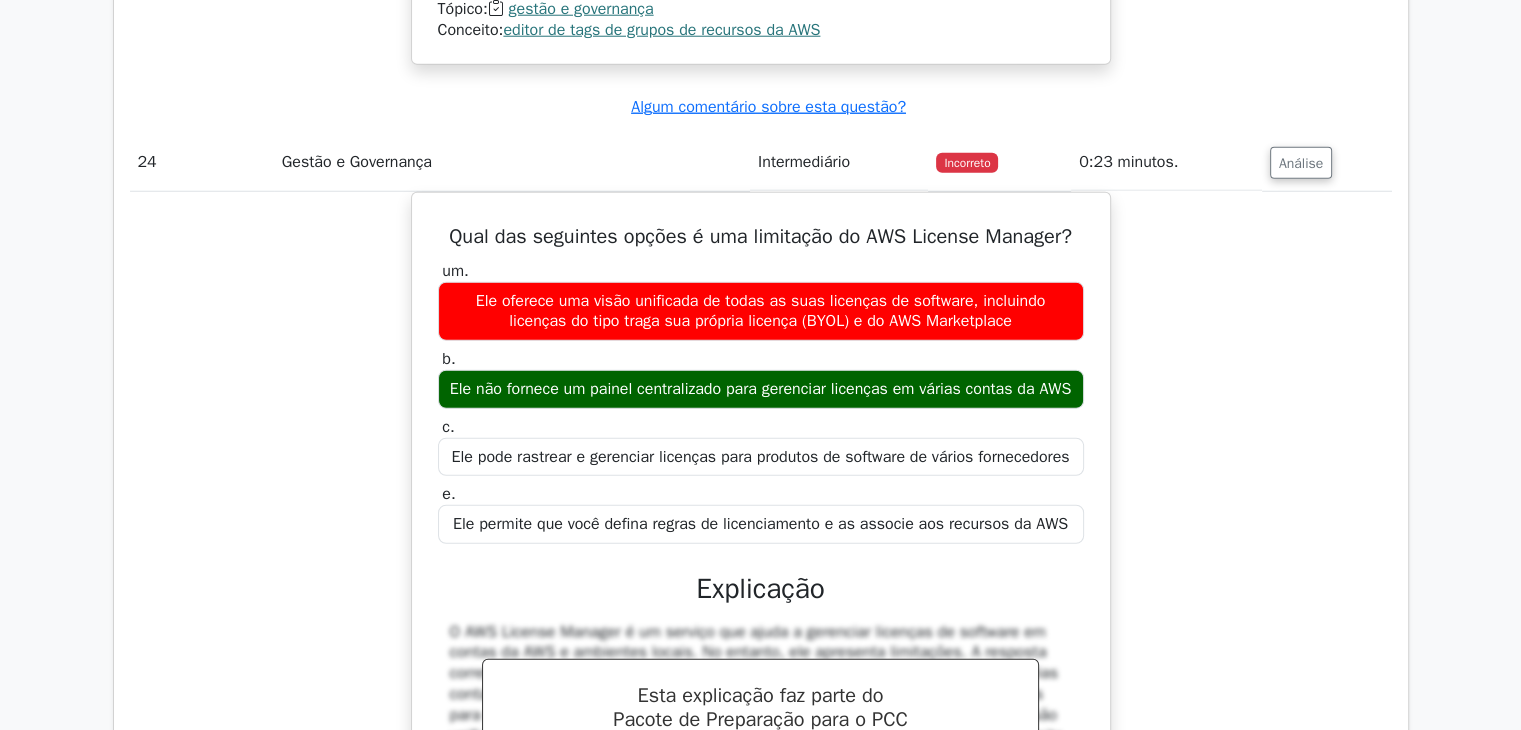 scroll, scrollTop: 13021, scrollLeft: 0, axis: vertical 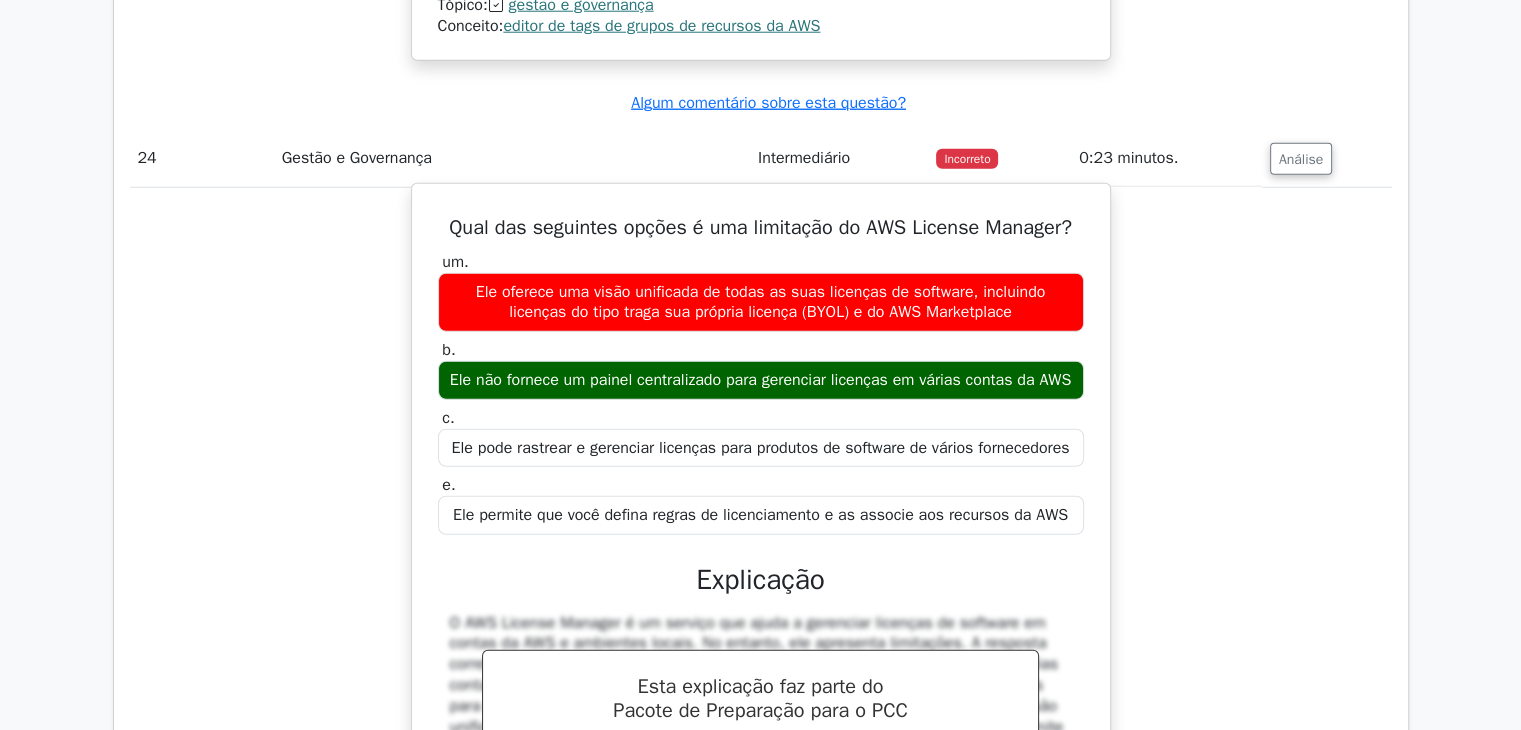 drag, startPoint x: 438, startPoint y: 214, endPoint x: 1064, endPoint y: 526, distance: 699.4426 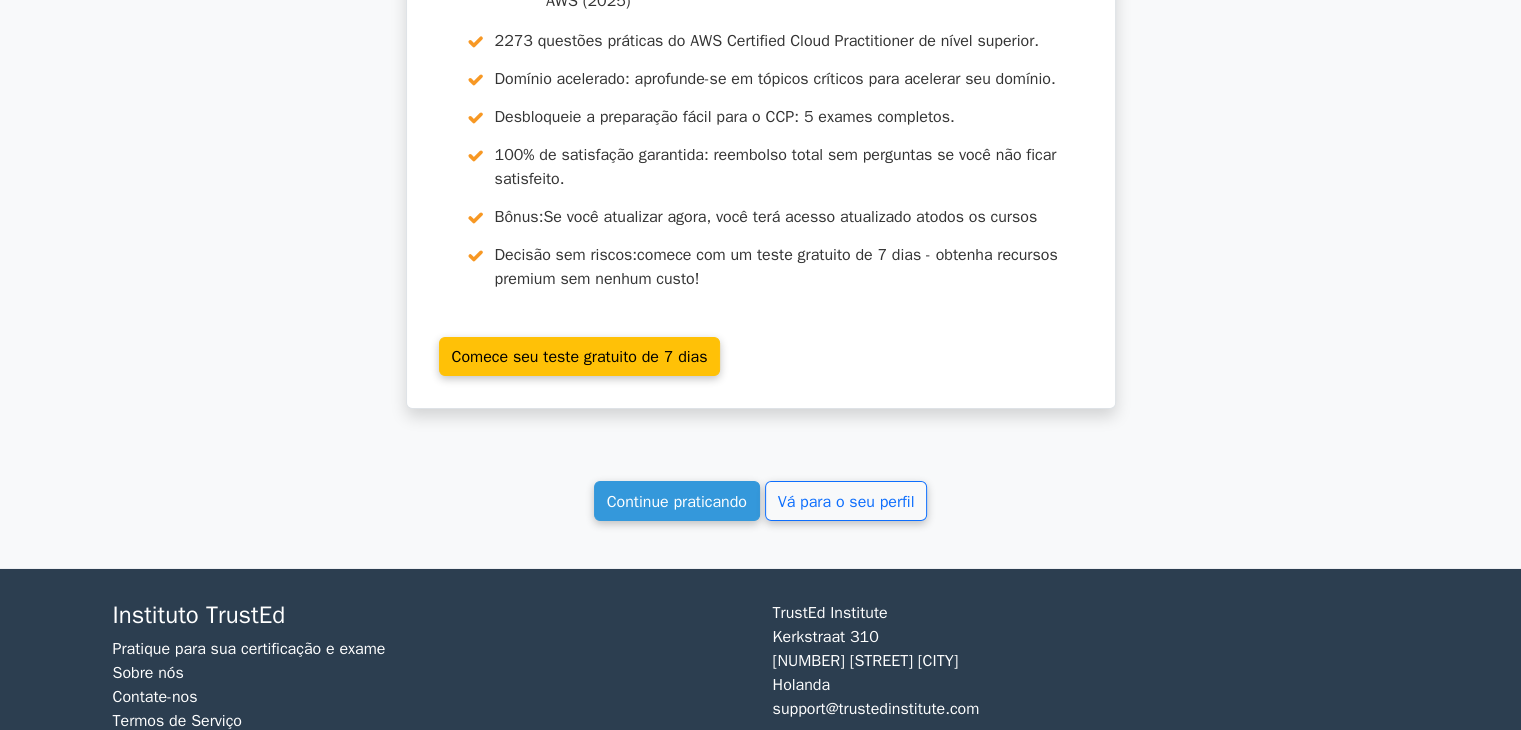 scroll, scrollTop: 14257, scrollLeft: 0, axis: vertical 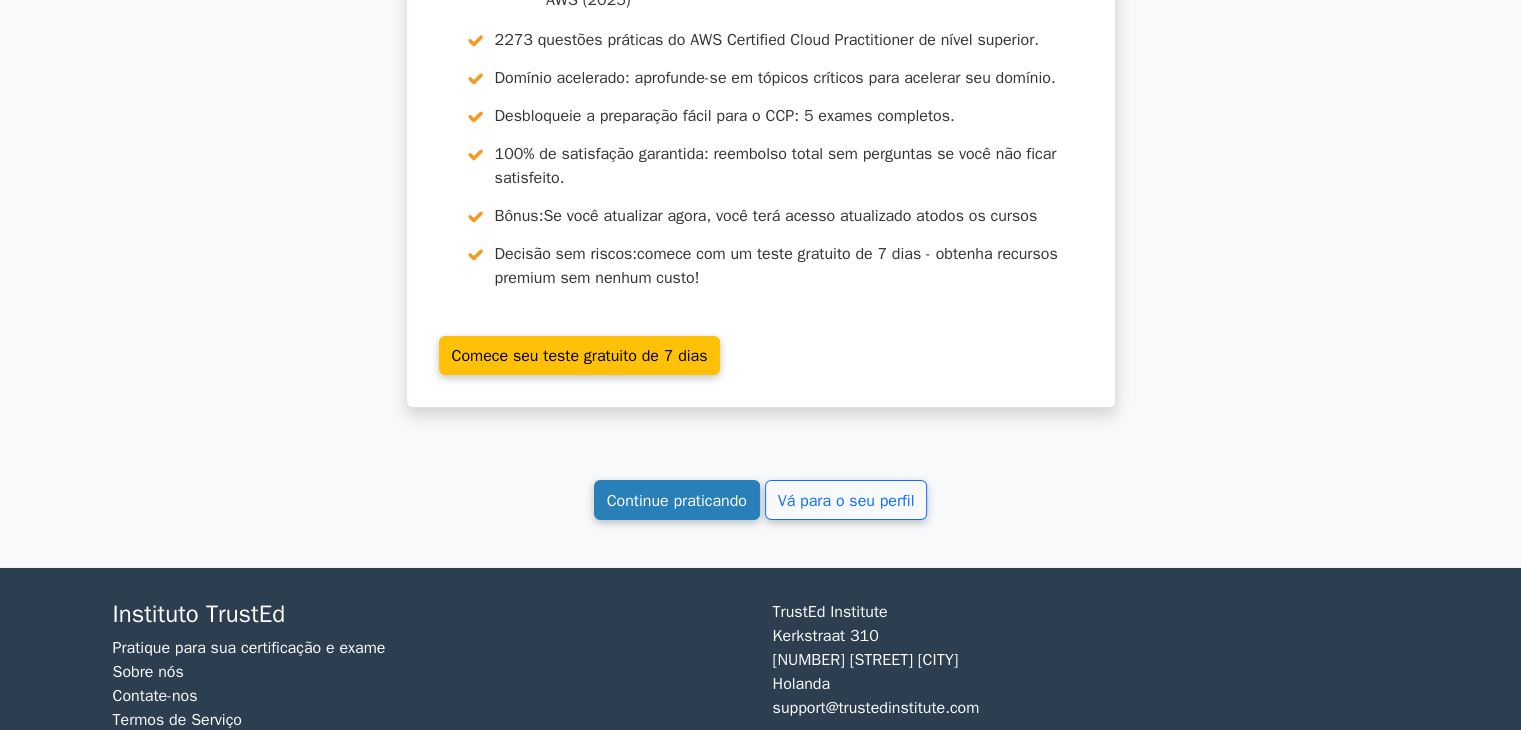 click on "Continue praticando" at bounding box center (677, 499) 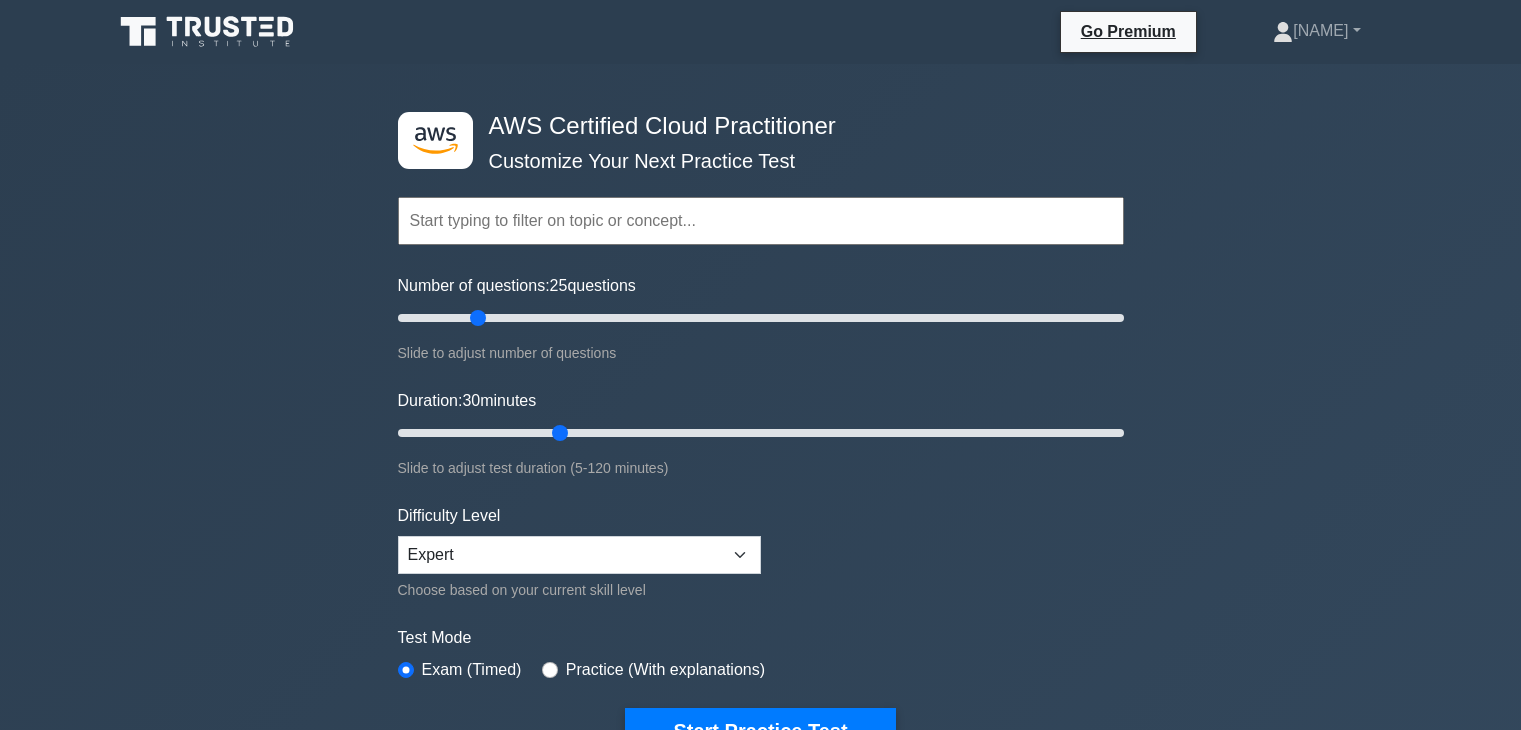 scroll, scrollTop: 67, scrollLeft: 0, axis: vertical 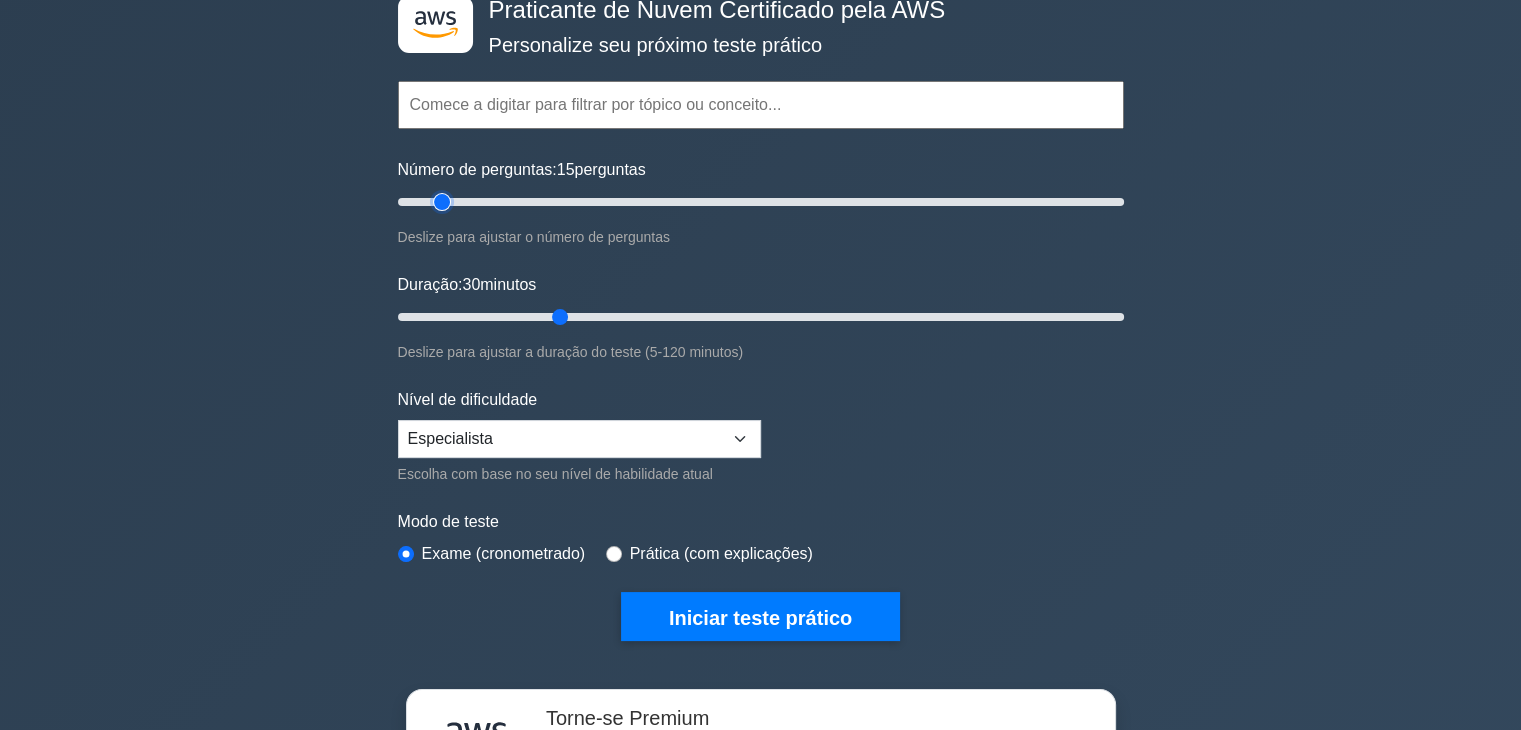 type on "15" 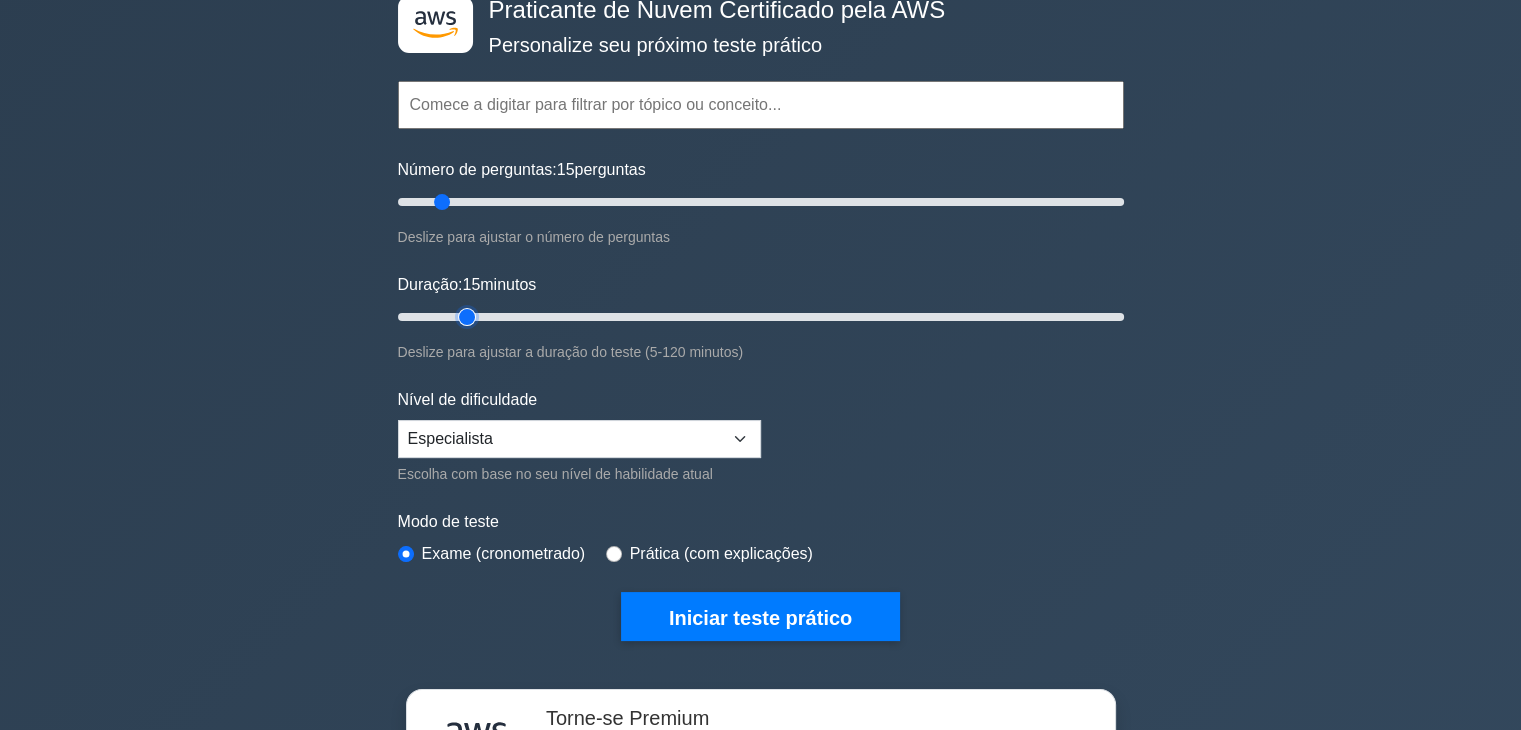 click on "Duração:  15  minutos" at bounding box center [761, 317] 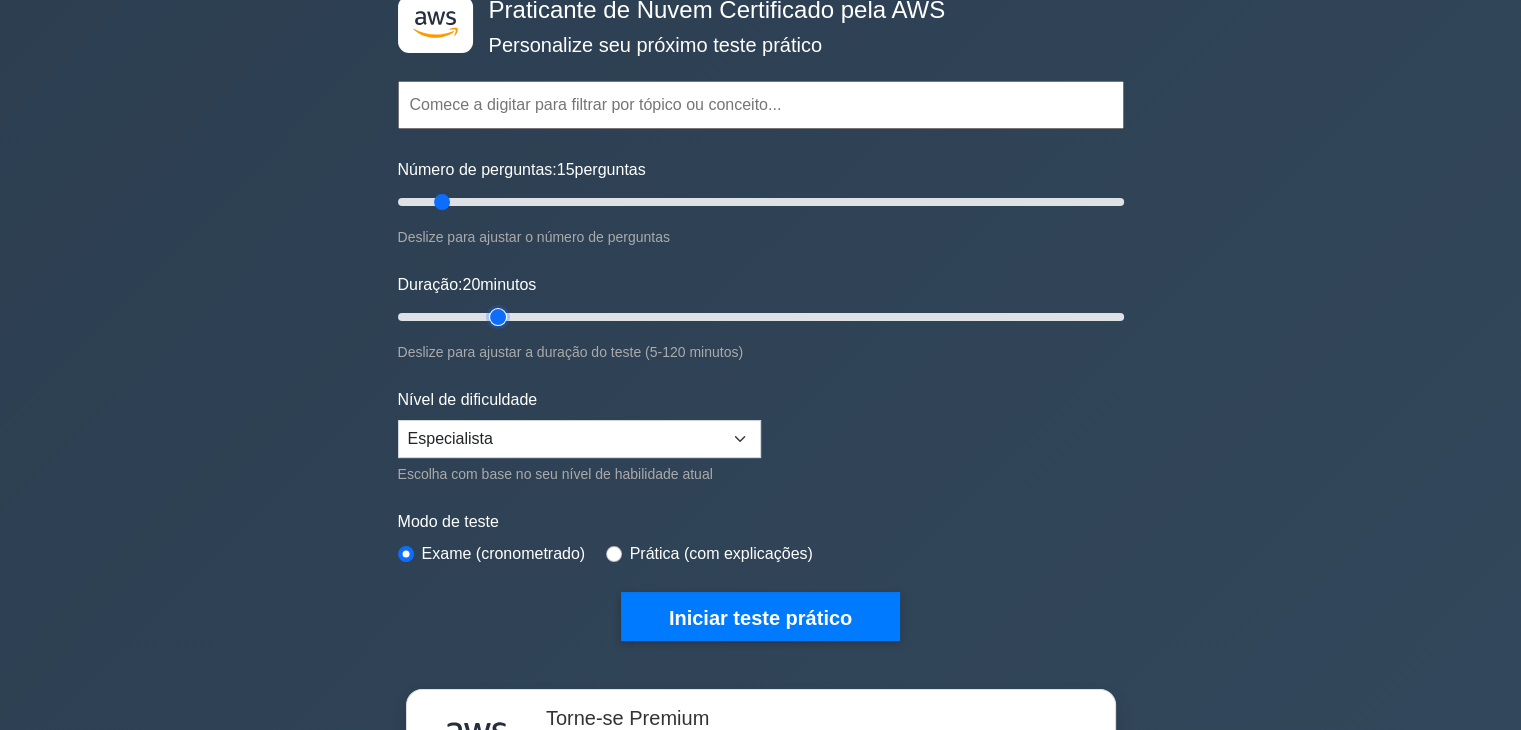 type on "20" 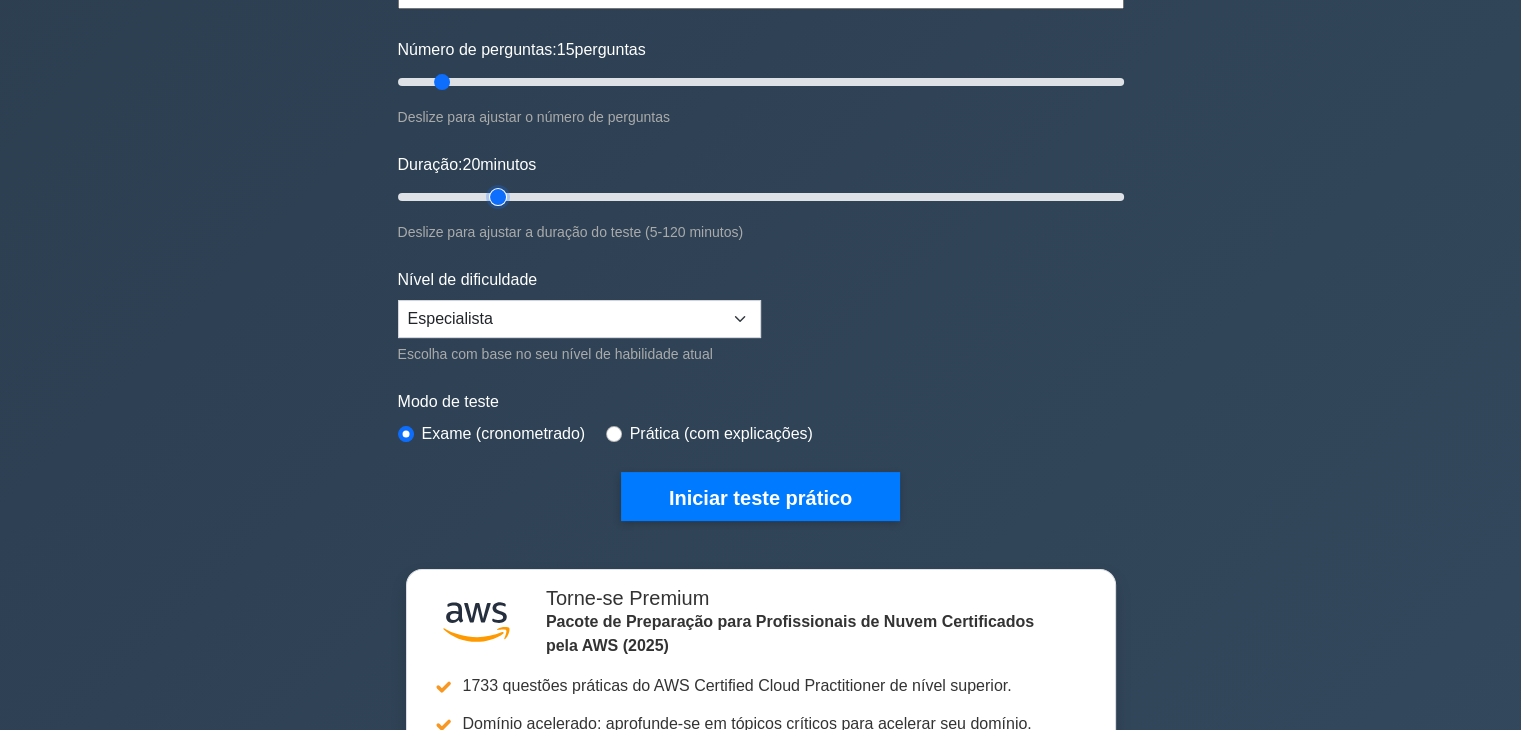 scroll, scrollTop: 240, scrollLeft: 0, axis: vertical 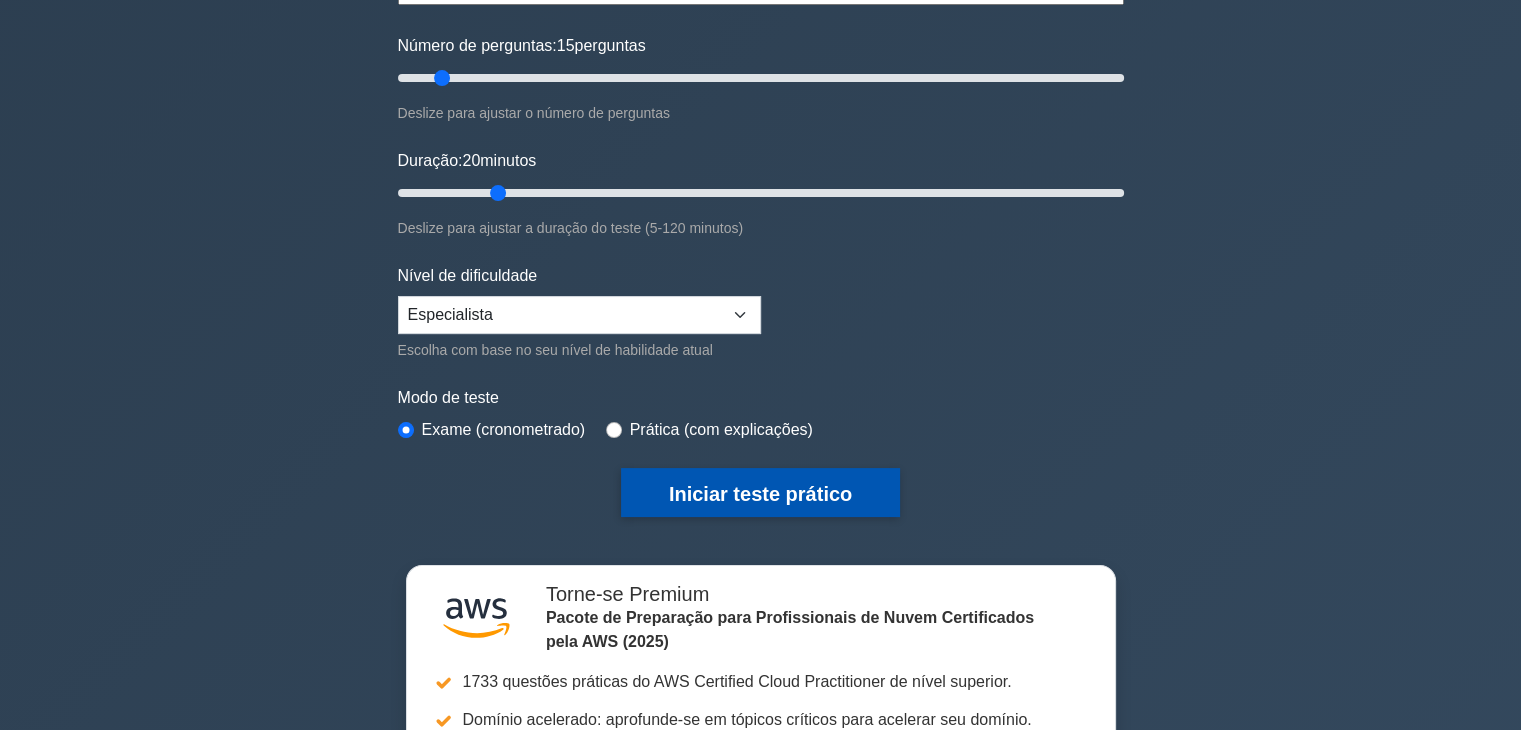 click on "Iniciar teste prático" at bounding box center (760, 494) 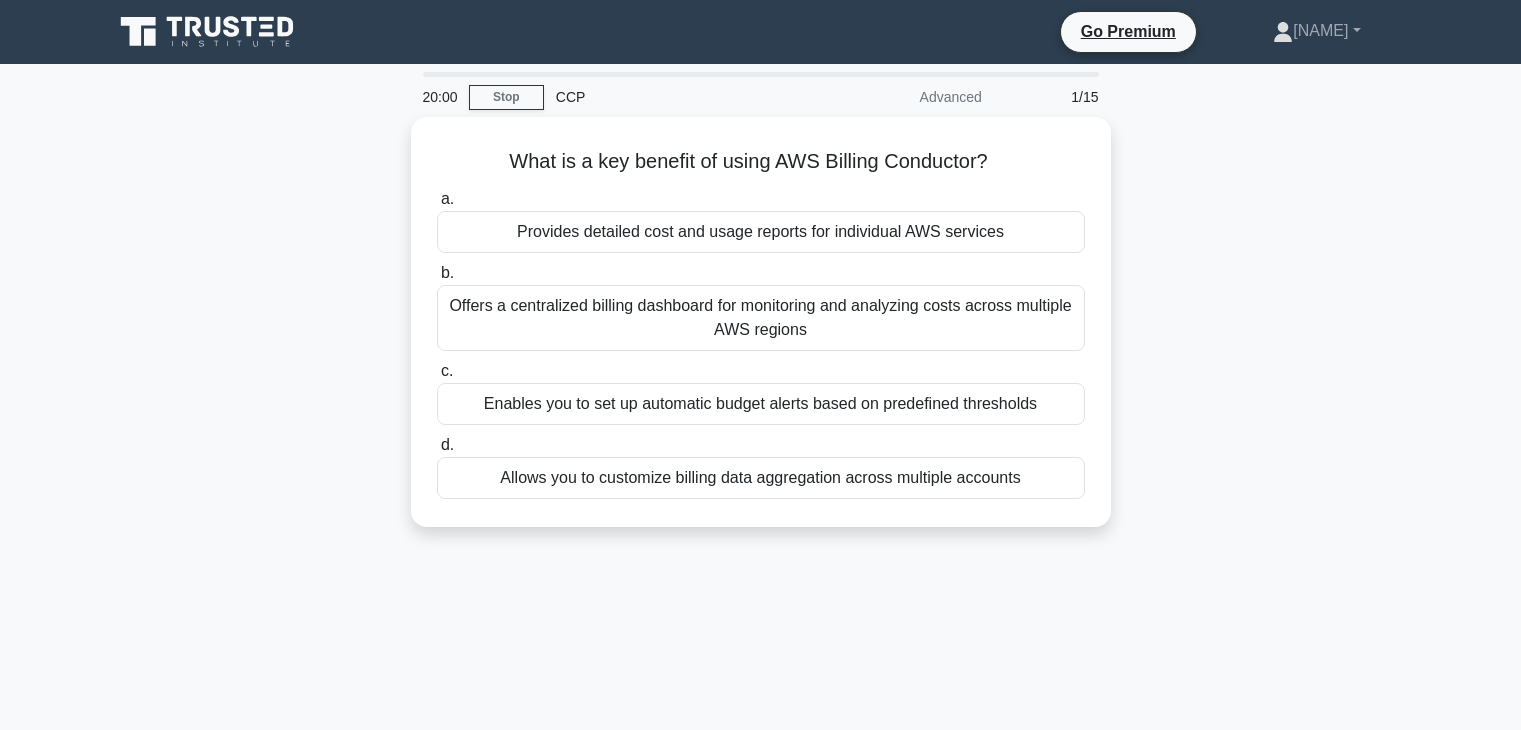 scroll, scrollTop: 0, scrollLeft: 0, axis: both 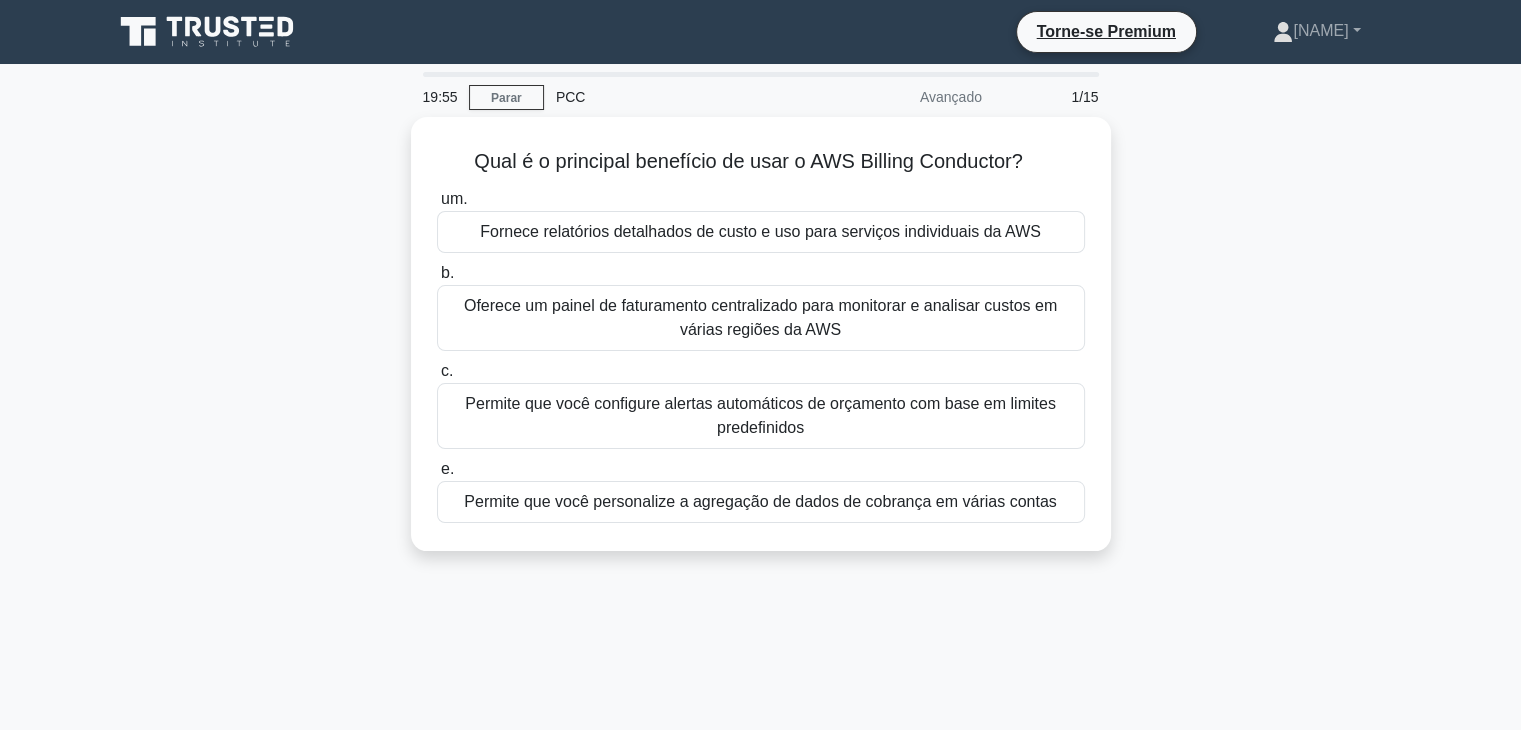 click on "Qual é o principal benefício de usar o AWS Billing Conductor?
.spinner_0XTQ{transform-origin:center;animation:spinner_y6GP .75s linear infinite}@keyframes spinner_y6GP{100%{transform:rotate(360deg)}}
um.
Fornece relatórios detalhados de custo e uso para serviços individuais da AWS
b. c." at bounding box center [761, 346] 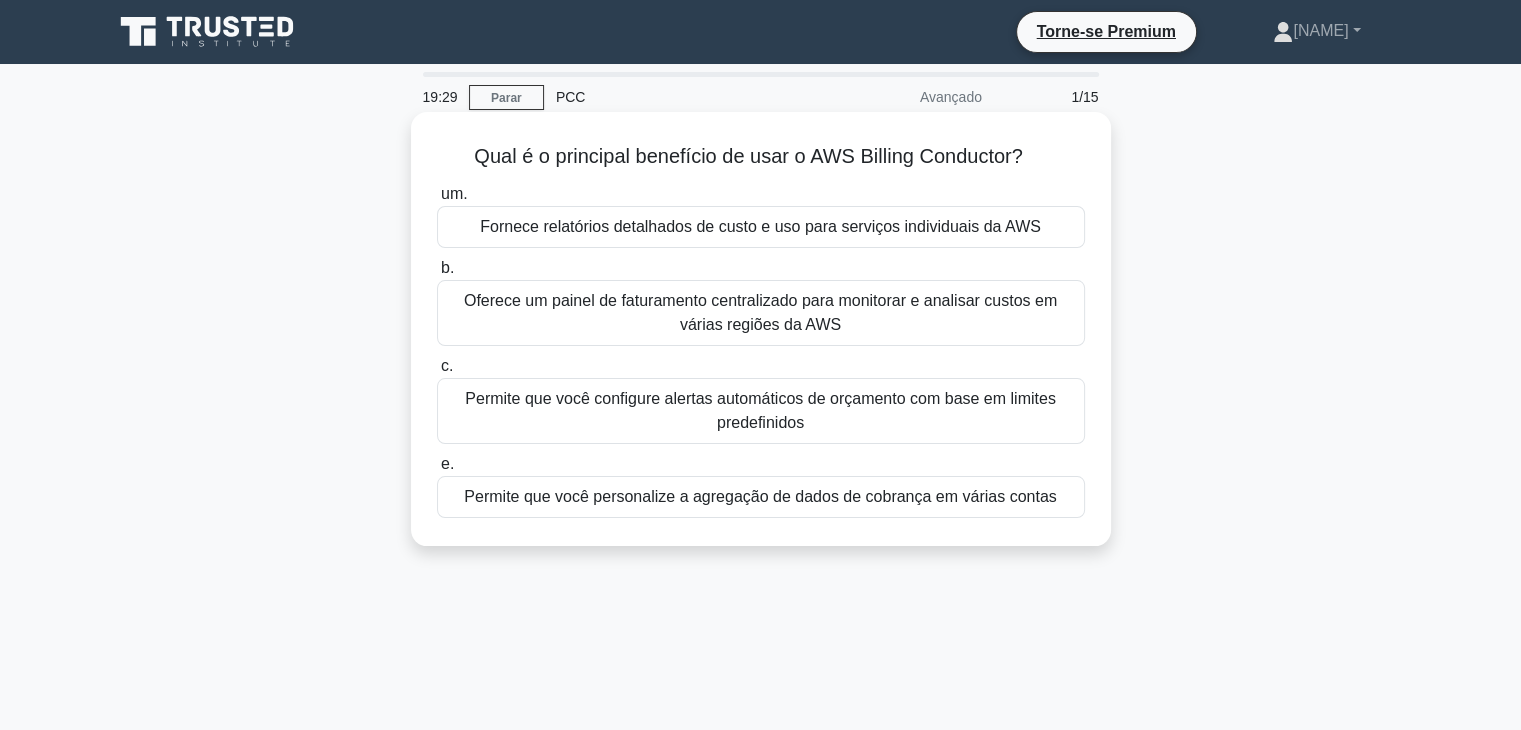 click on "Permite que você personalize a agregação de dados de cobrança em várias contas" at bounding box center (760, 496) 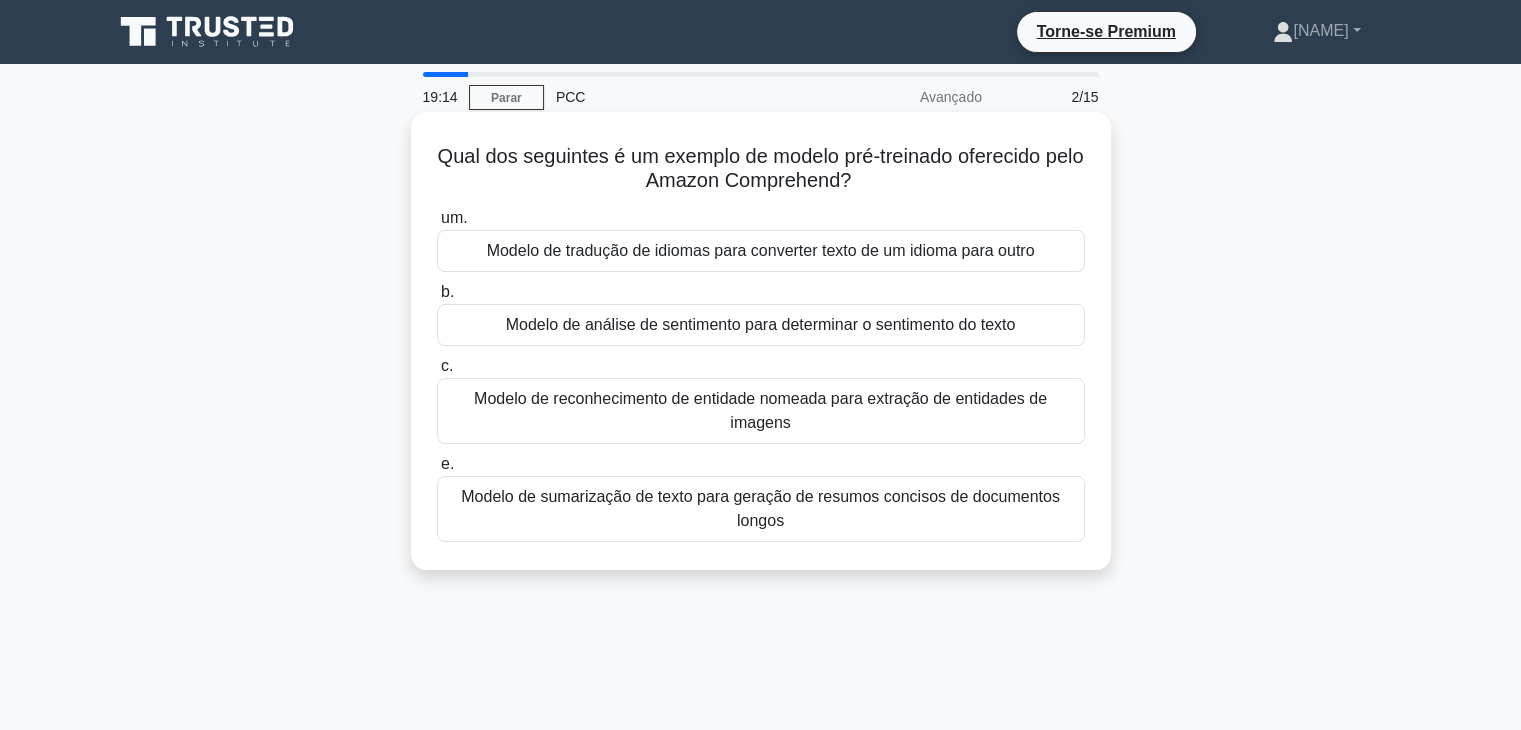 click on "Modelo de análise de sentimento para determinar o sentimento do texto" at bounding box center (761, 324) 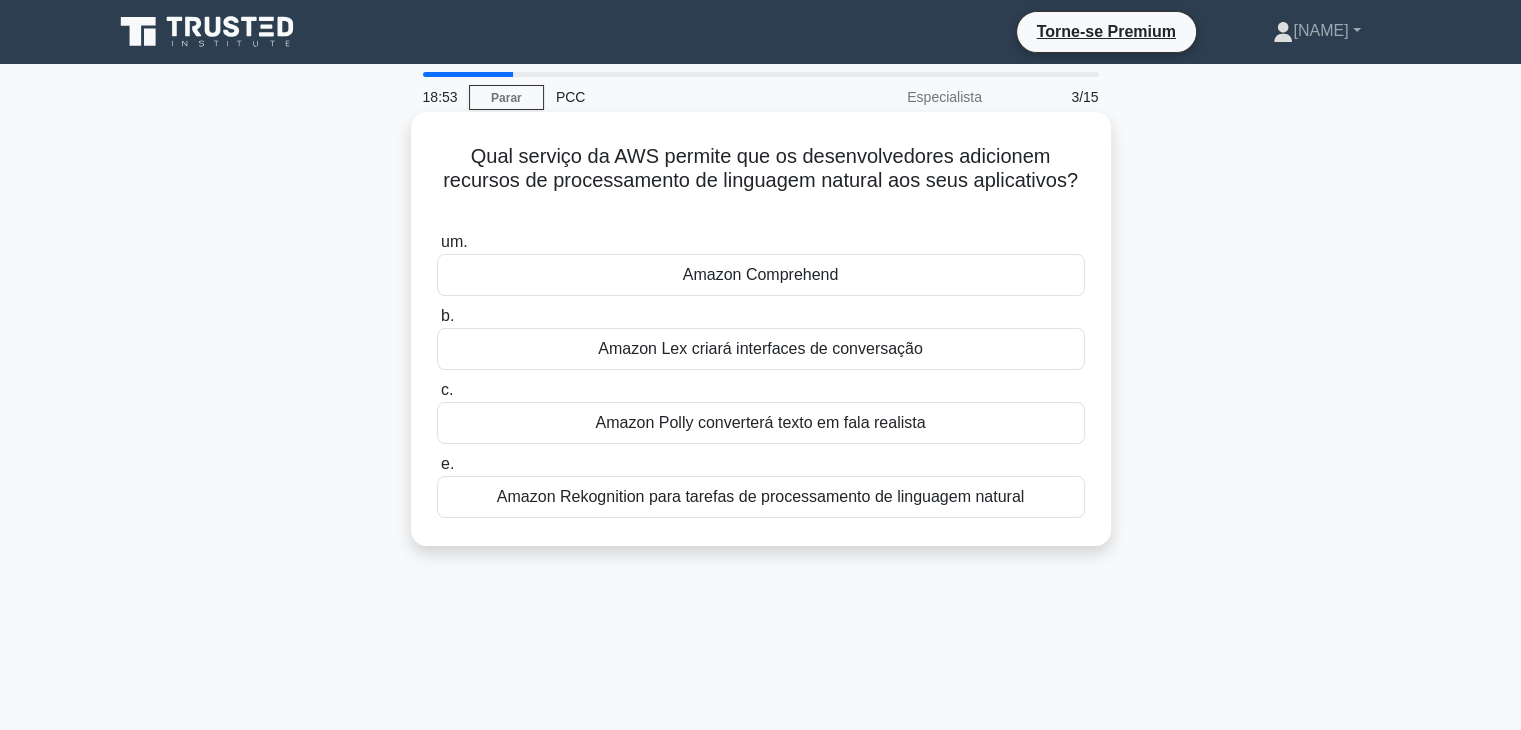 click on "Amazon Comprehend" at bounding box center (761, 275) 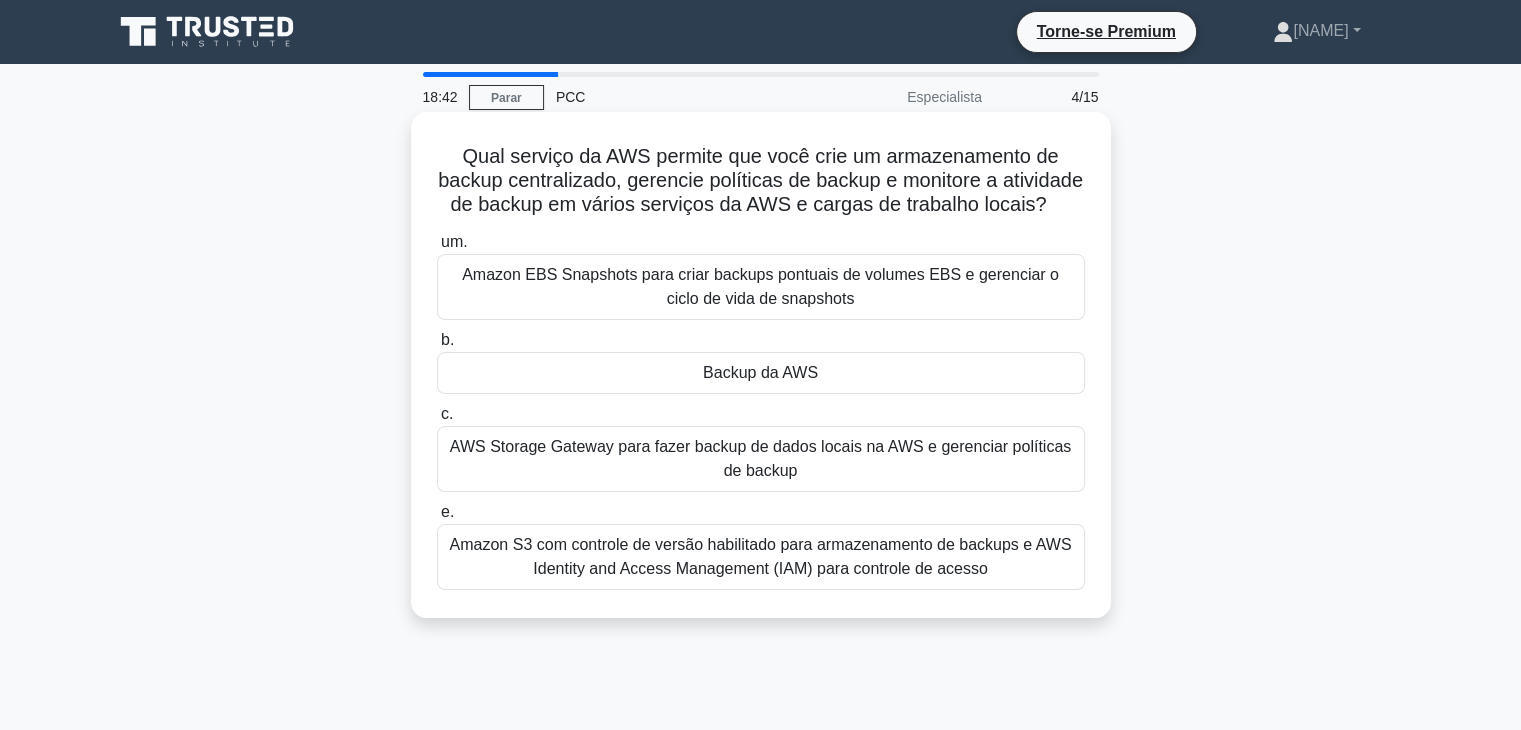 click on "Backup da AWS" at bounding box center (760, 372) 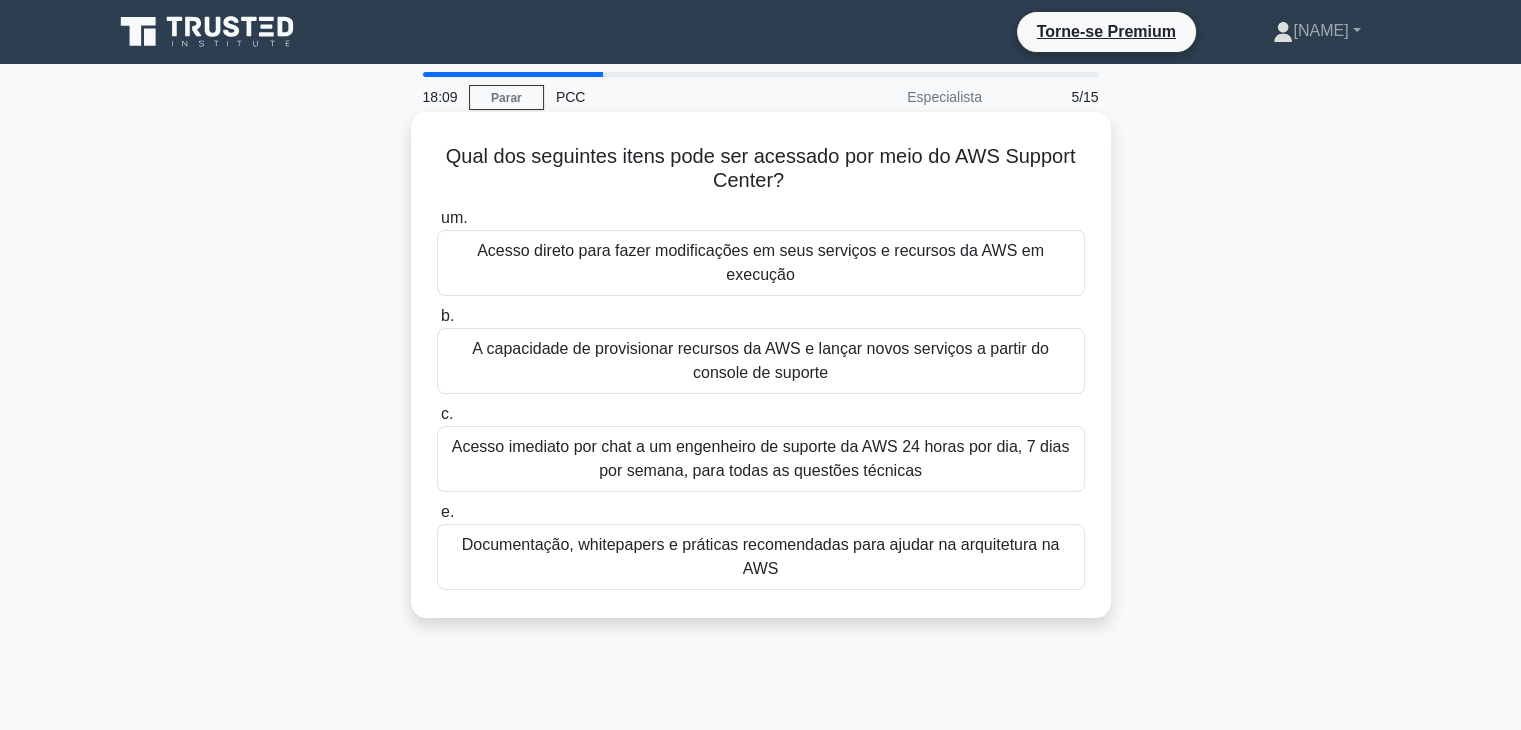 click on "Acesso imediato por chat a um engenheiro de suporte da AWS 24 horas por dia, 7 dias por semana, para todas as questões técnicas" at bounding box center [761, 458] 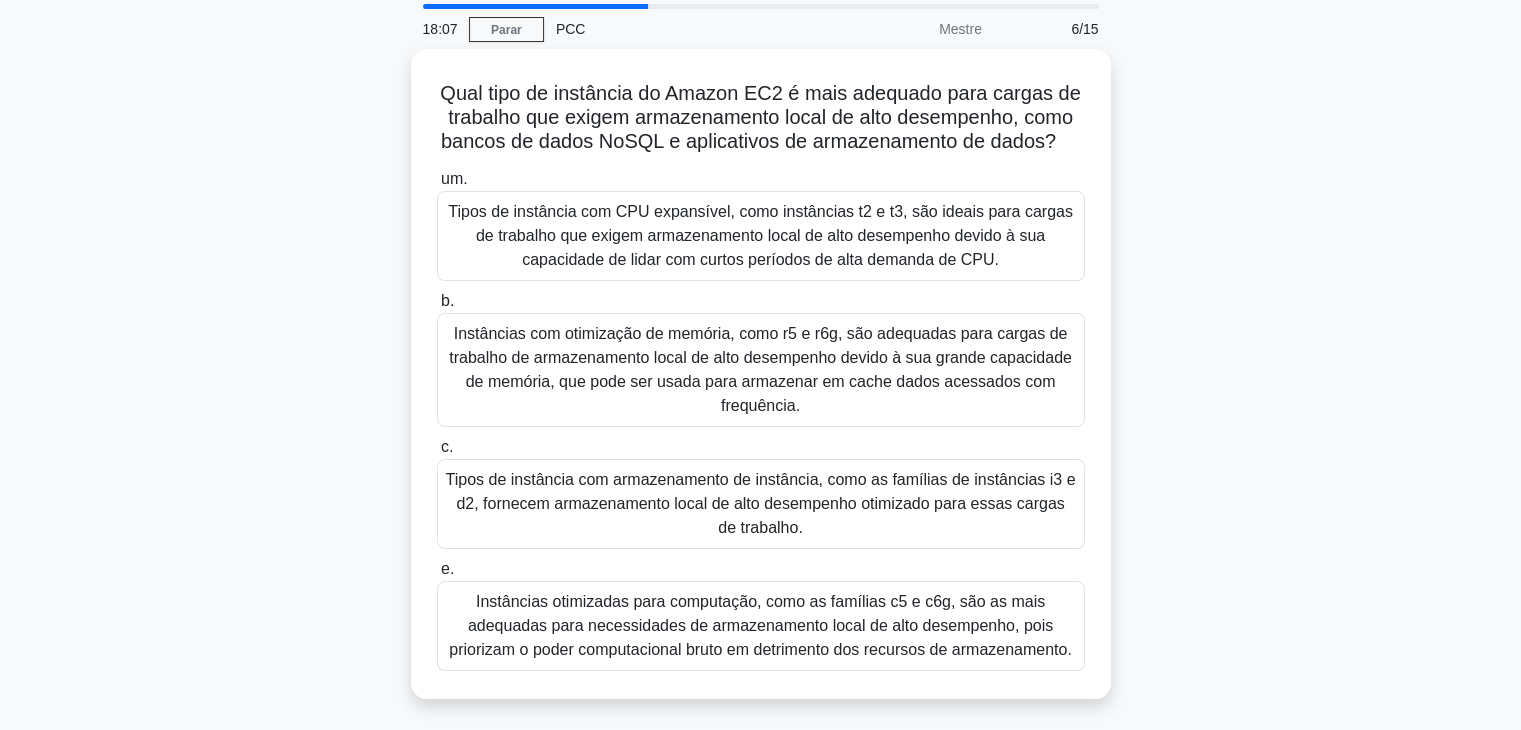 scroll, scrollTop: 74, scrollLeft: 0, axis: vertical 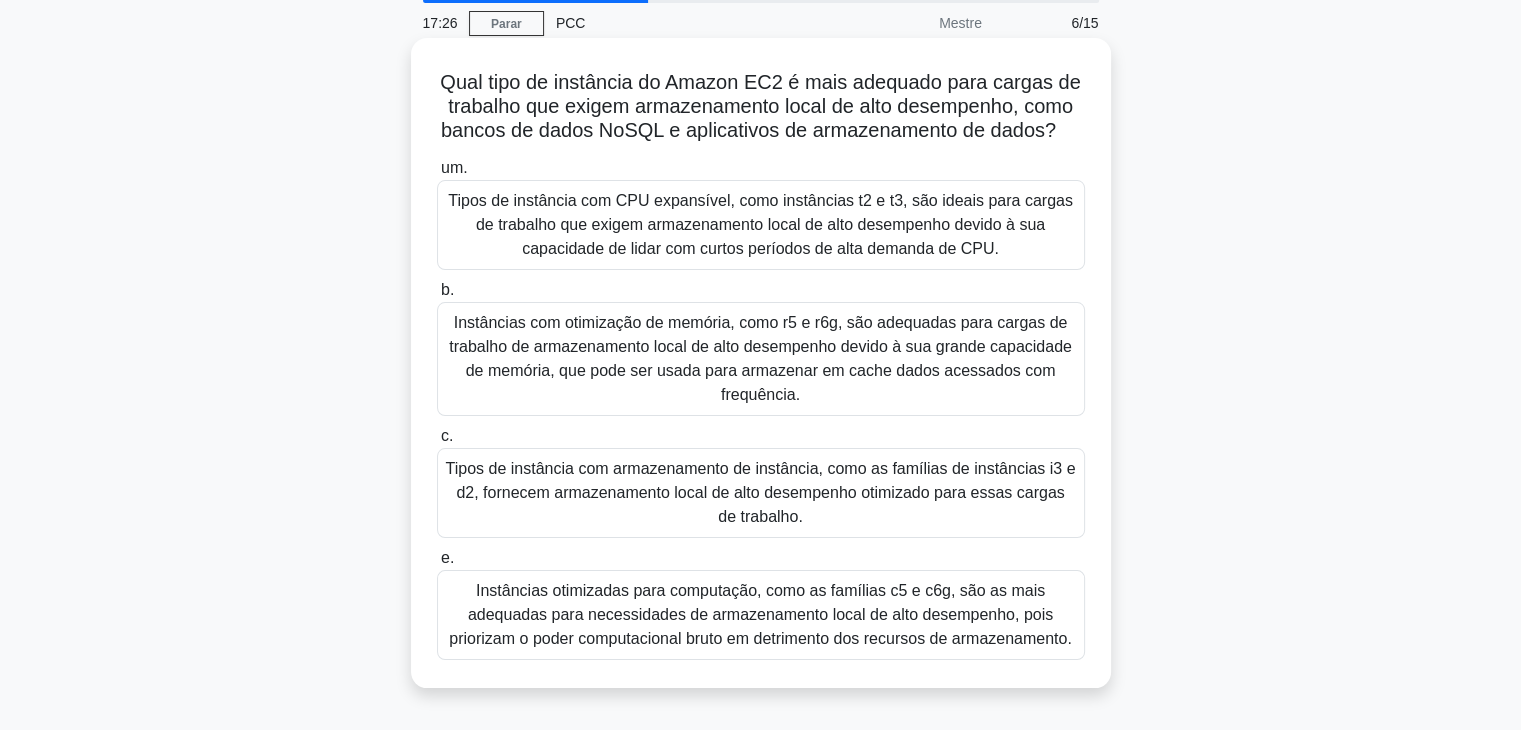 click on "Instâncias com otimização de memória, como r5 e r6g, são adequadas para cargas de trabalho de armazenamento local de alto desempenho devido à sua grande capacidade de memória, que pode ser usada para armazenar em cache dados acessados com frequência." at bounding box center (760, 358) 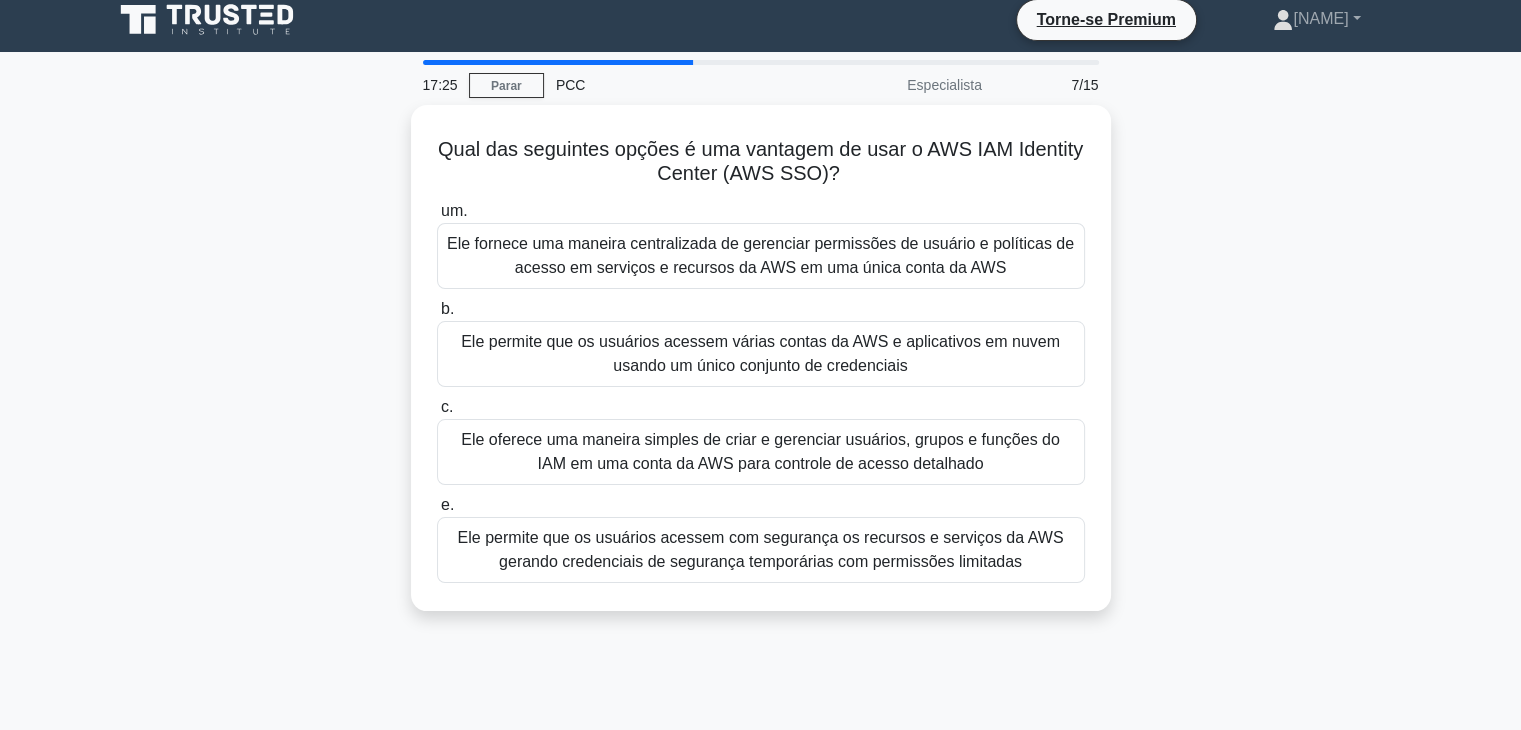 scroll, scrollTop: 0, scrollLeft: 0, axis: both 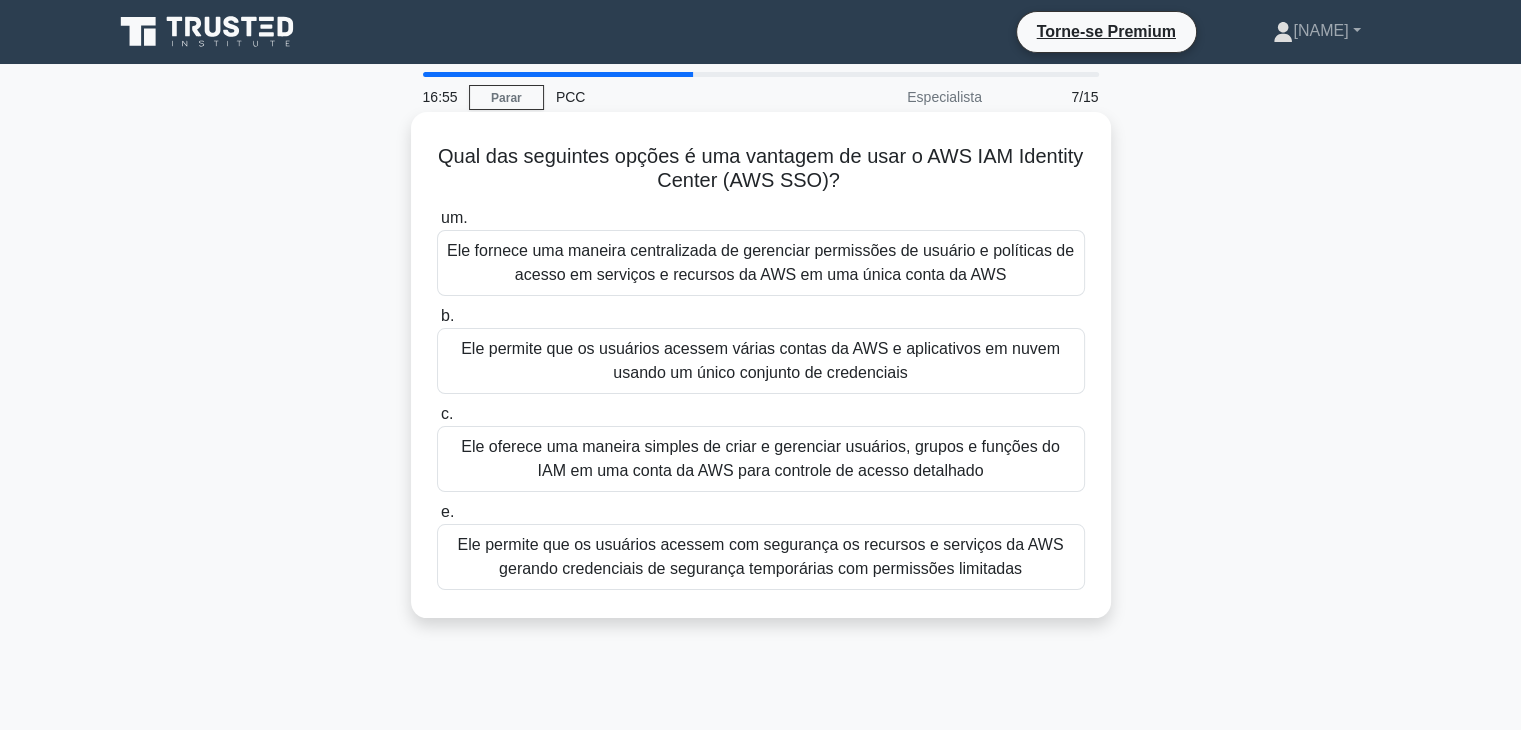 click on "Ele permite que os usuários acessem várias contas da AWS e aplicativos em nuvem usando um único conjunto de credenciais" at bounding box center [760, 360] 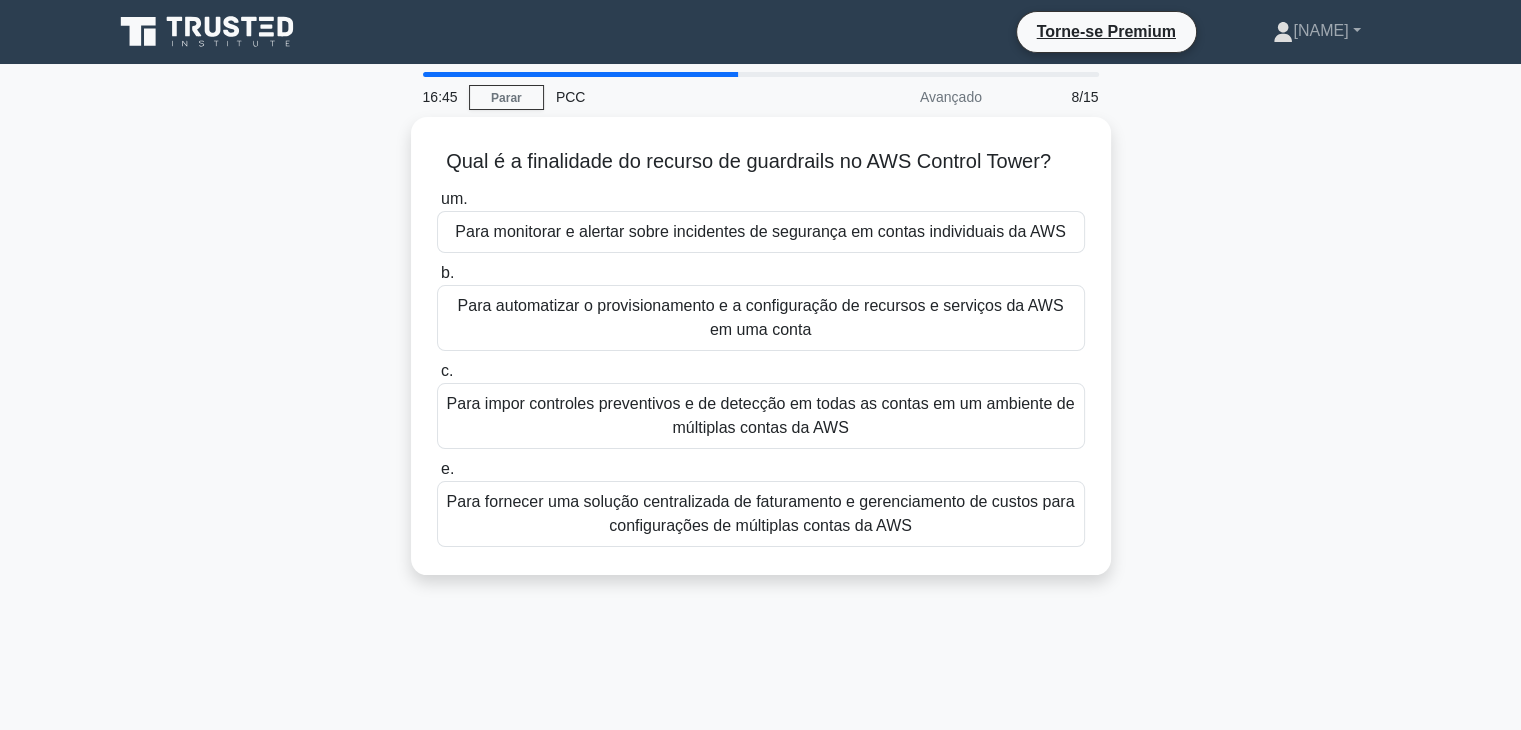 click on "Qual é a finalidade do recurso de guardrails no AWS Control Tower?
.spinner_0XTQ{transform-origin:center;animation:spinner_y6GP .75s linear infinite}@keyframes spinner_y6GP{100%{transform:rotate(360deg)}}
um.
Para monitorar e alertar sobre incidentes de segurança em contas individuais da AWS
b. c. e." at bounding box center [761, 358] 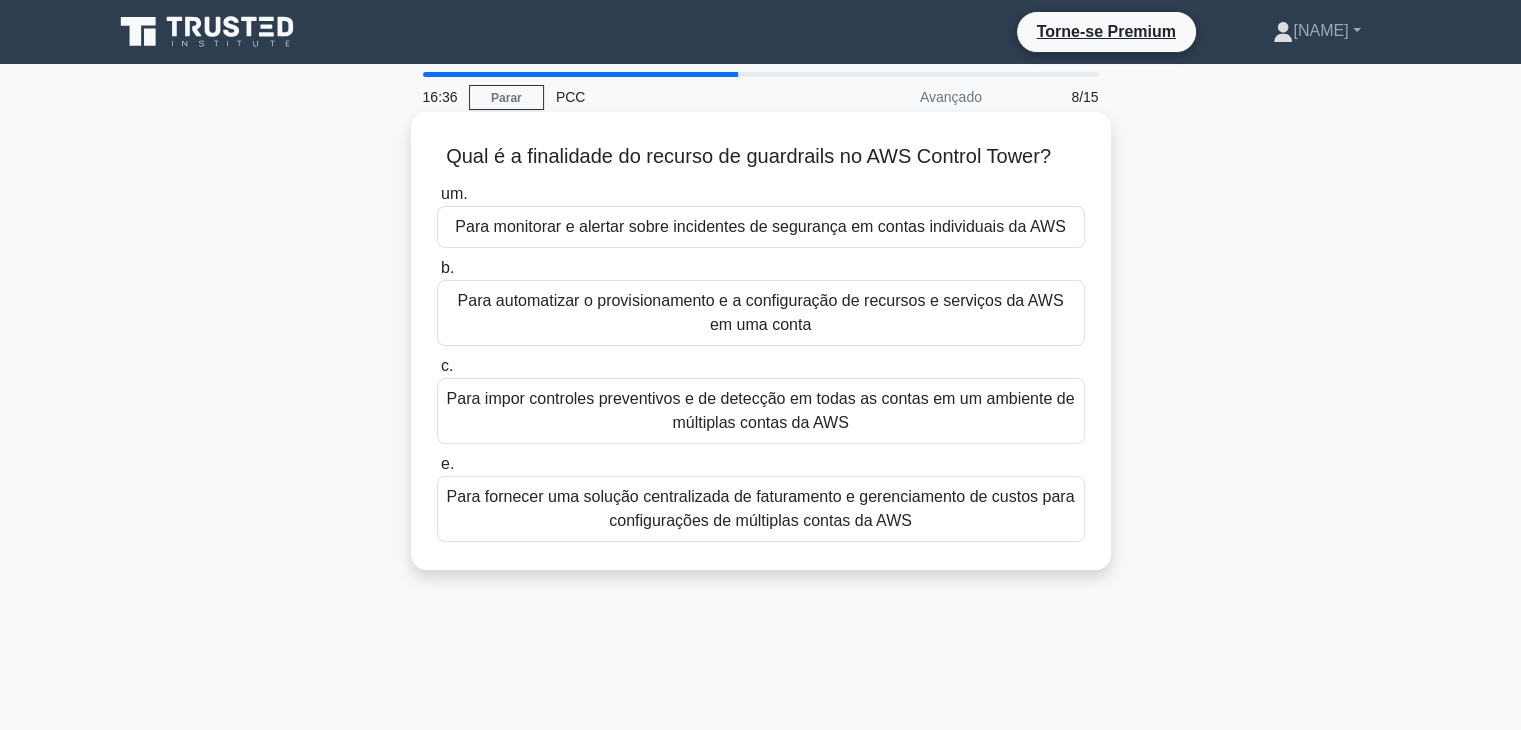 click on "Para impor controles preventivos e de detecção em todas as contas em um ambiente de múltiplas contas da AWS" at bounding box center [761, 410] 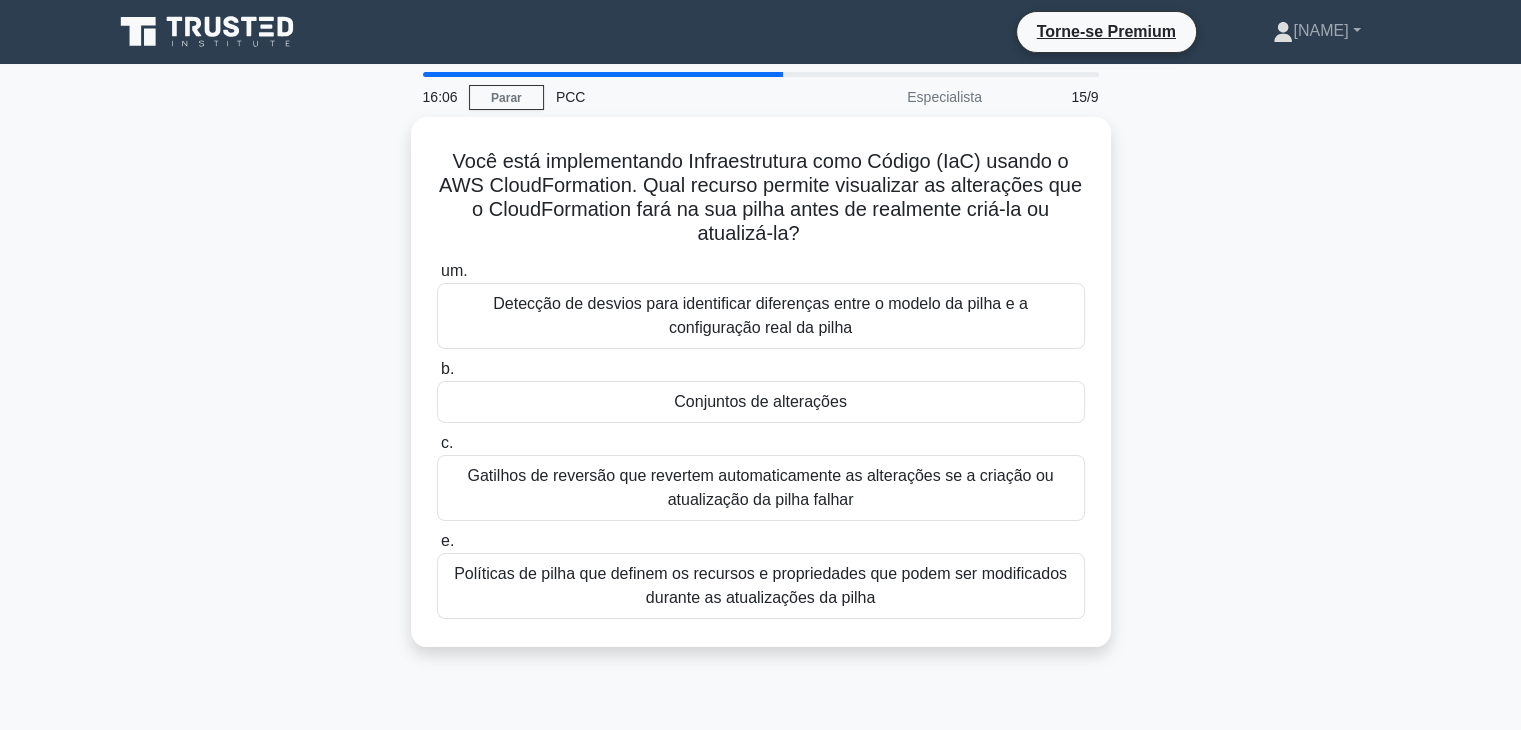 click on "Você está implementando Infraestrutura como Código (IaC) usando o AWS CloudFormation. Qual recurso permite visualizar as alterações que o CloudFormation fará na sua pilha antes de realmente criá-la ou atualizá-la?
.spinner_0XTQ{transform-origin:center;animation:spinner_y6GP .75s linear infinite}@keyframes spinner_y6GP{100%{transform:rotate(360deg)}}
um.
b. c. e." at bounding box center [761, 394] 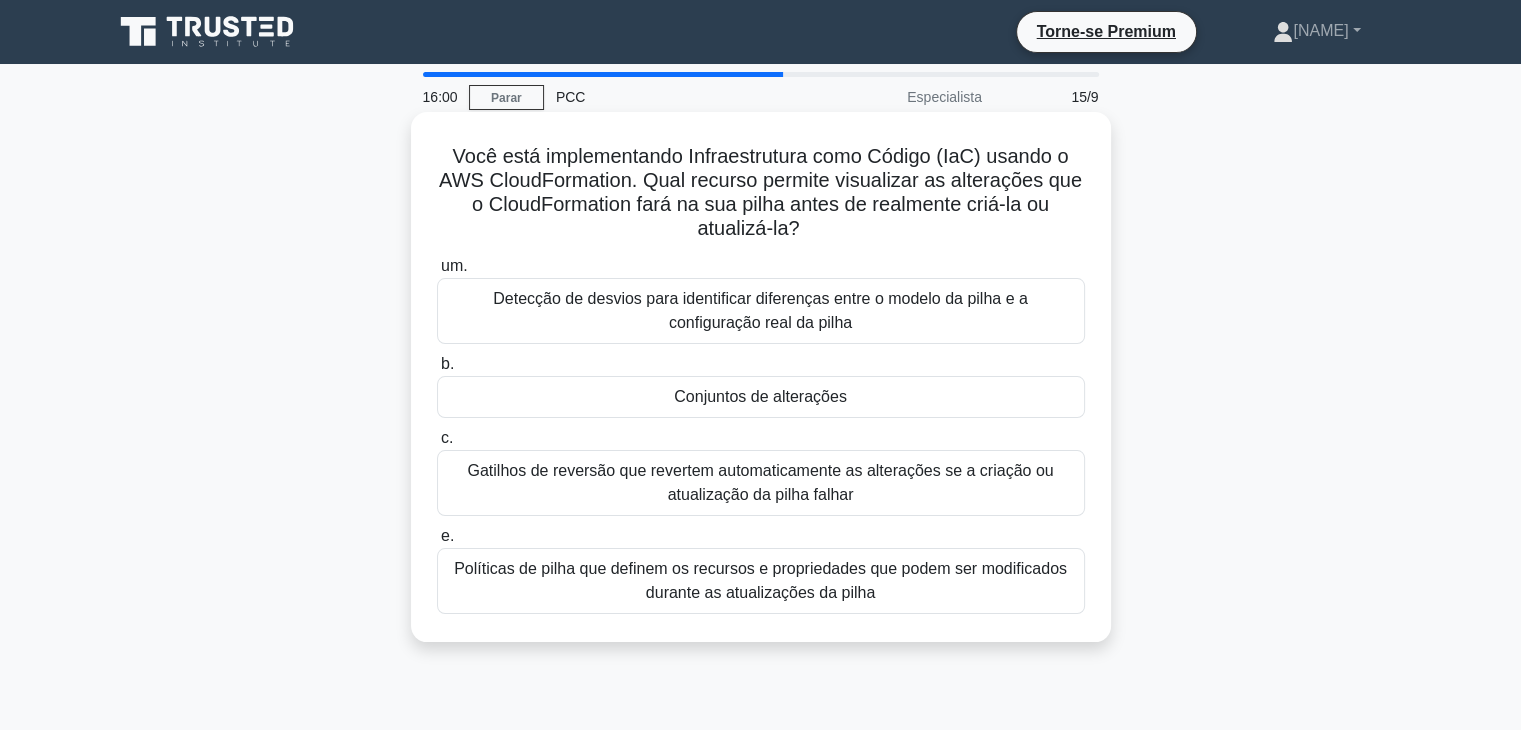 click on "Gatilhos de reversão que revertem automaticamente as alterações se a criação ou atualização da pilha falhar" at bounding box center [760, 482] 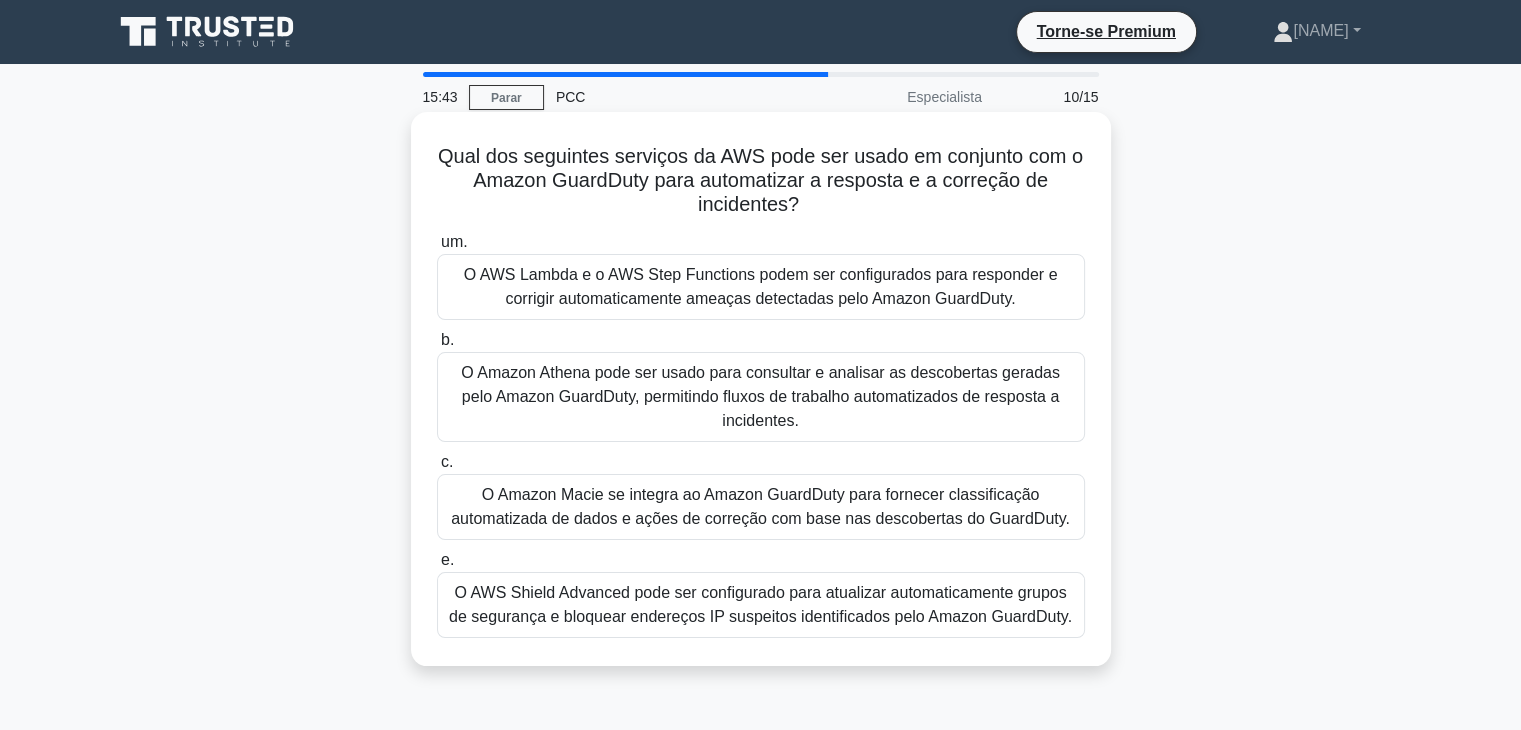 click on "O AWS Lambda e o AWS Step Functions podem ser configurados para responder e corrigir automaticamente ameaças detectadas pelo Amazon GuardDuty." at bounding box center (761, 286) 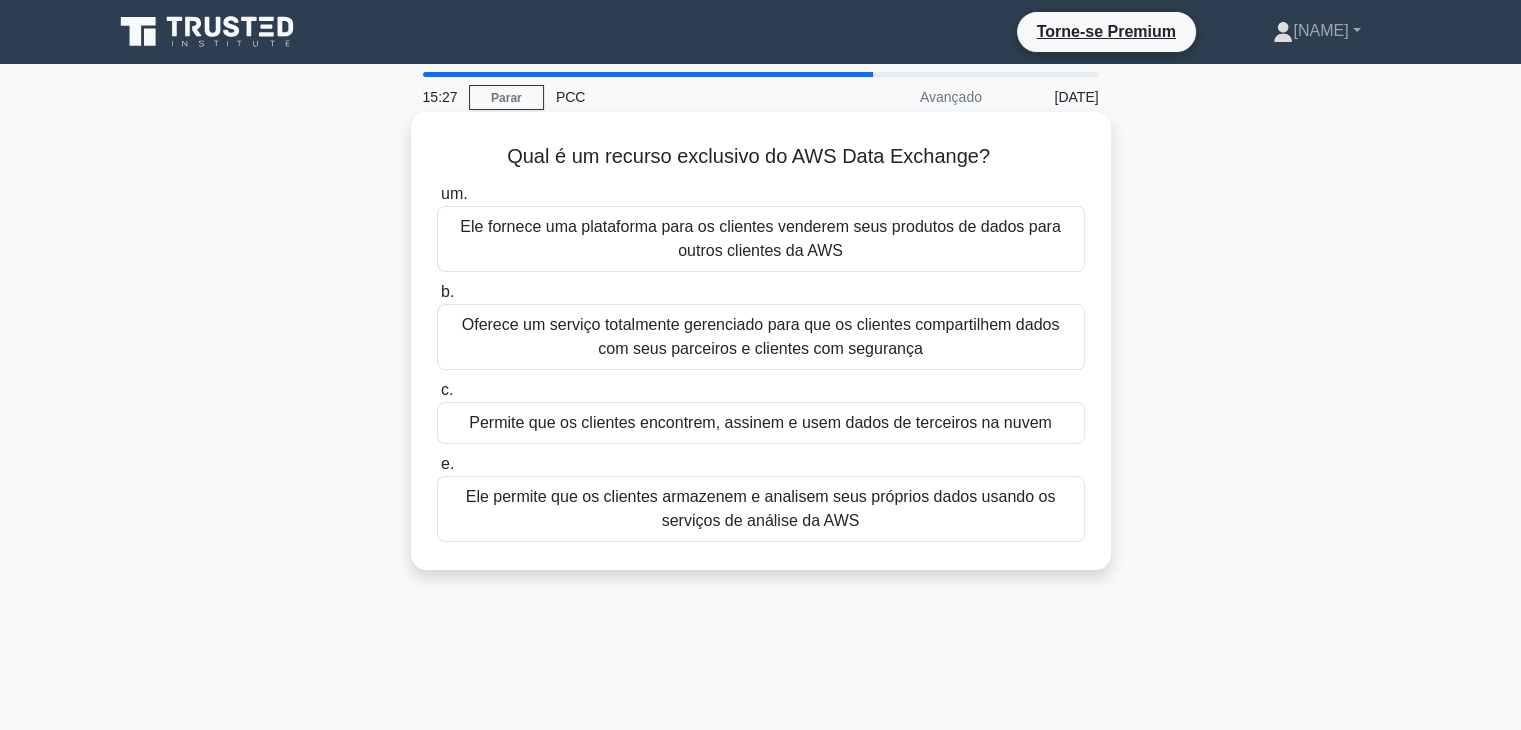 click on "Ele permite que os clientes armazenem e analisem seus próprios dados usando os serviços de análise da AWS" at bounding box center (761, 508) 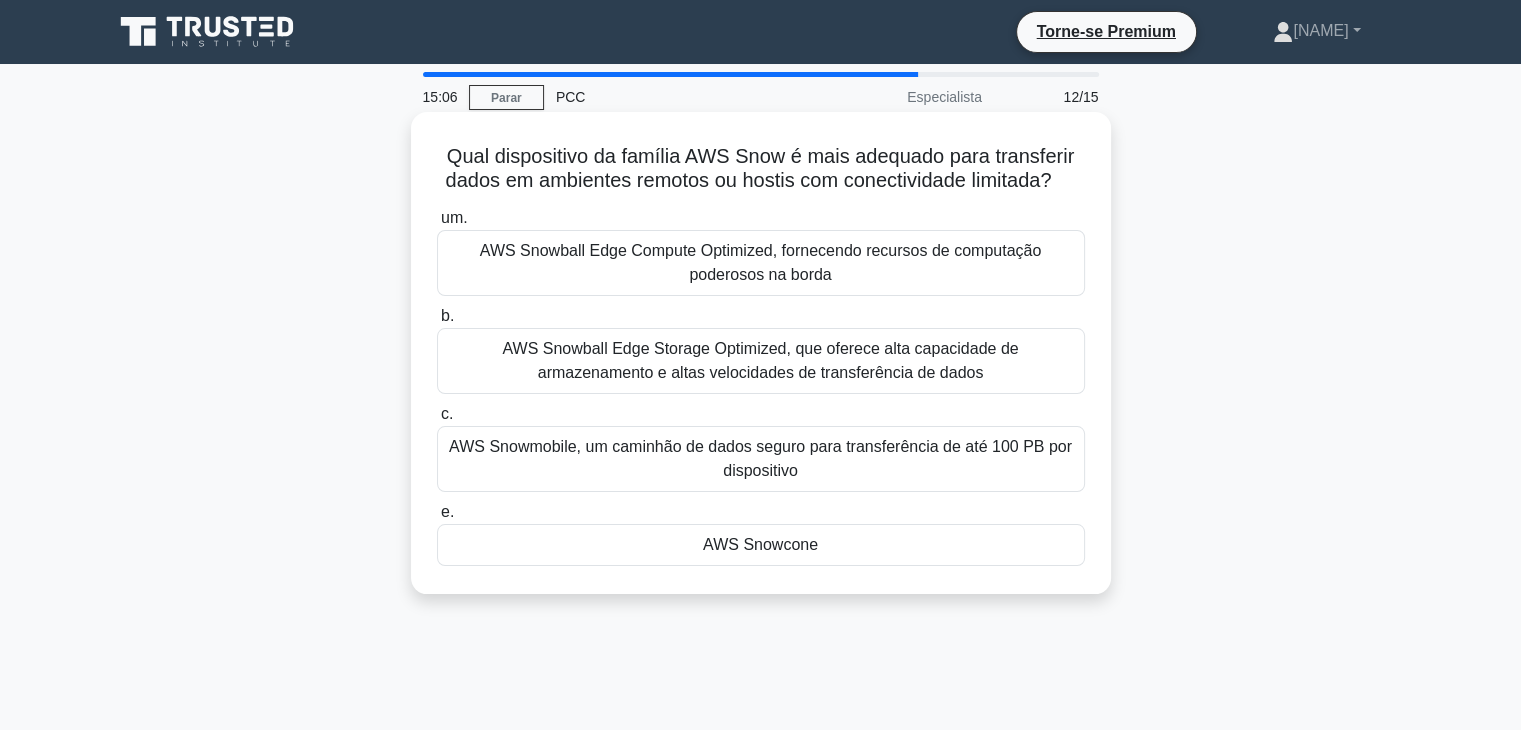click on "AWS Snowcone" at bounding box center (761, 545) 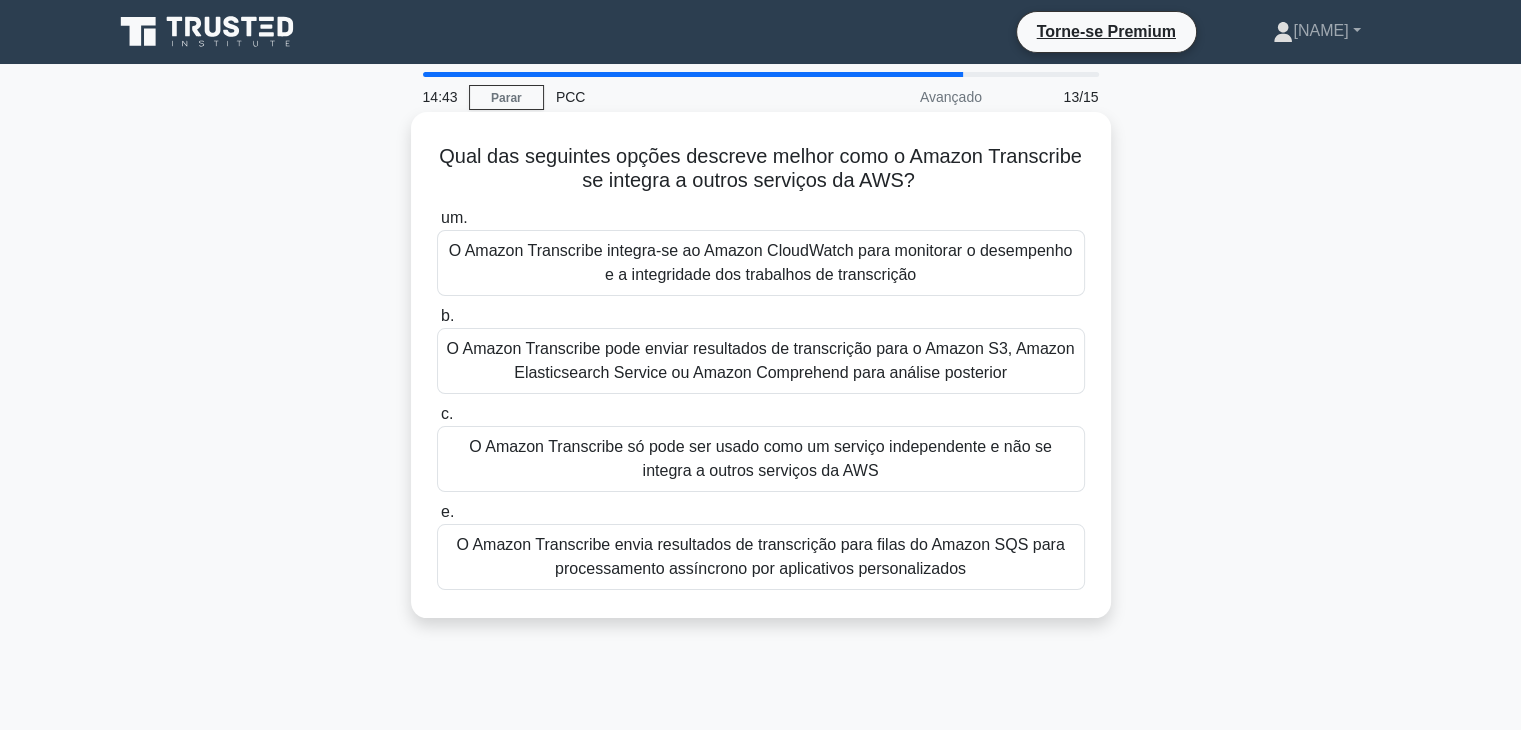 click on "O Amazon Transcribe só pode ser usado como um serviço independente e não se integra a outros serviços da AWS" at bounding box center [760, 458] 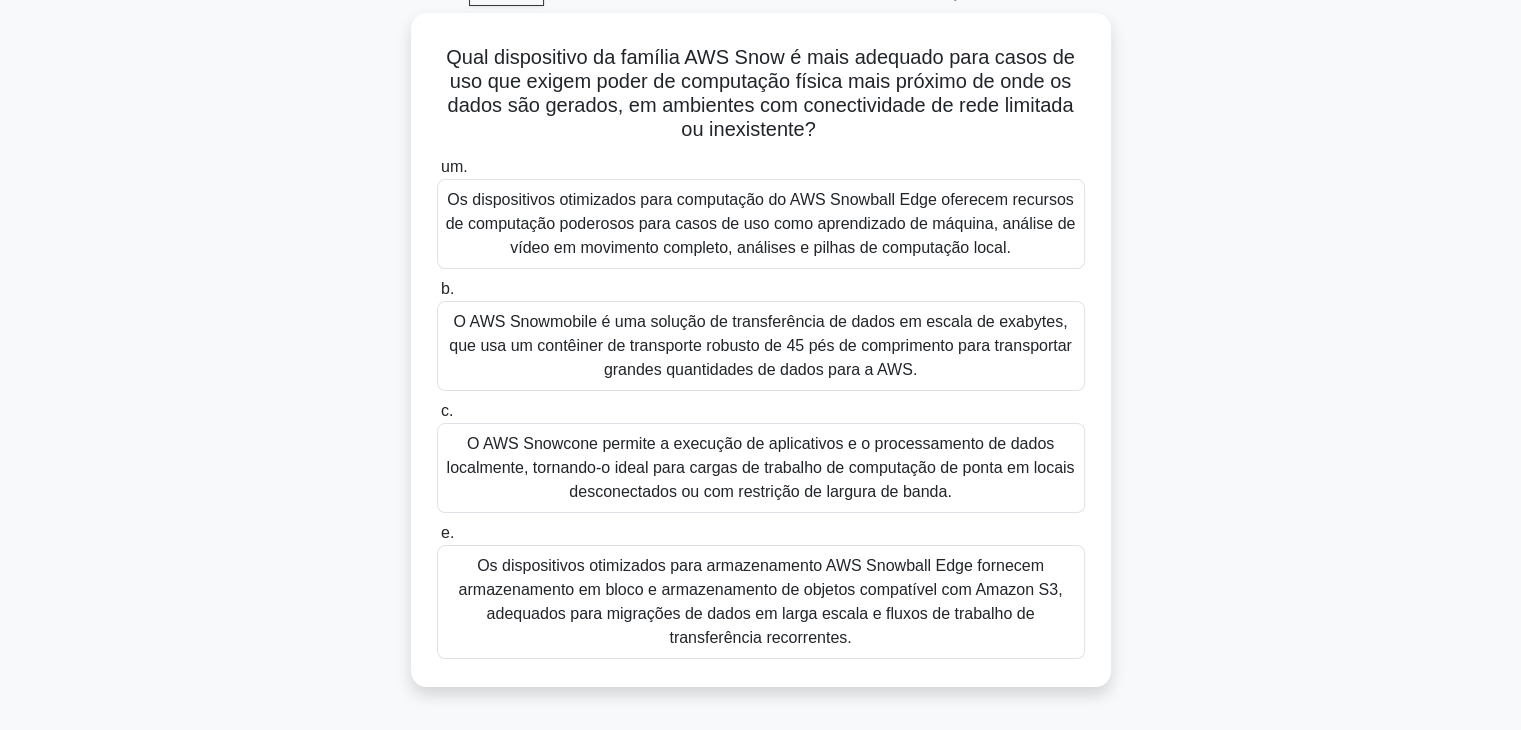 scroll, scrollTop: 106, scrollLeft: 0, axis: vertical 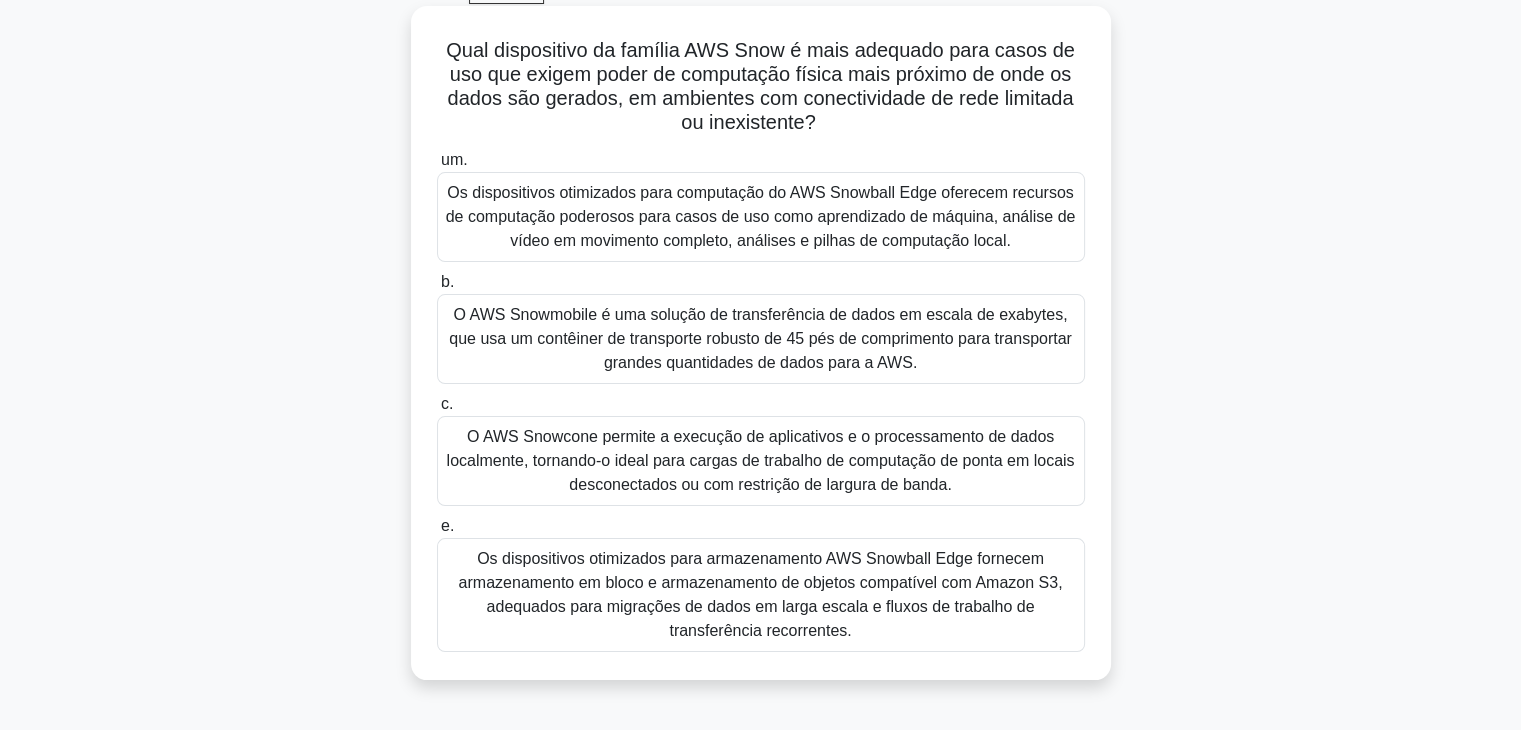 click on "O AWS Snowcone permite a execução de aplicativos e o processamento de dados localmente, tornando-o ideal para cargas de trabalho de computação de ponta em locais desconectados ou com restrição de largura de banda." at bounding box center [761, 460] 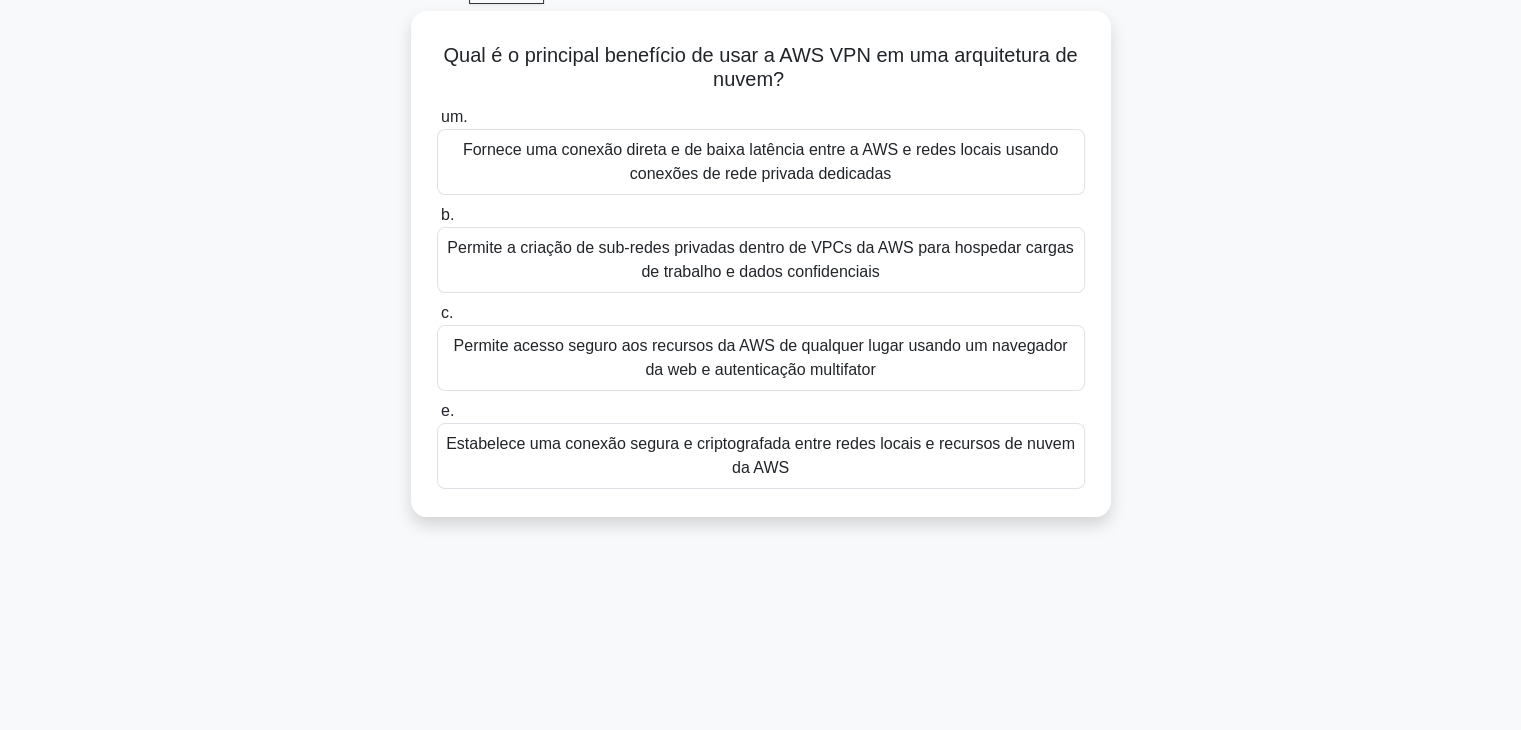 scroll, scrollTop: 0, scrollLeft: 0, axis: both 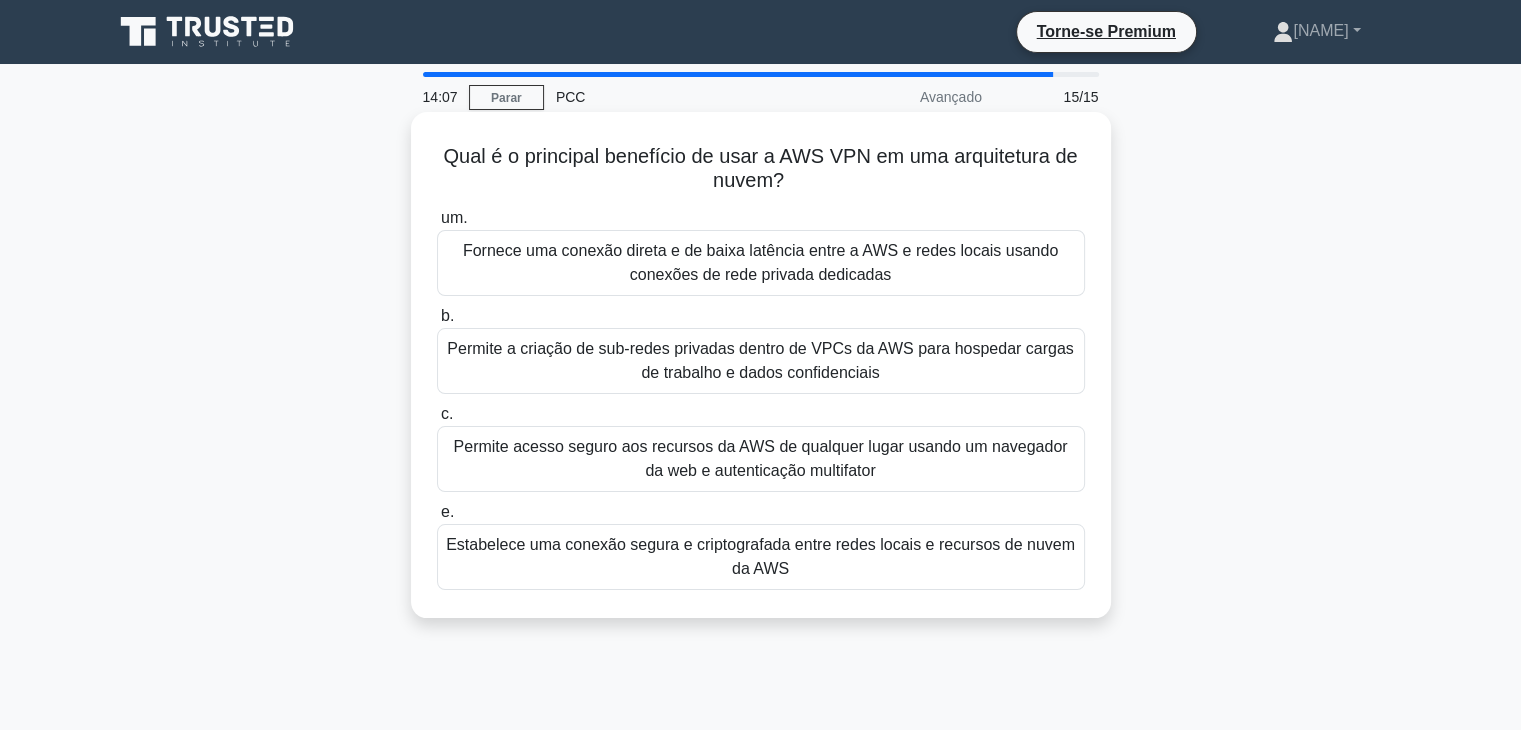 click on "Estabelece uma conexão segura e criptografada entre redes locais e recursos de nuvem da AWS" at bounding box center [761, 557] 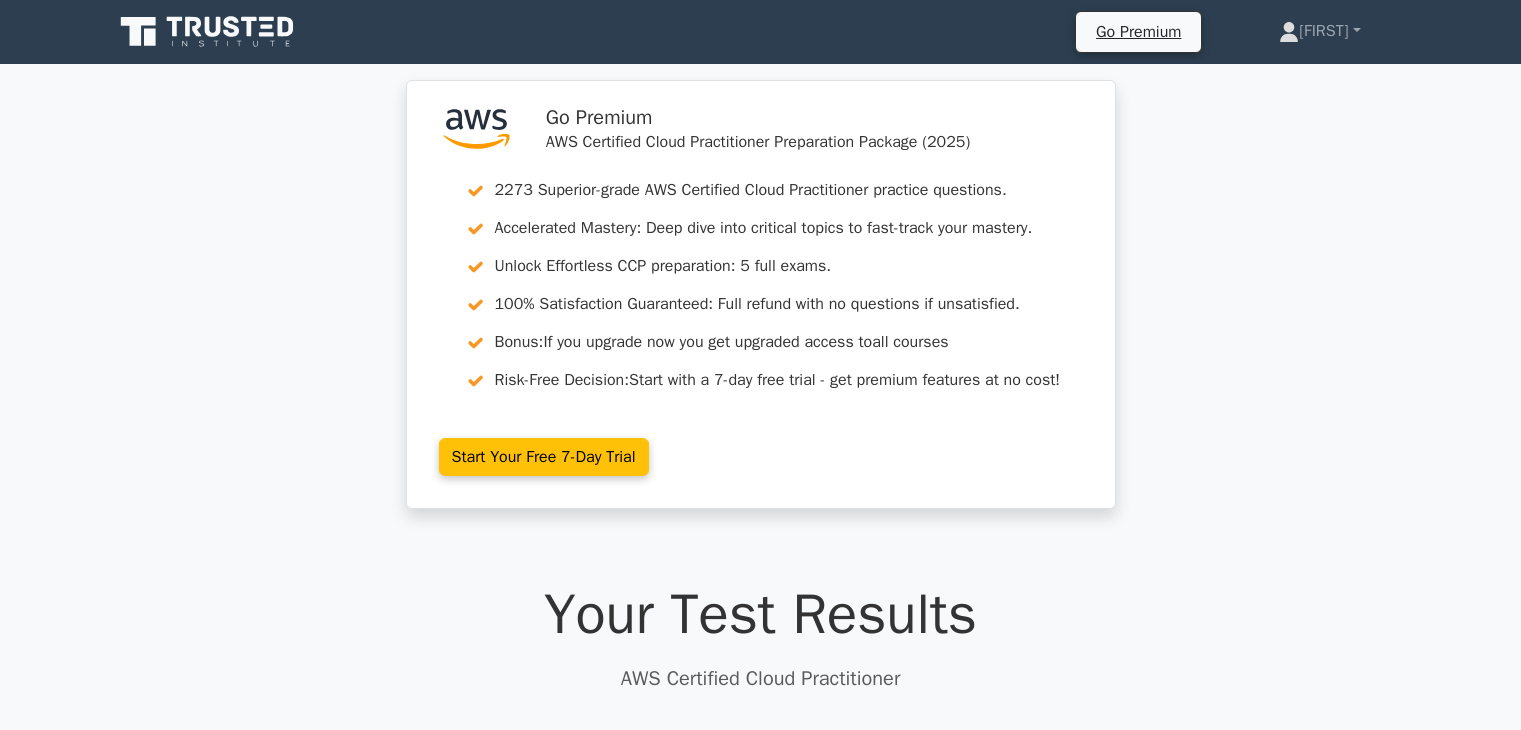 scroll, scrollTop: 0, scrollLeft: 0, axis: both 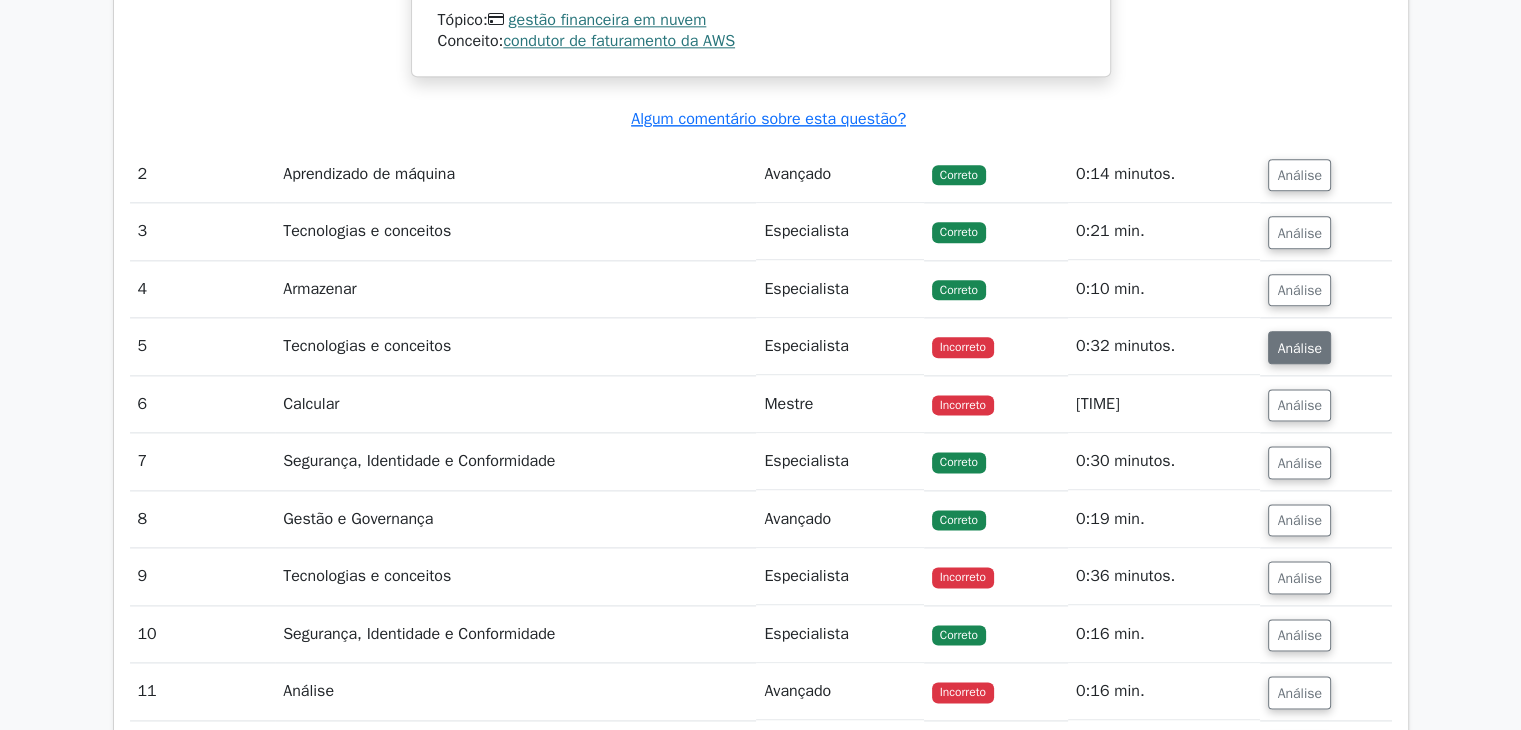 click on "Análise" at bounding box center [1299, 348] 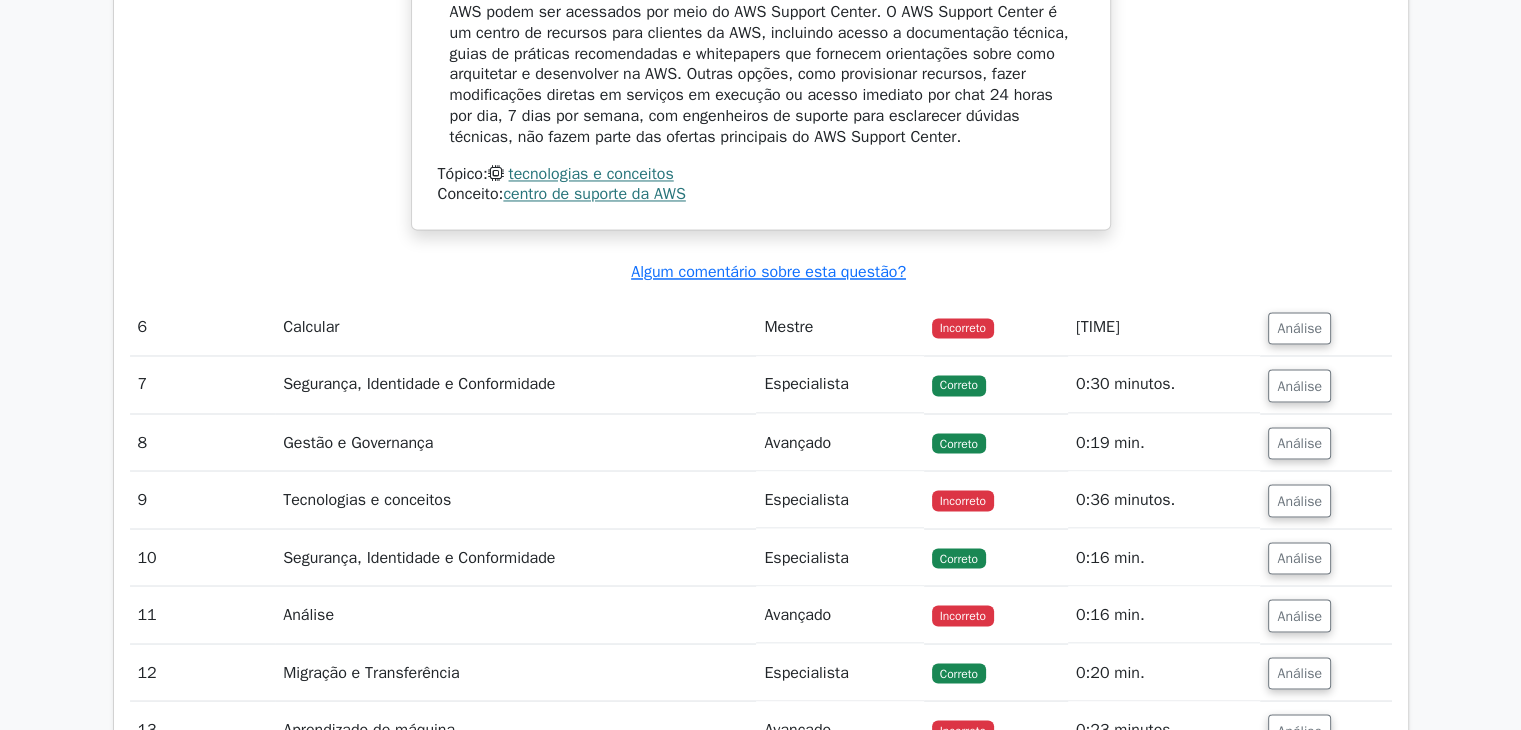 scroll, scrollTop: 3416, scrollLeft: 0, axis: vertical 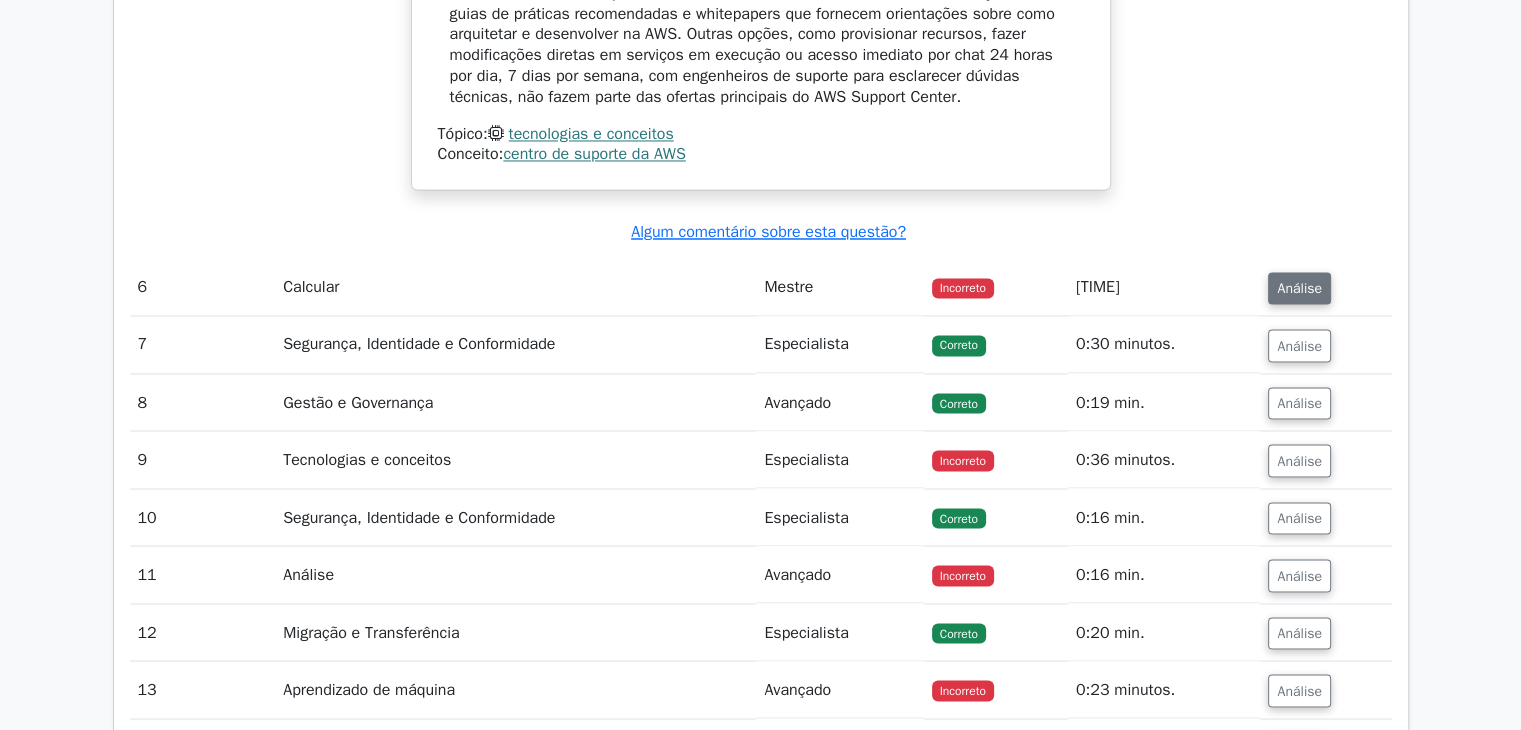 click on "Análise" at bounding box center [1299, 288] 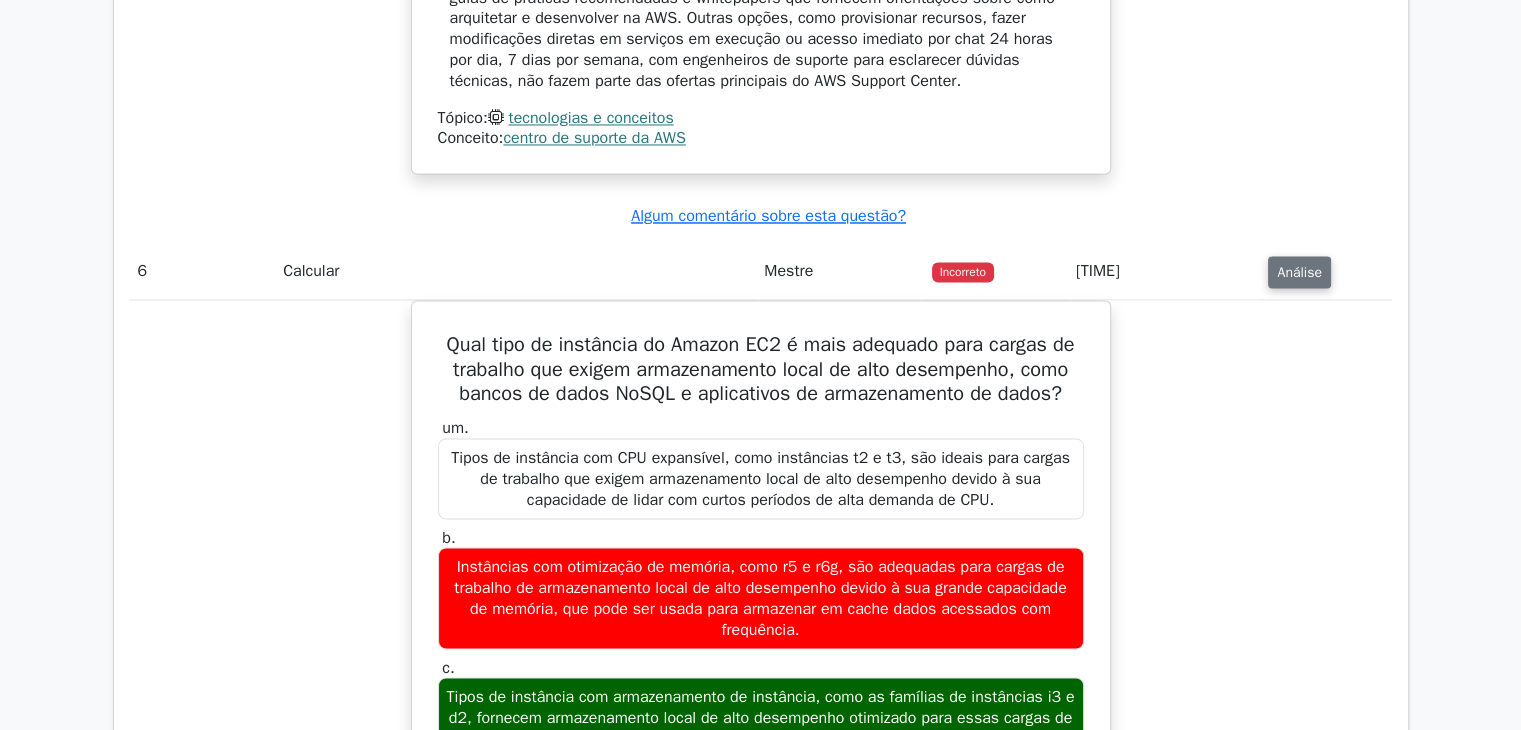scroll, scrollTop: 3420, scrollLeft: 0, axis: vertical 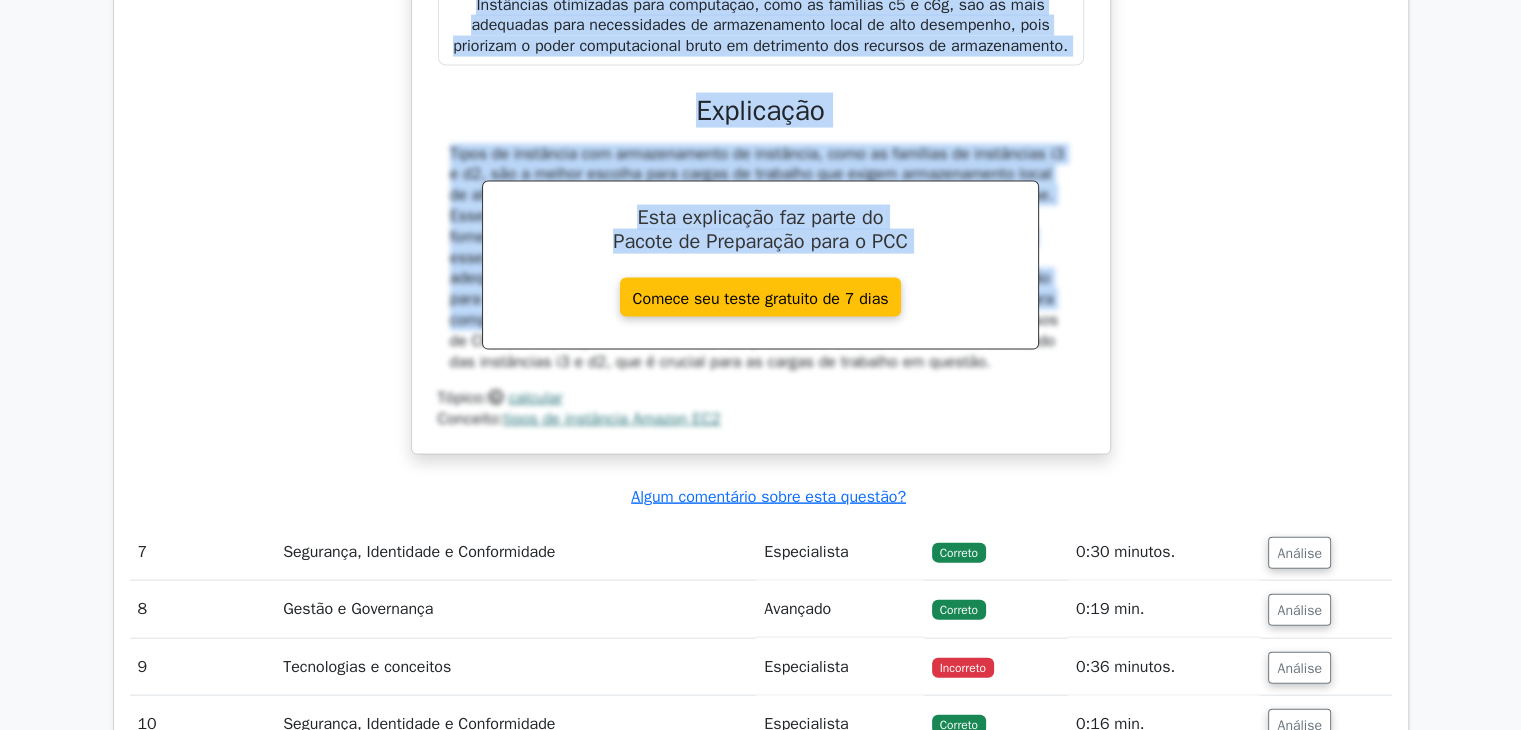 drag, startPoint x: 433, startPoint y: 345, endPoint x: 1124, endPoint y: 52, distance: 750.5531 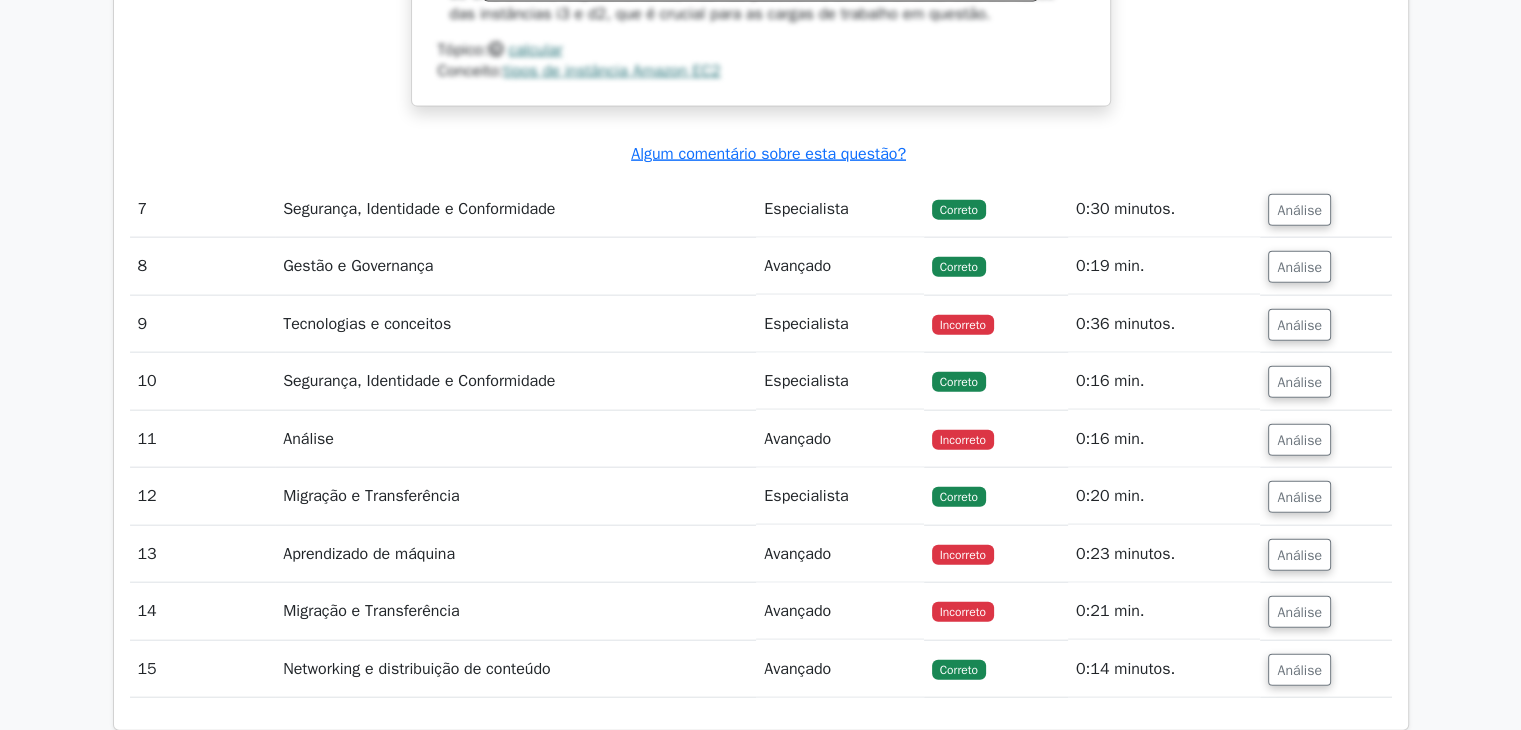 scroll, scrollTop: 4577, scrollLeft: 0, axis: vertical 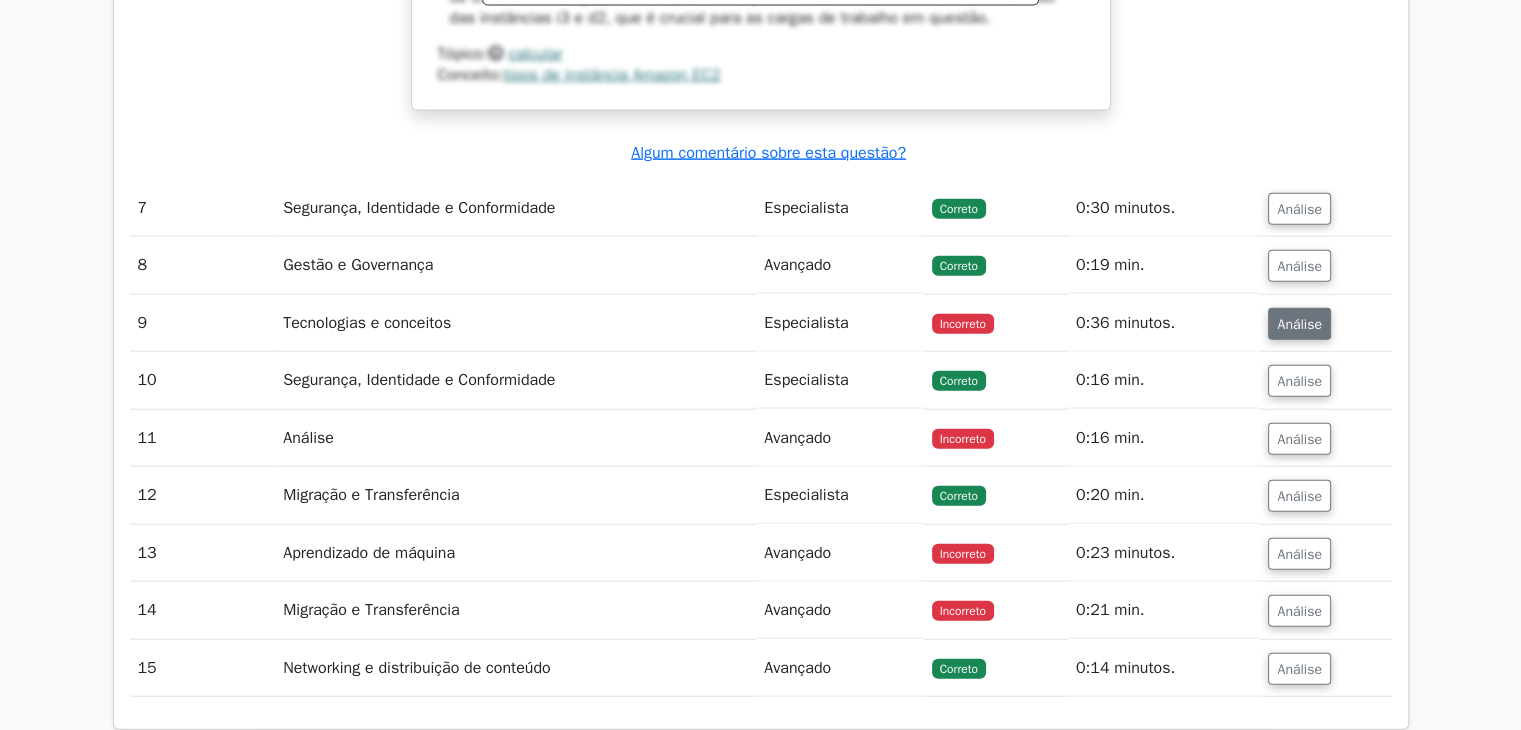 click on "Análise" at bounding box center [1299, 324] 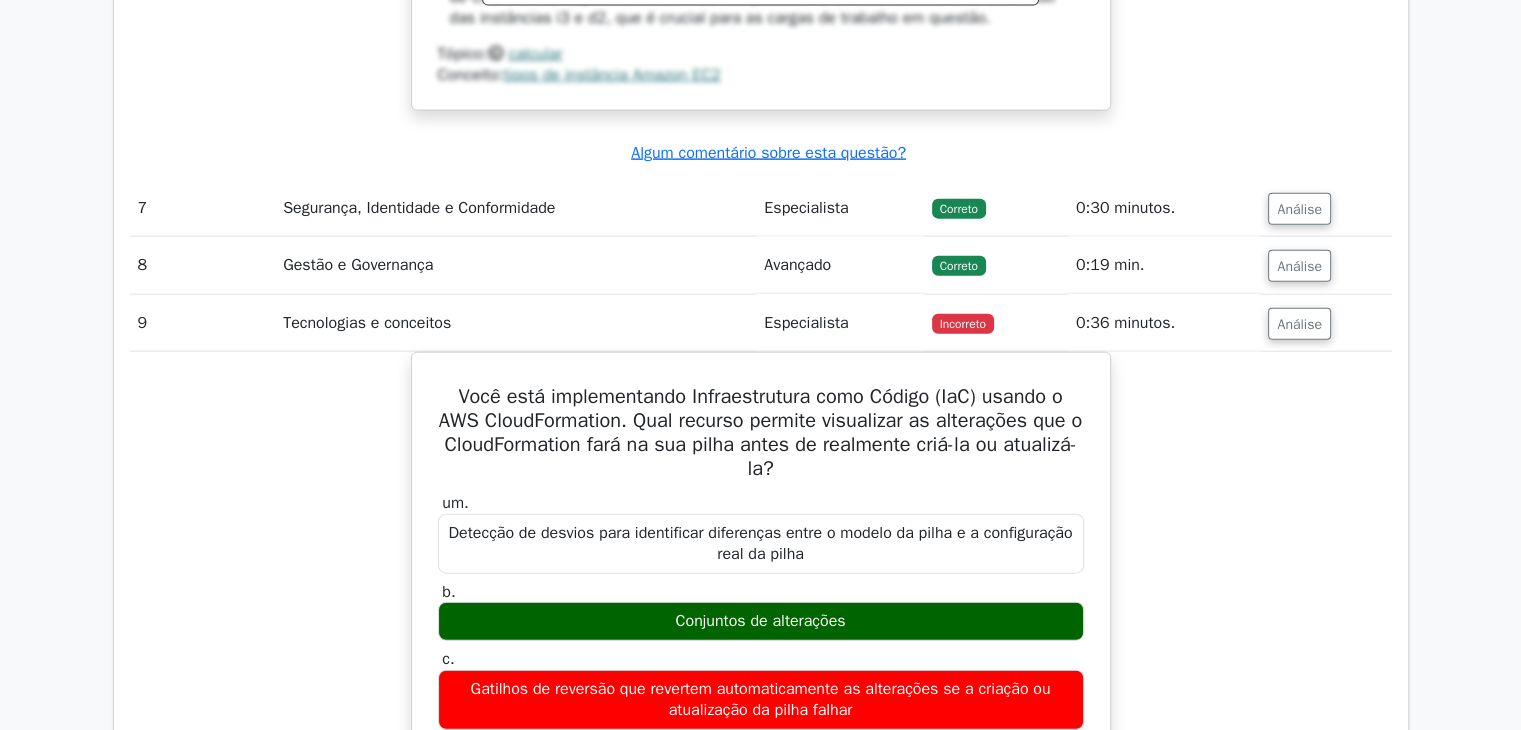 click on "Você está implementando Infraestrutura como Código (IaC) usando o AWS CloudFormation. Qual recurso permite visualizar as alterações que o CloudFormation fará na sua pilha antes de realmente criá-la ou atualizá-la?
um.
Detecção de desvios para identificar diferenças entre o modelo da pilha e a configuração real da pilha
b." at bounding box center [761, 802] 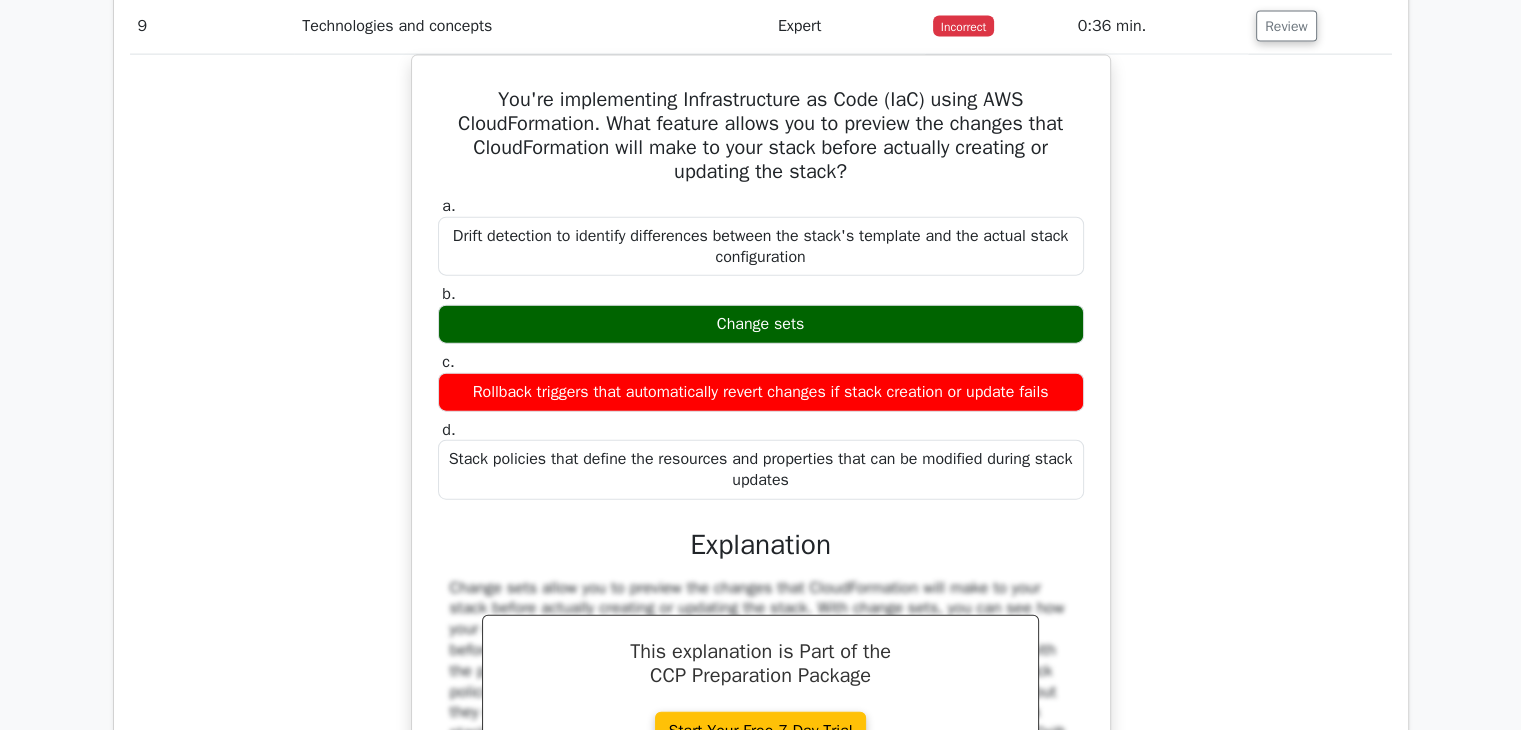 scroll, scrollTop: 4832, scrollLeft: 0, axis: vertical 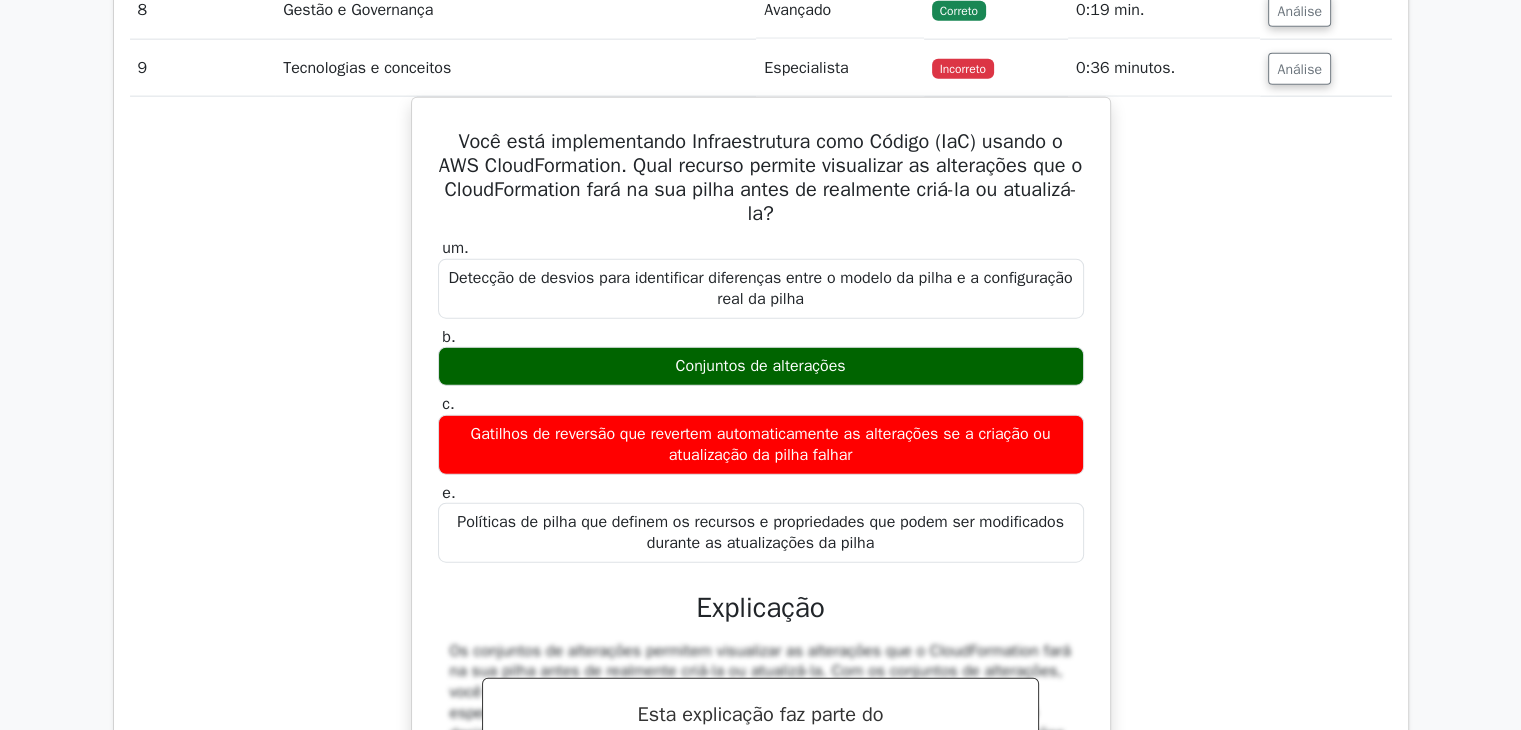 click on "Você está implementando Infraestrutura como Código (IaC) usando o AWS CloudFormation. Qual recurso permite visualizar as alterações que o CloudFormation fará na sua pilha antes de realmente criá-la ou atualizá-la?
um.
Detecção de desvios para identificar diferenças entre o modelo da pilha e a configuração real da pilha
b." at bounding box center [761, 547] 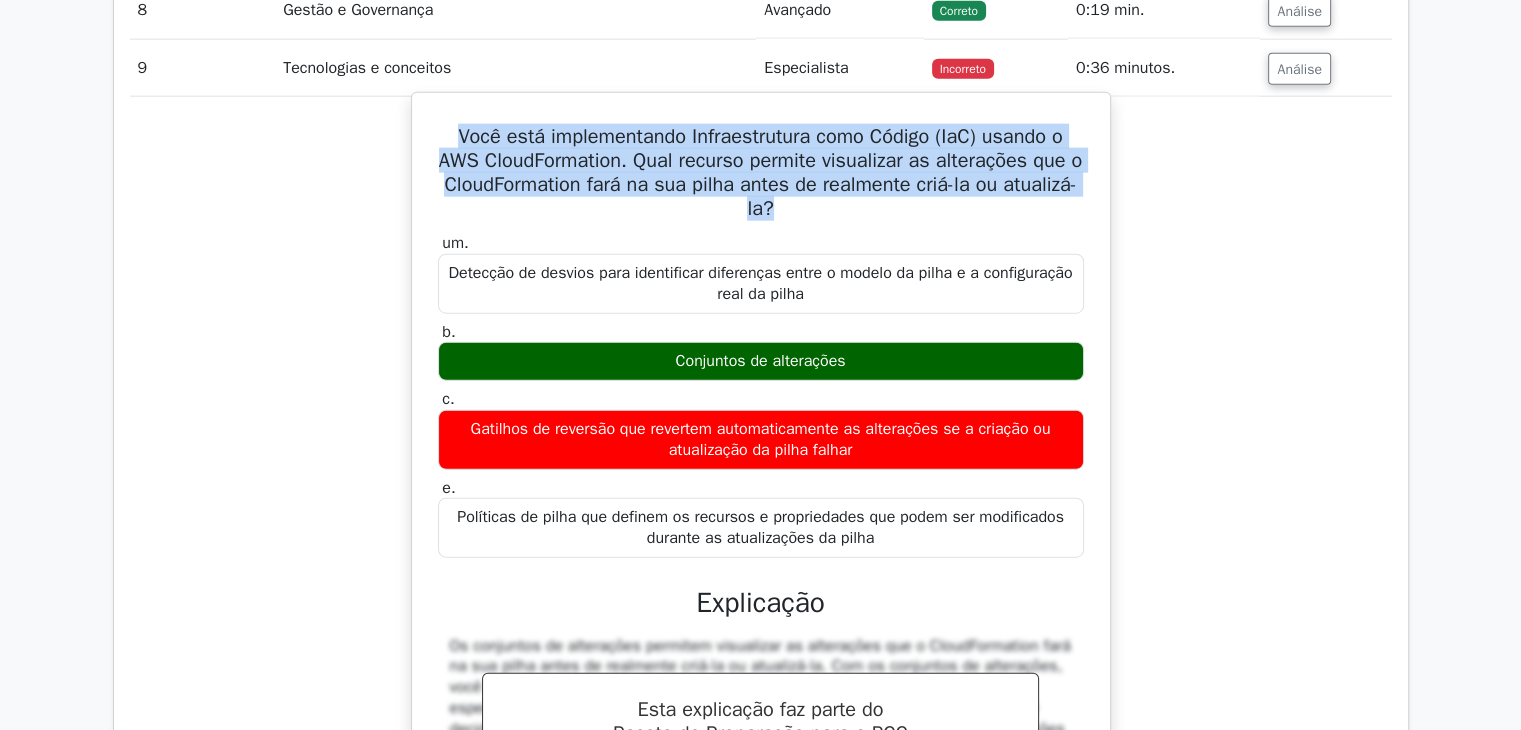 drag, startPoint x: 827, startPoint y: 209, endPoint x: 448, endPoint y: 128, distance: 387.55902 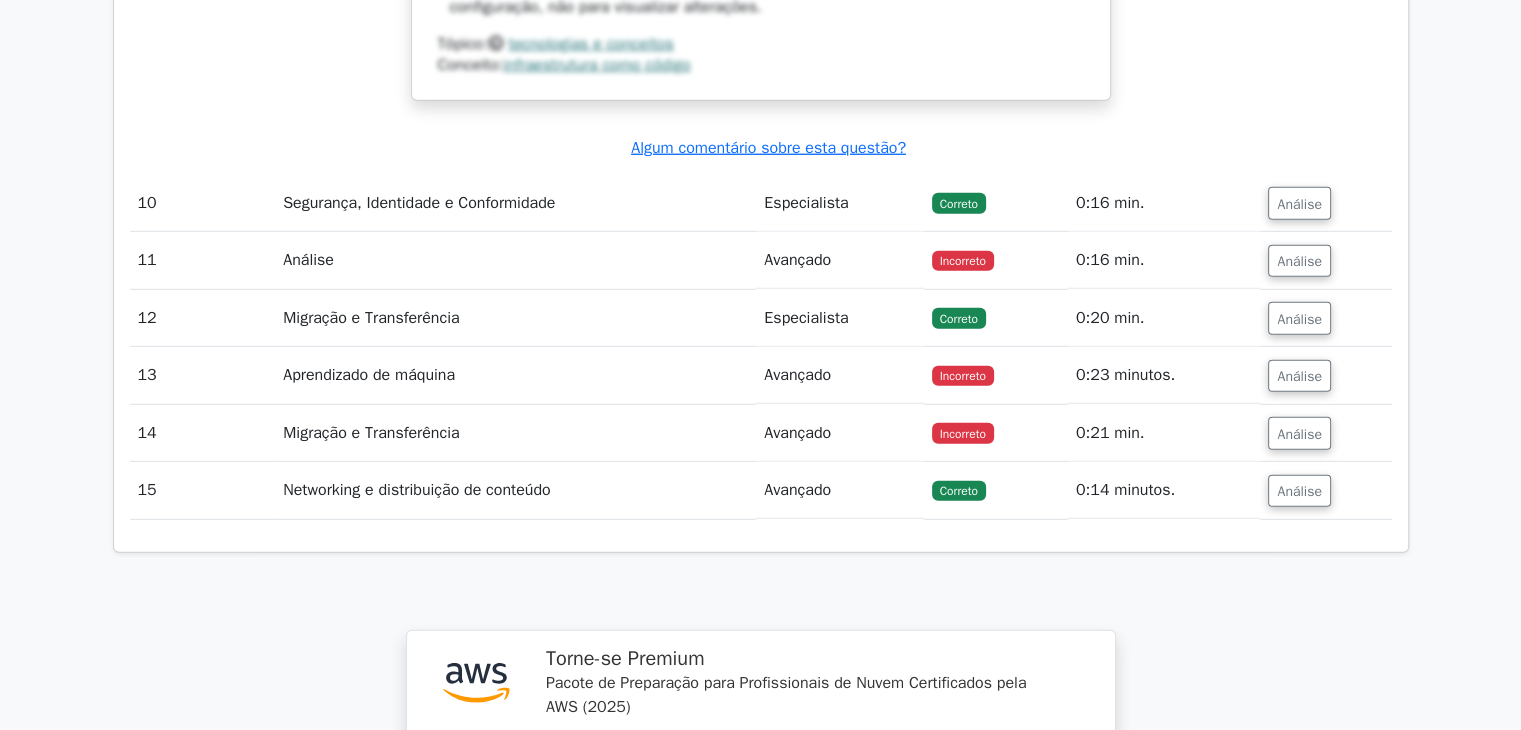 scroll, scrollTop: 5700, scrollLeft: 0, axis: vertical 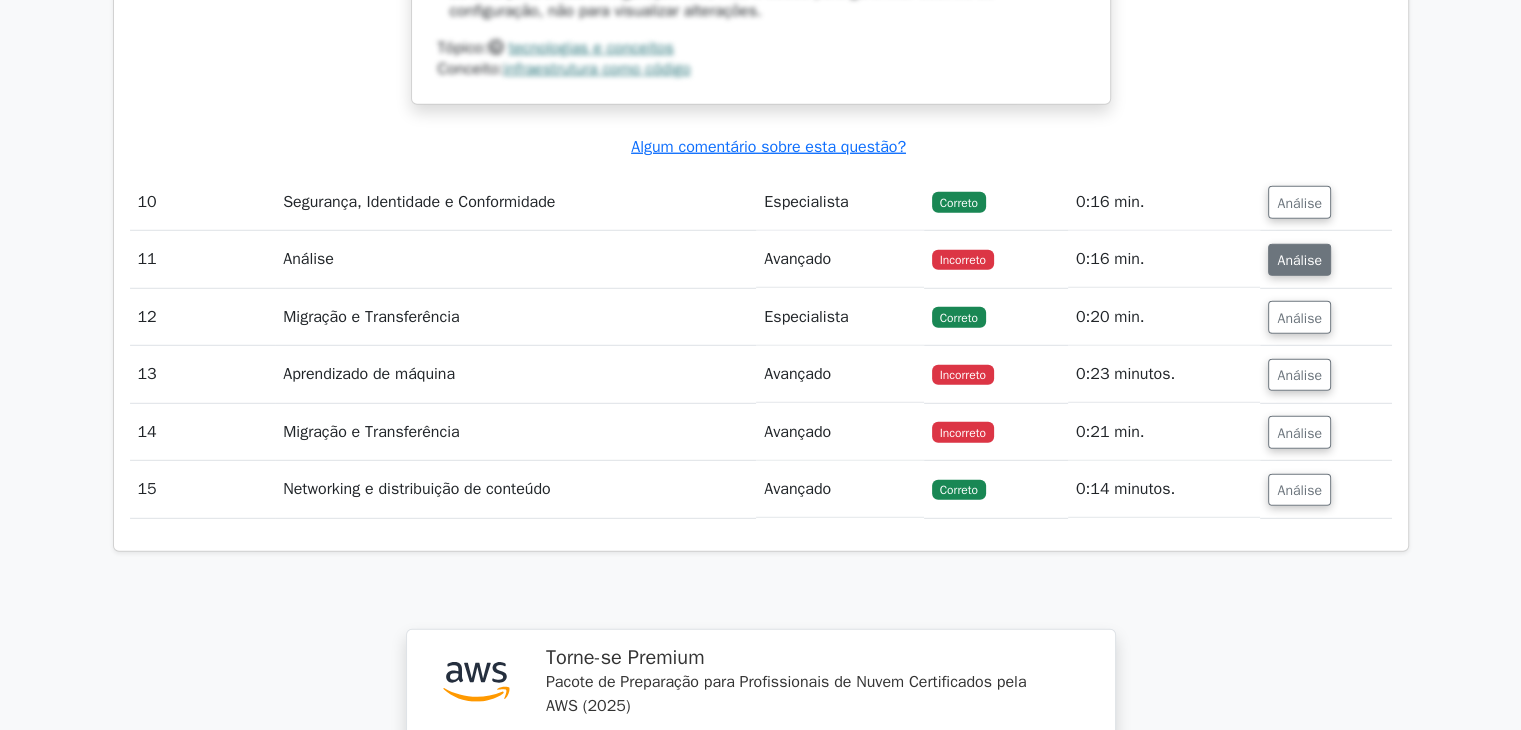 click on "Análise" at bounding box center [1299, 260] 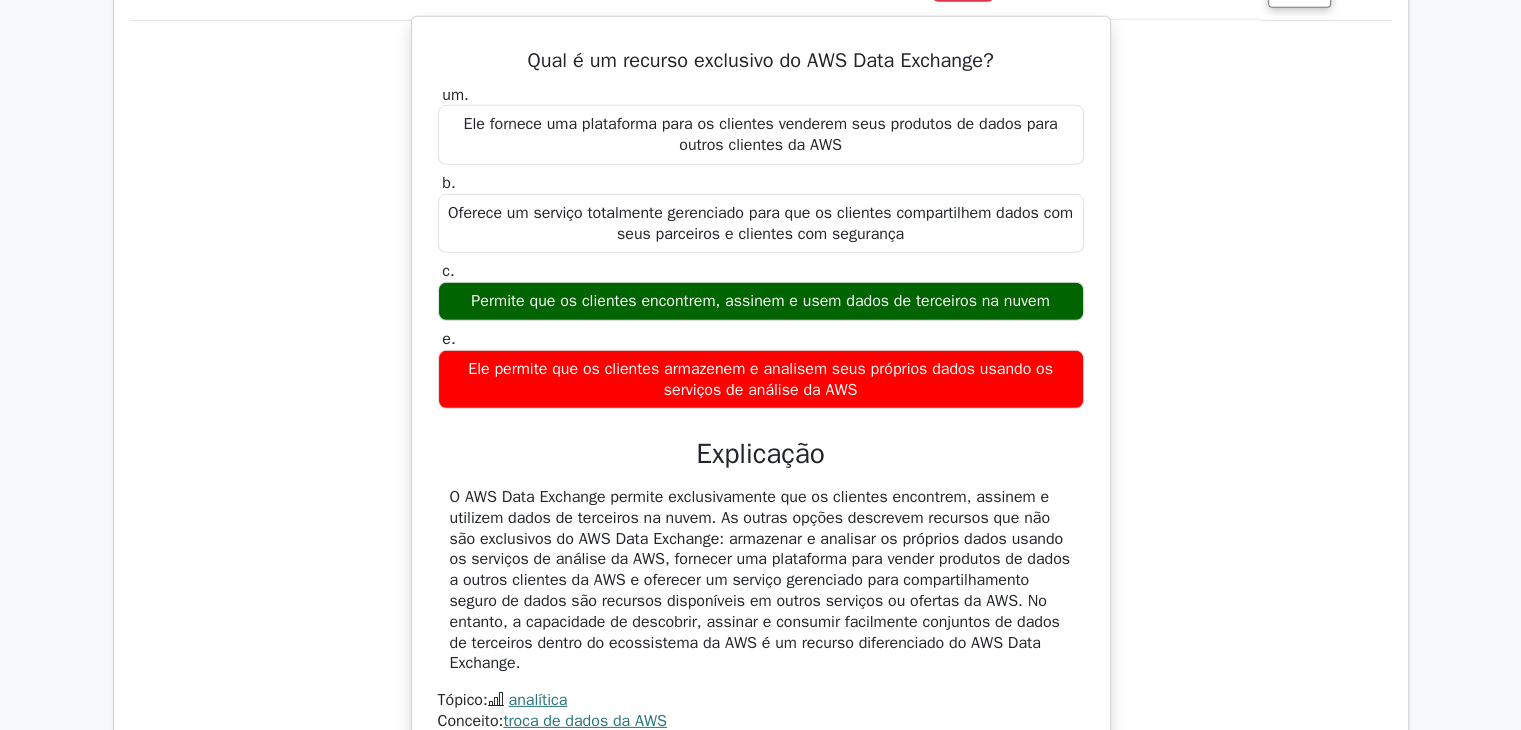 scroll, scrollTop: 5961, scrollLeft: 0, axis: vertical 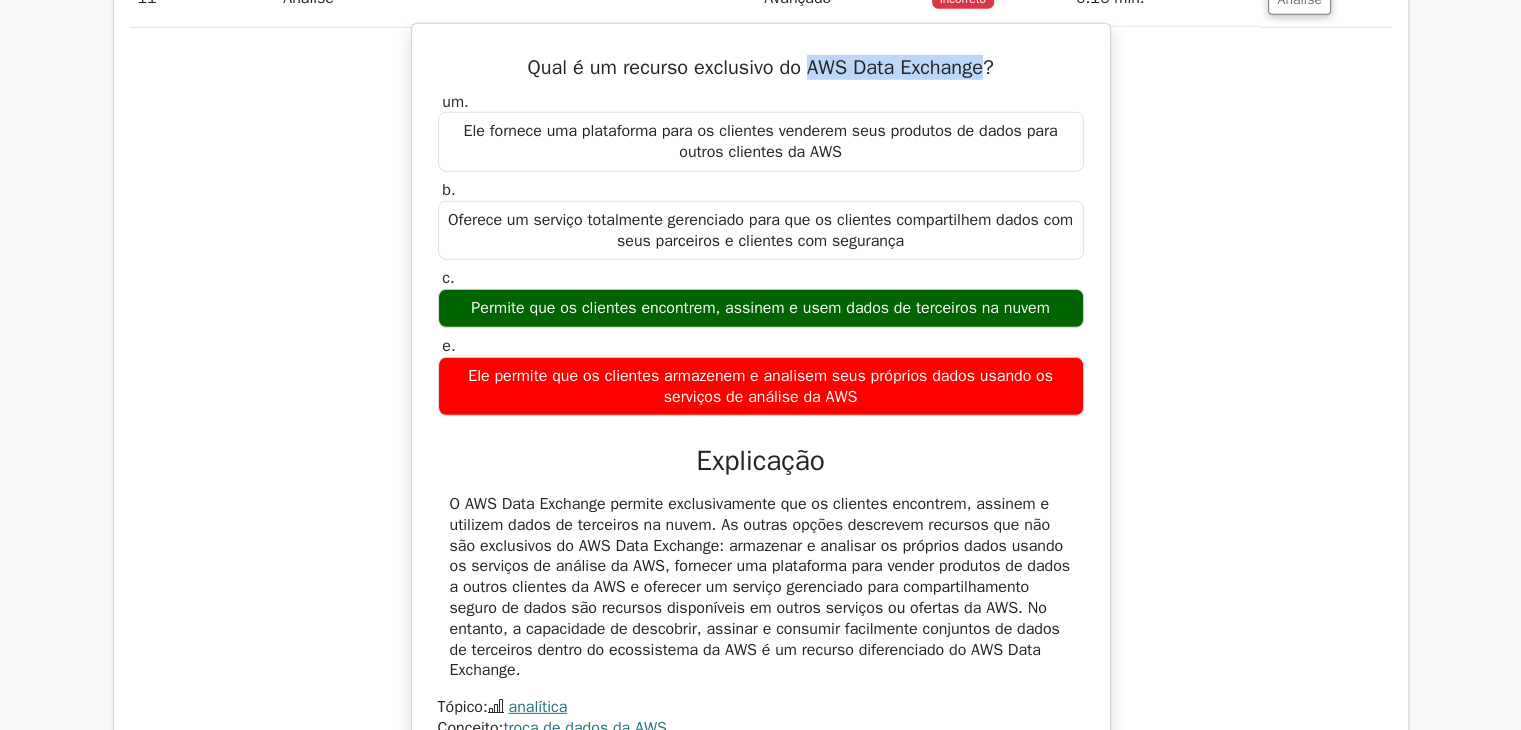 drag, startPoint x: 809, startPoint y: 53, endPoint x: 986, endPoint y: 54, distance: 177.00282 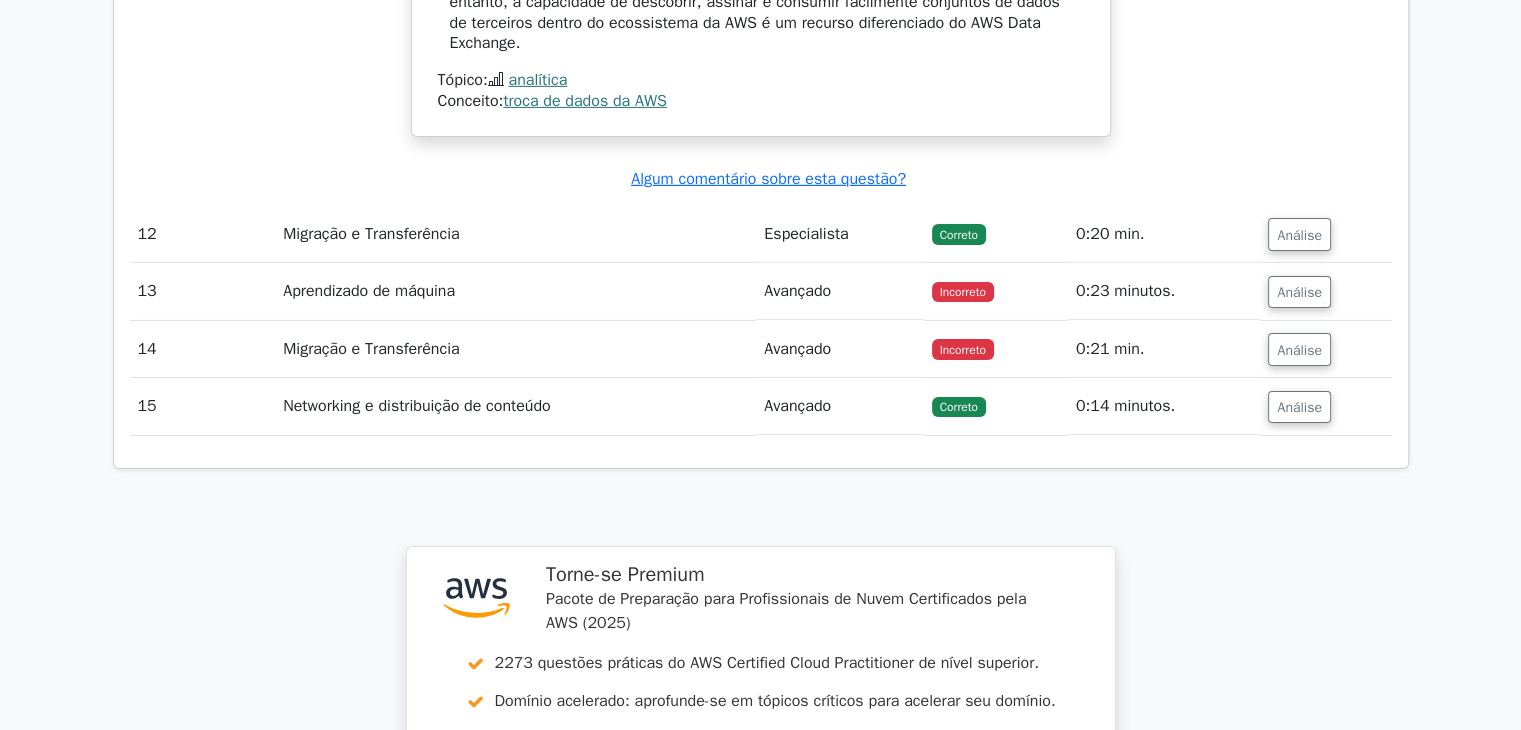 scroll, scrollTop: 6592, scrollLeft: 0, axis: vertical 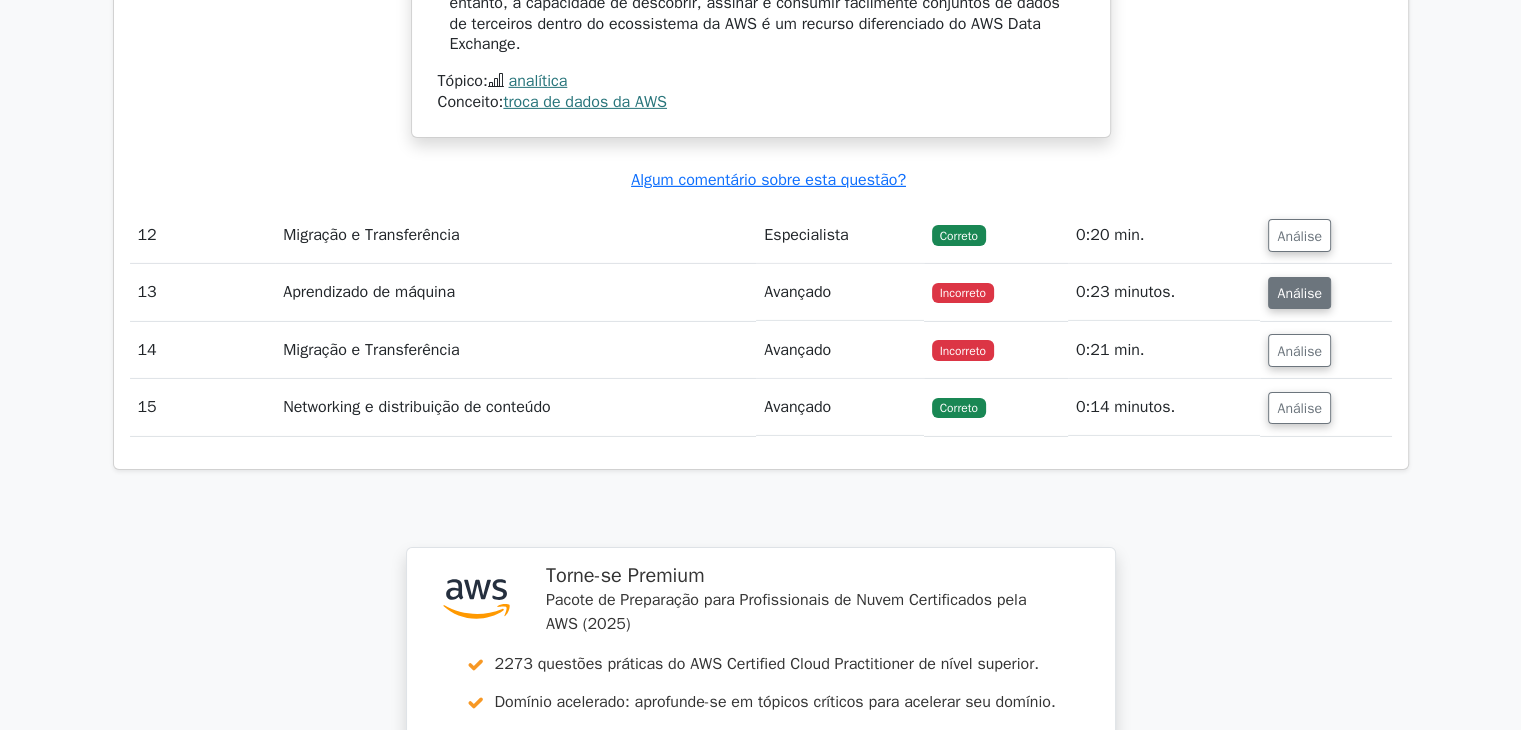click on "Análise" at bounding box center (1299, 293) 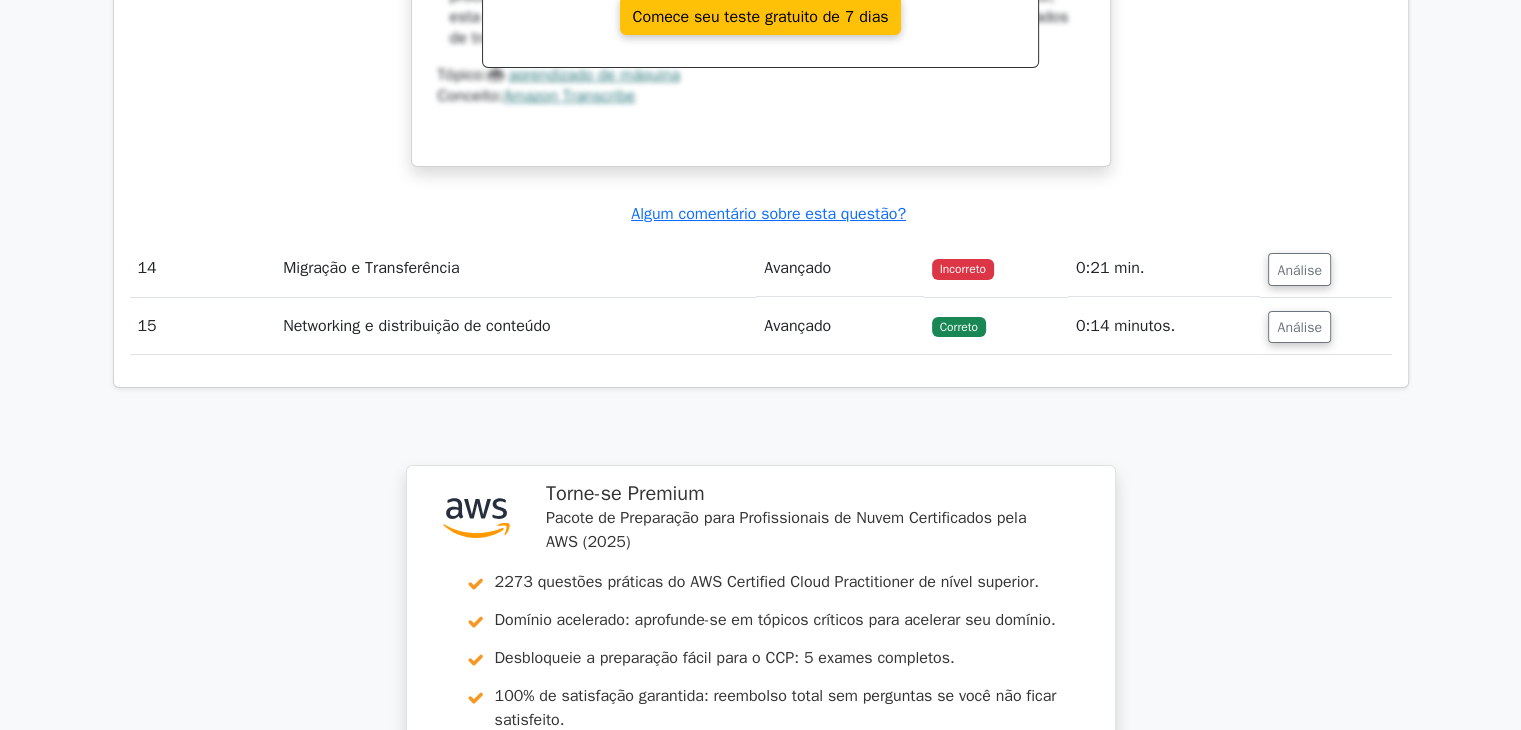 scroll, scrollTop: 7564, scrollLeft: 0, axis: vertical 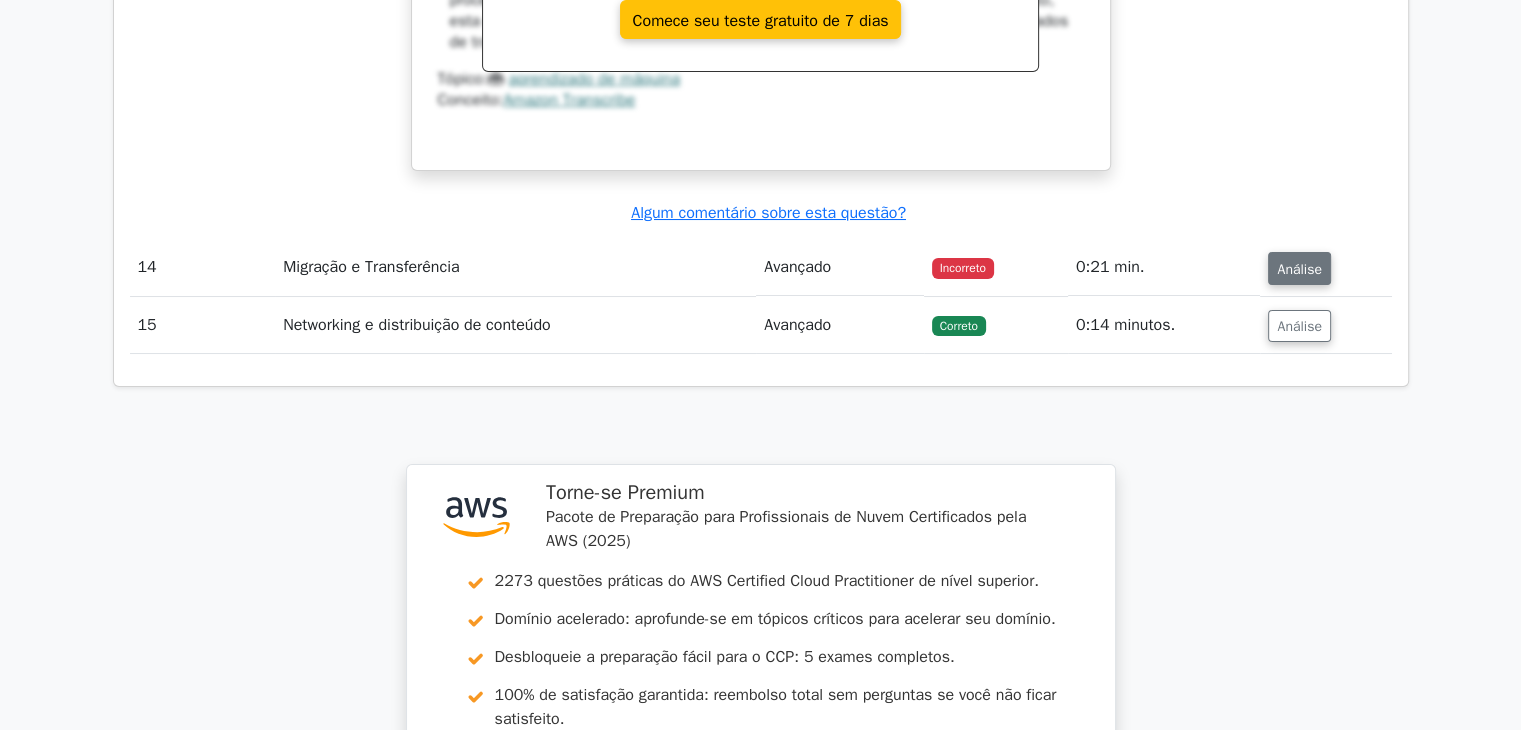 click on "Análise" at bounding box center [1299, 269] 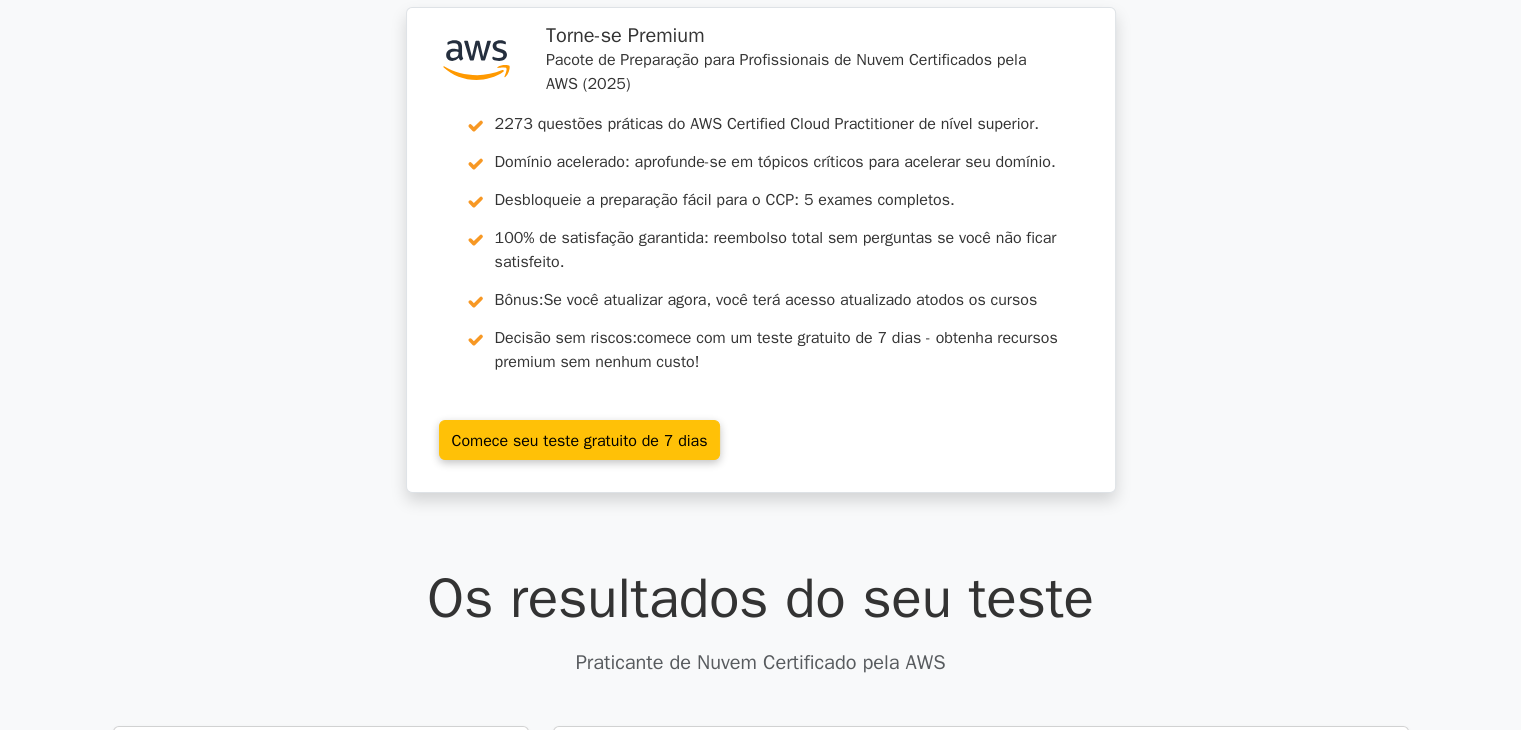 scroll, scrollTop: 0, scrollLeft: 0, axis: both 